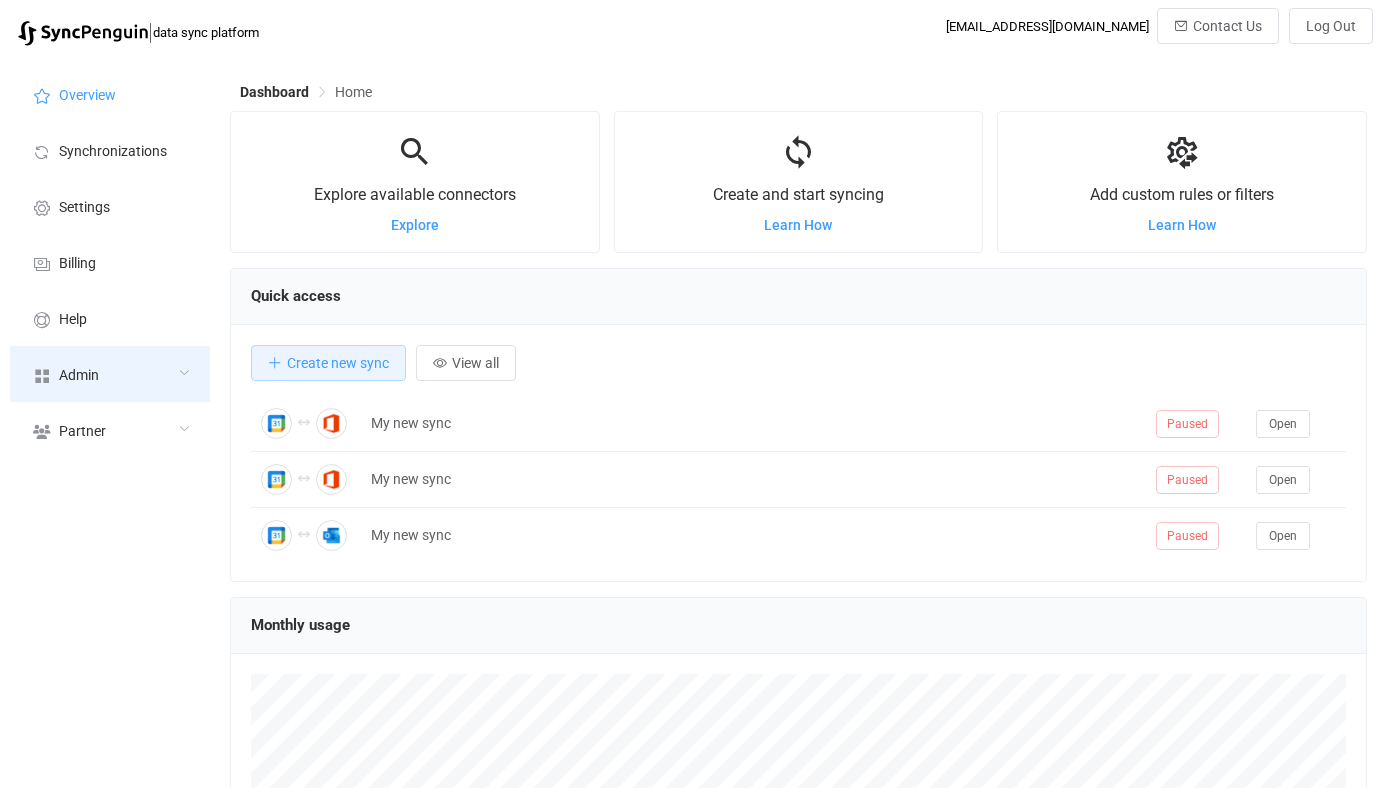 scroll, scrollTop: 0, scrollLeft: 0, axis: both 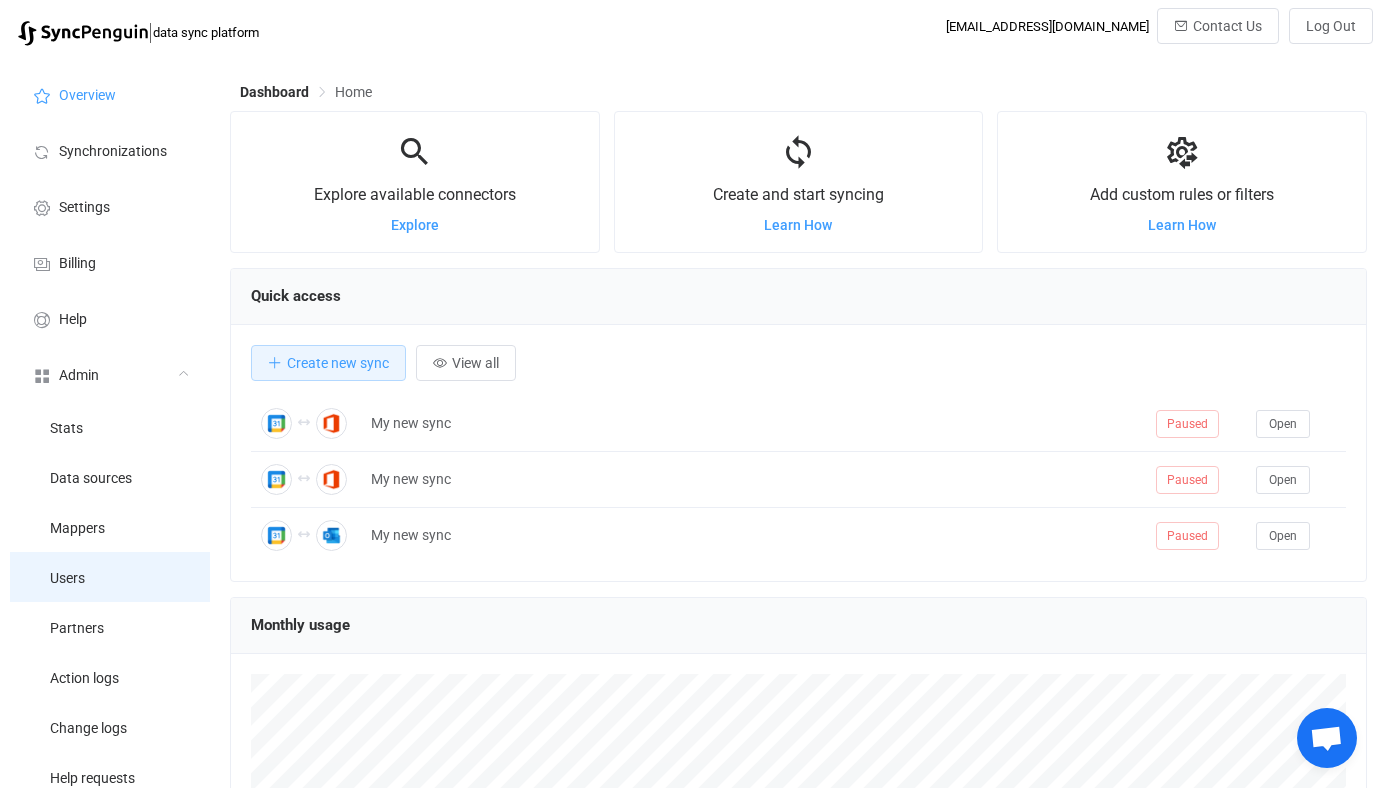 click on "Users" at bounding box center [110, 577] 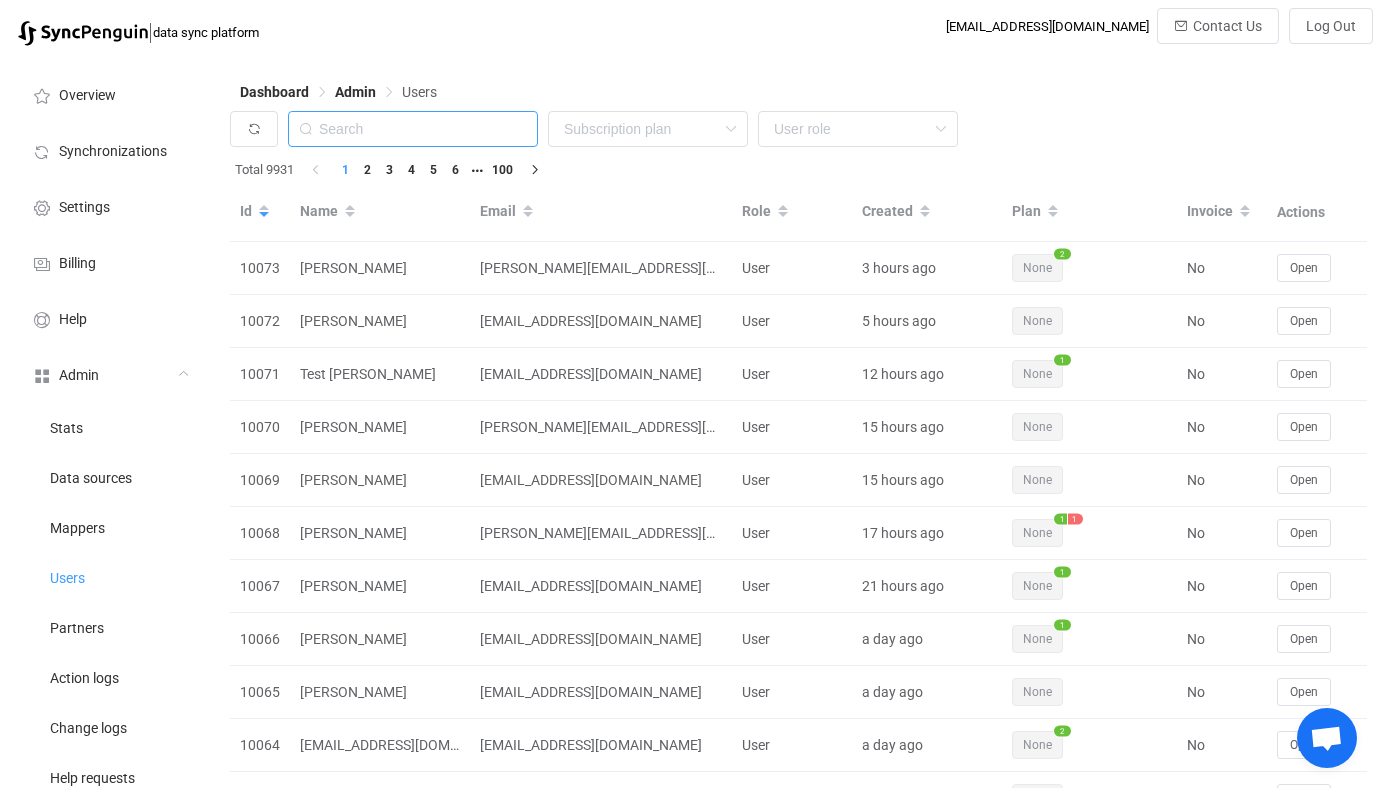 click at bounding box center (413, 129) 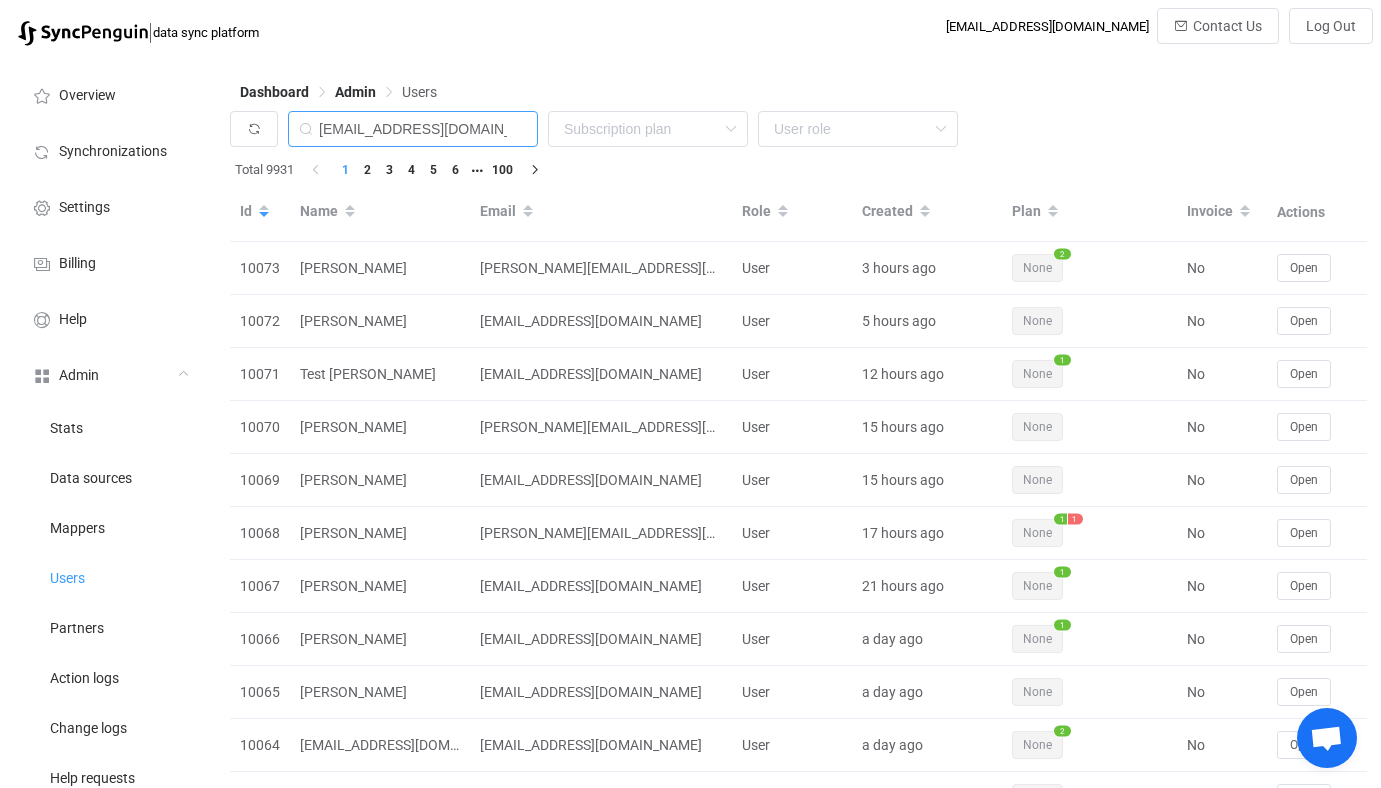 scroll, scrollTop: 0, scrollLeft: 7, axis: horizontal 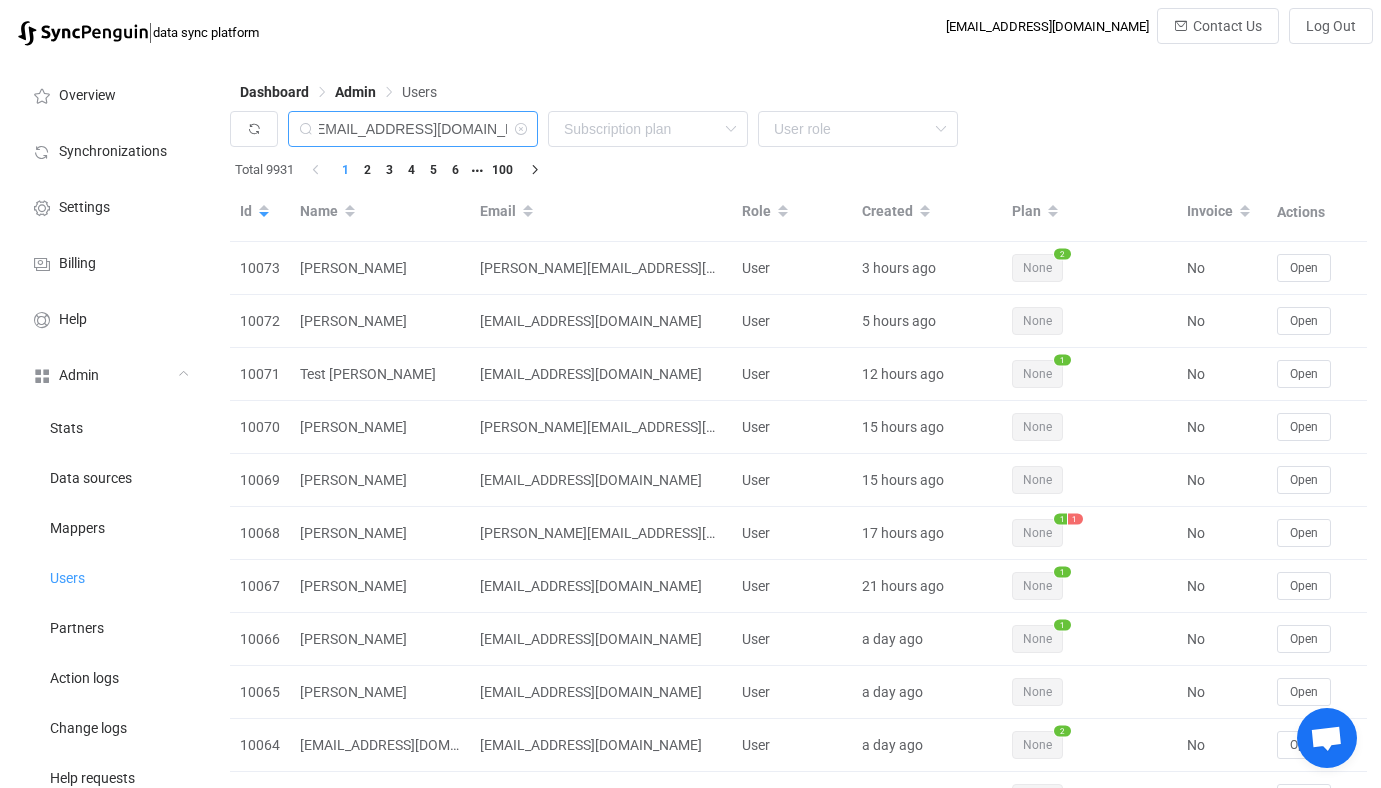 type on "it@nationalgridrenewables.com" 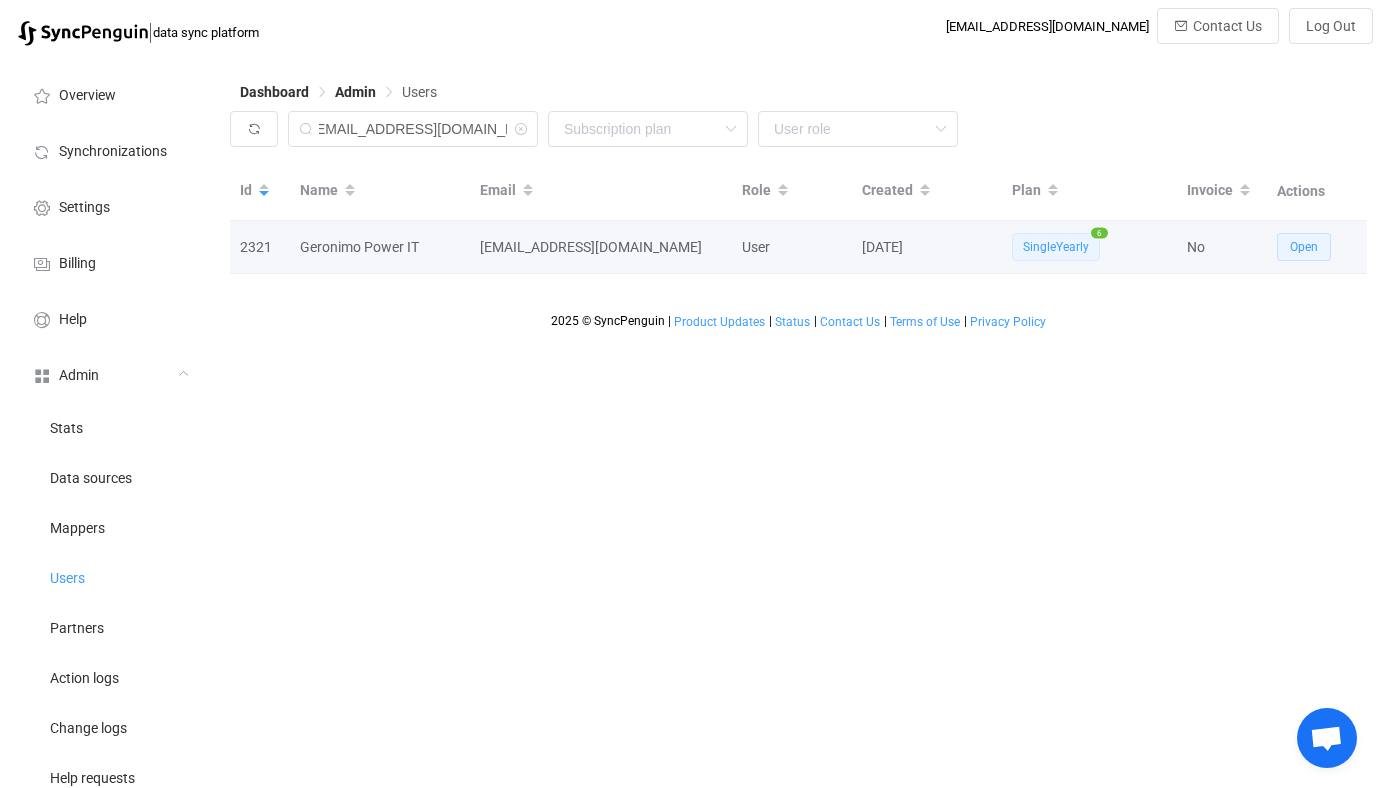 click on "Open" at bounding box center (1304, 247) 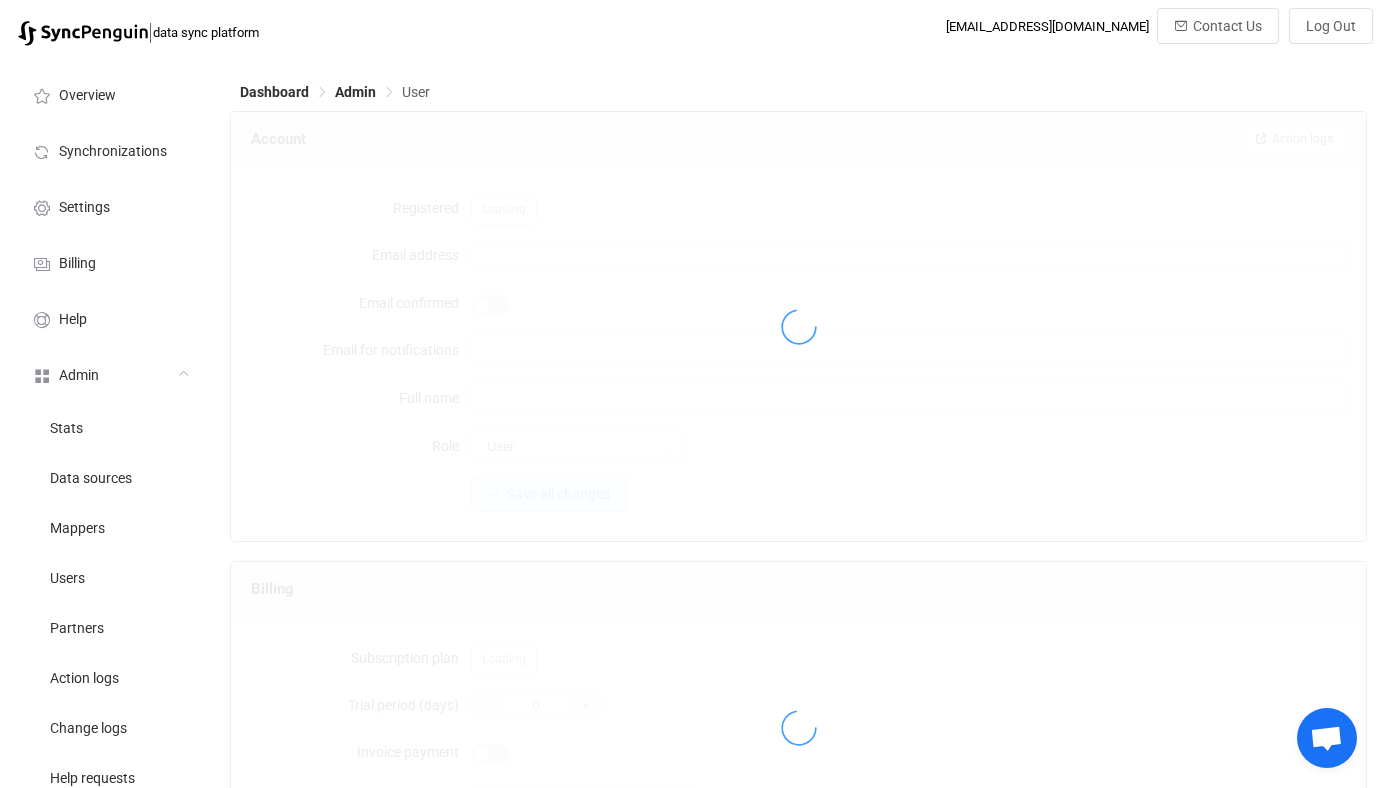 type on "IT@NationalGridRenewables.com" 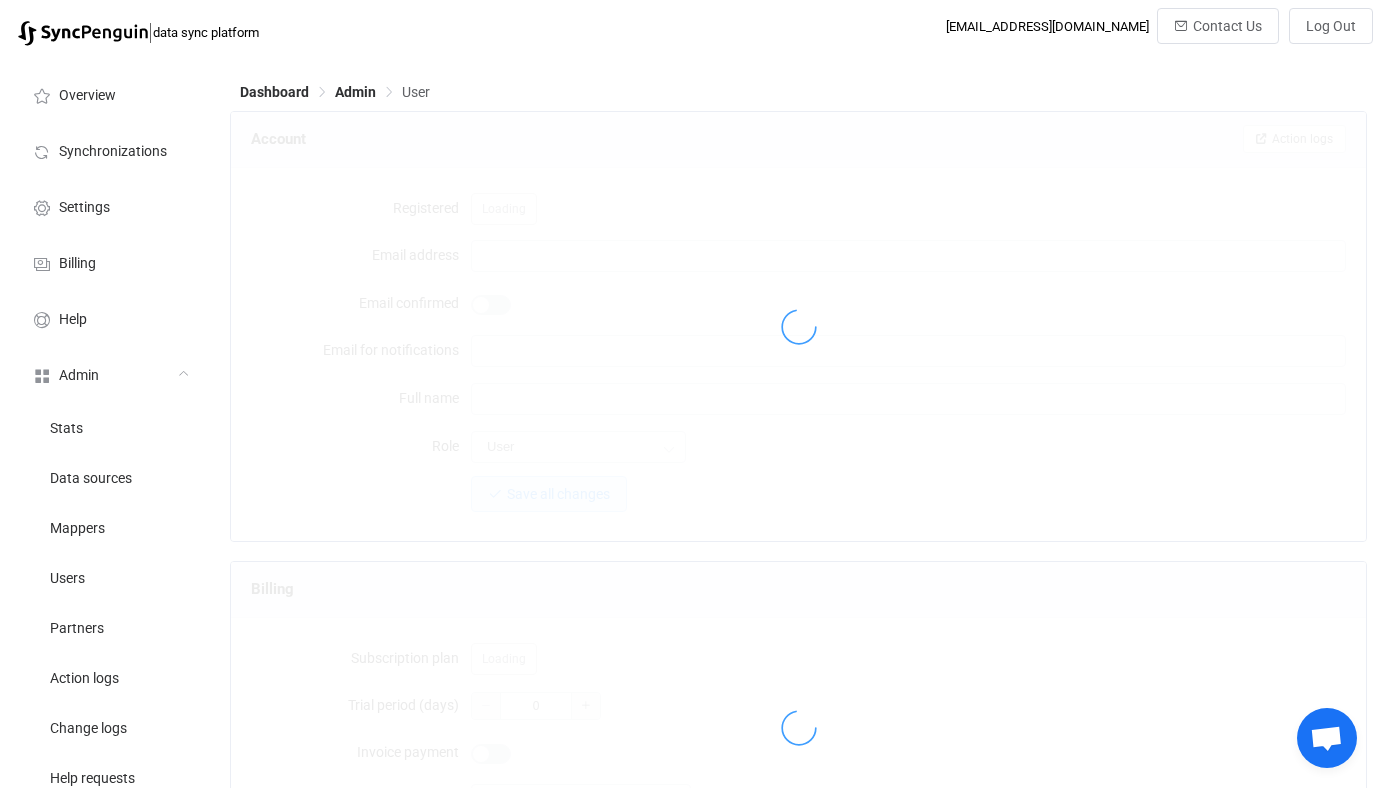 type on "Geronimo Power IT" 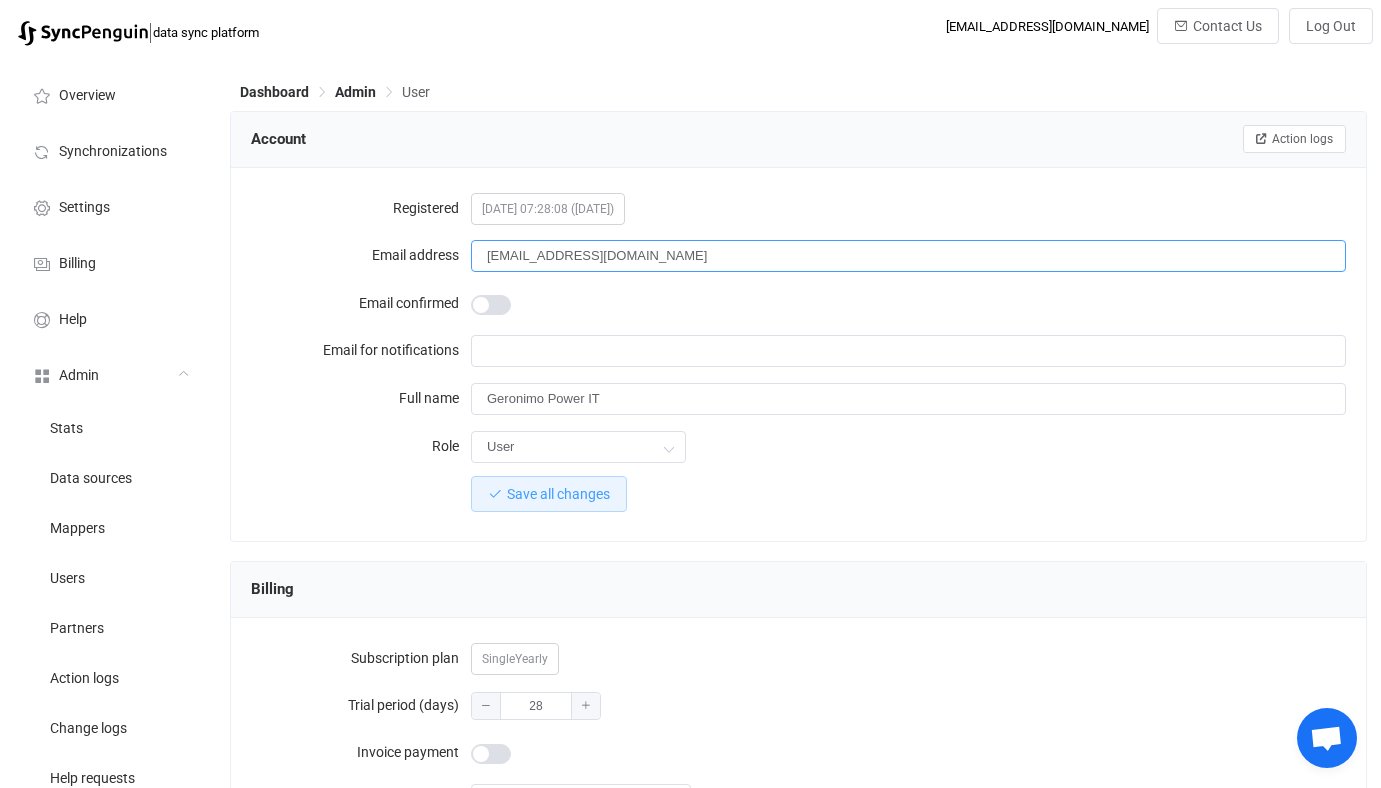 click on "IT@NationalGridRenewables.com" at bounding box center (908, 256) 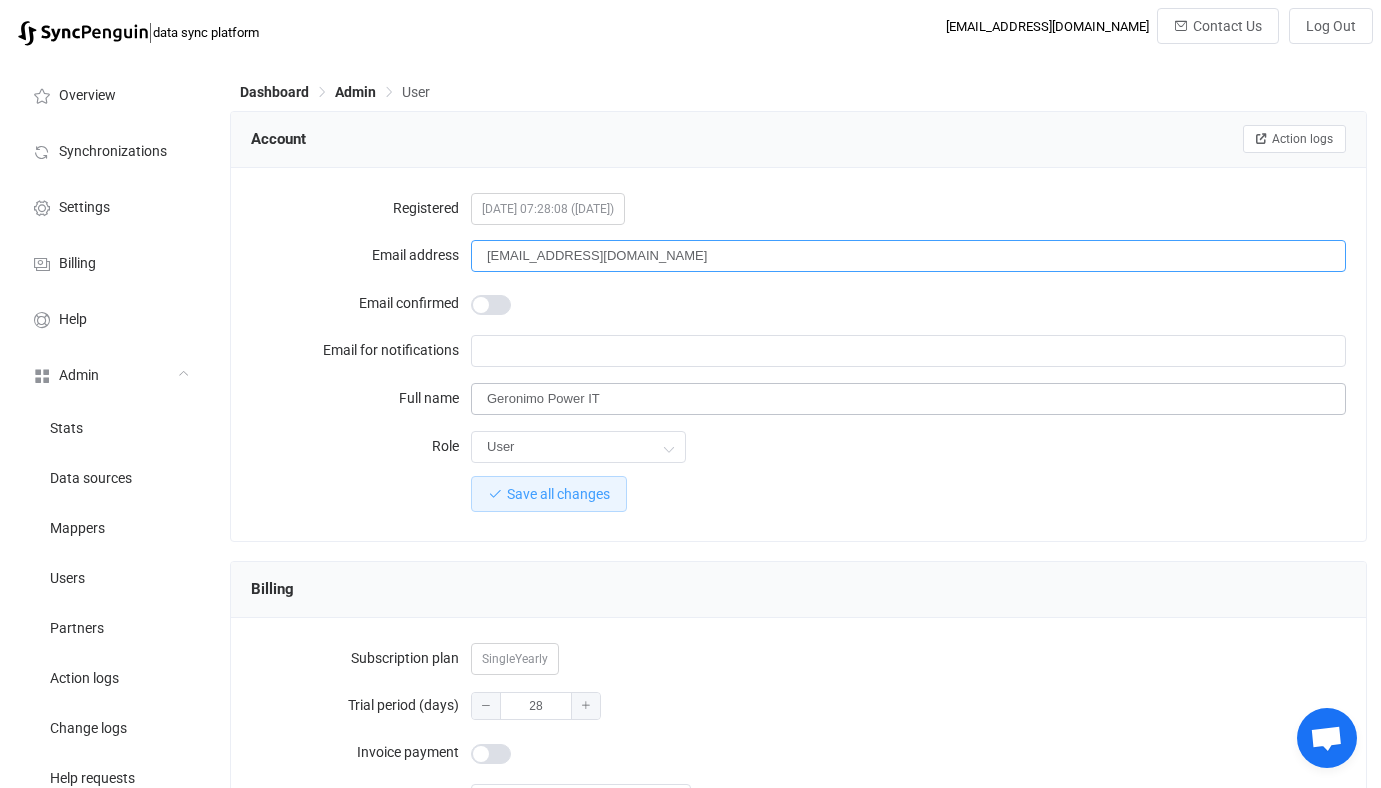 paste on "geronimopower" 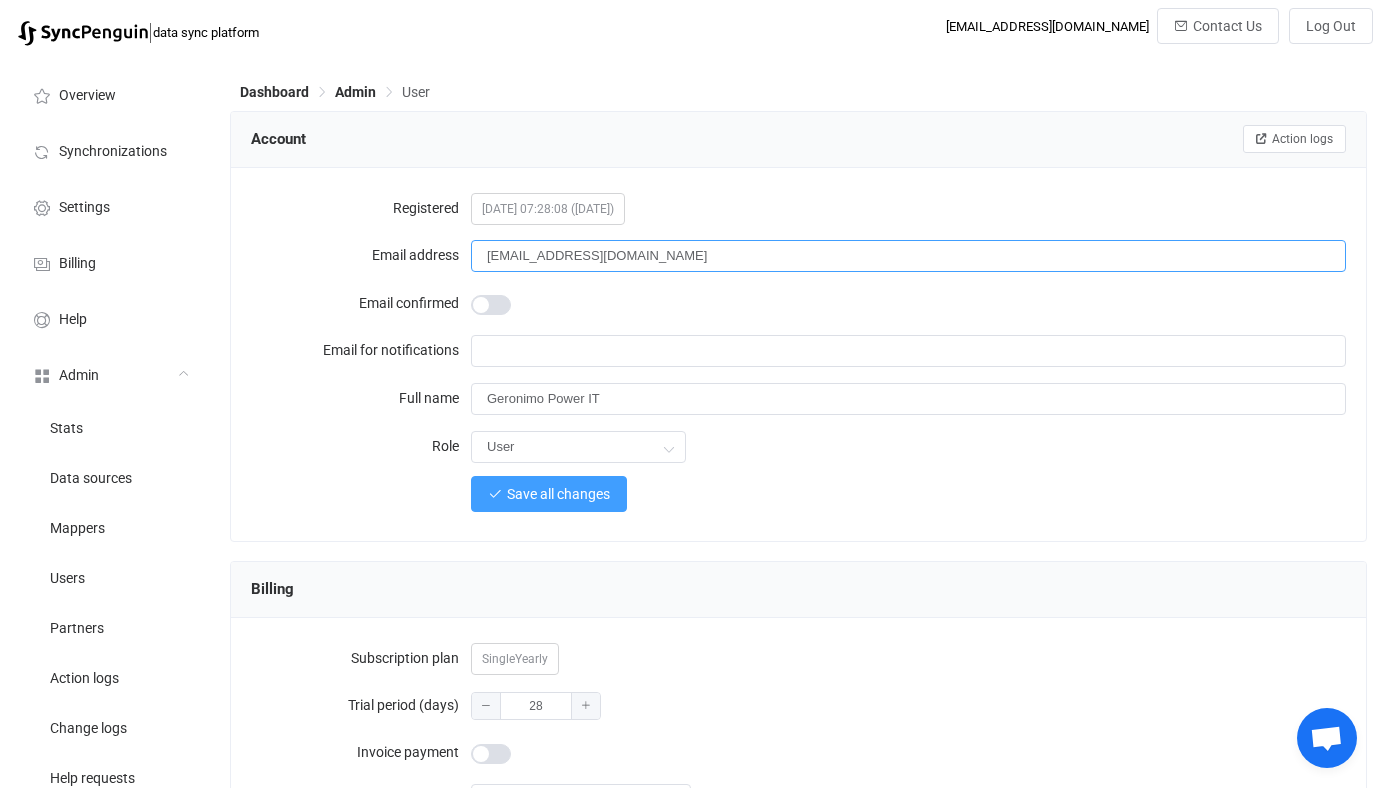 type on "IT@geronimopower.com" 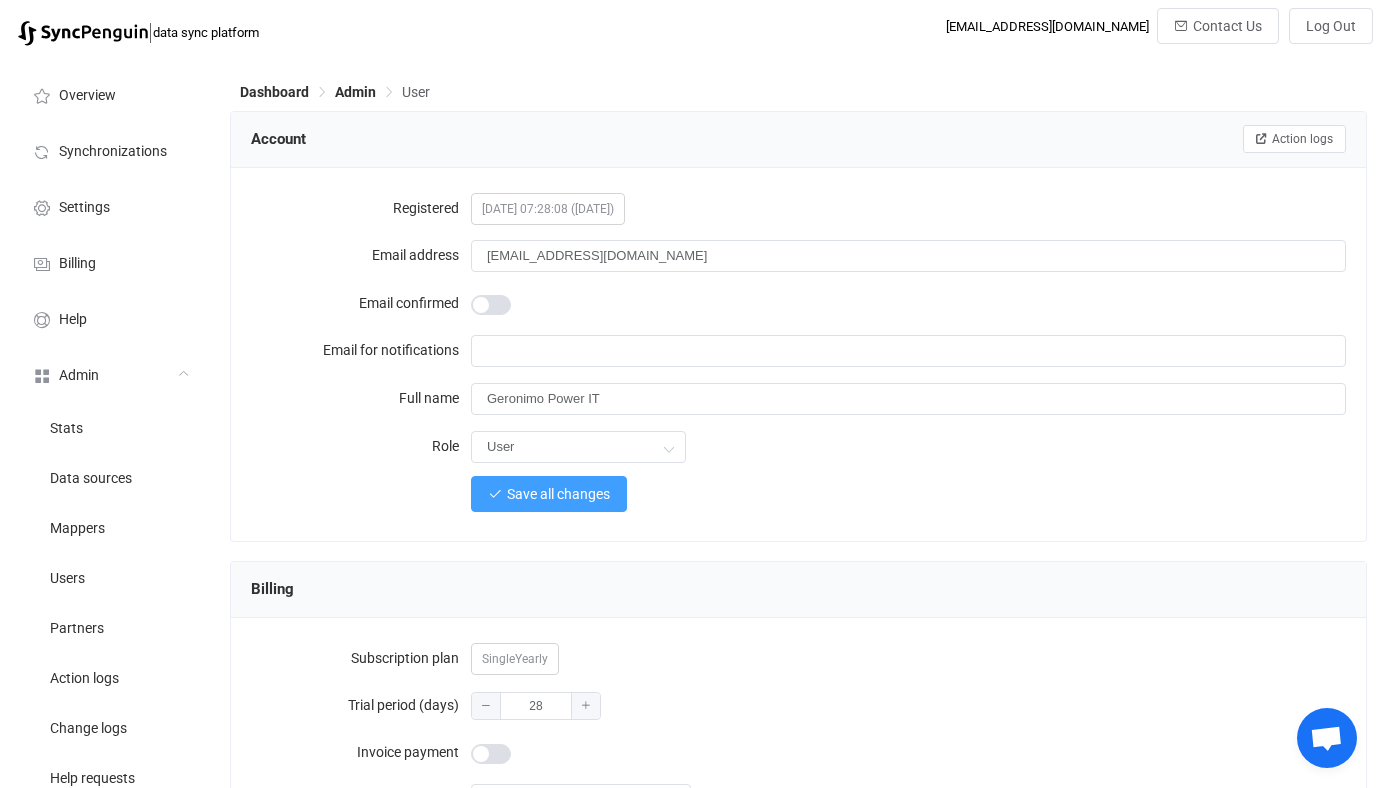 click on "Save all changes" at bounding box center (549, 494) 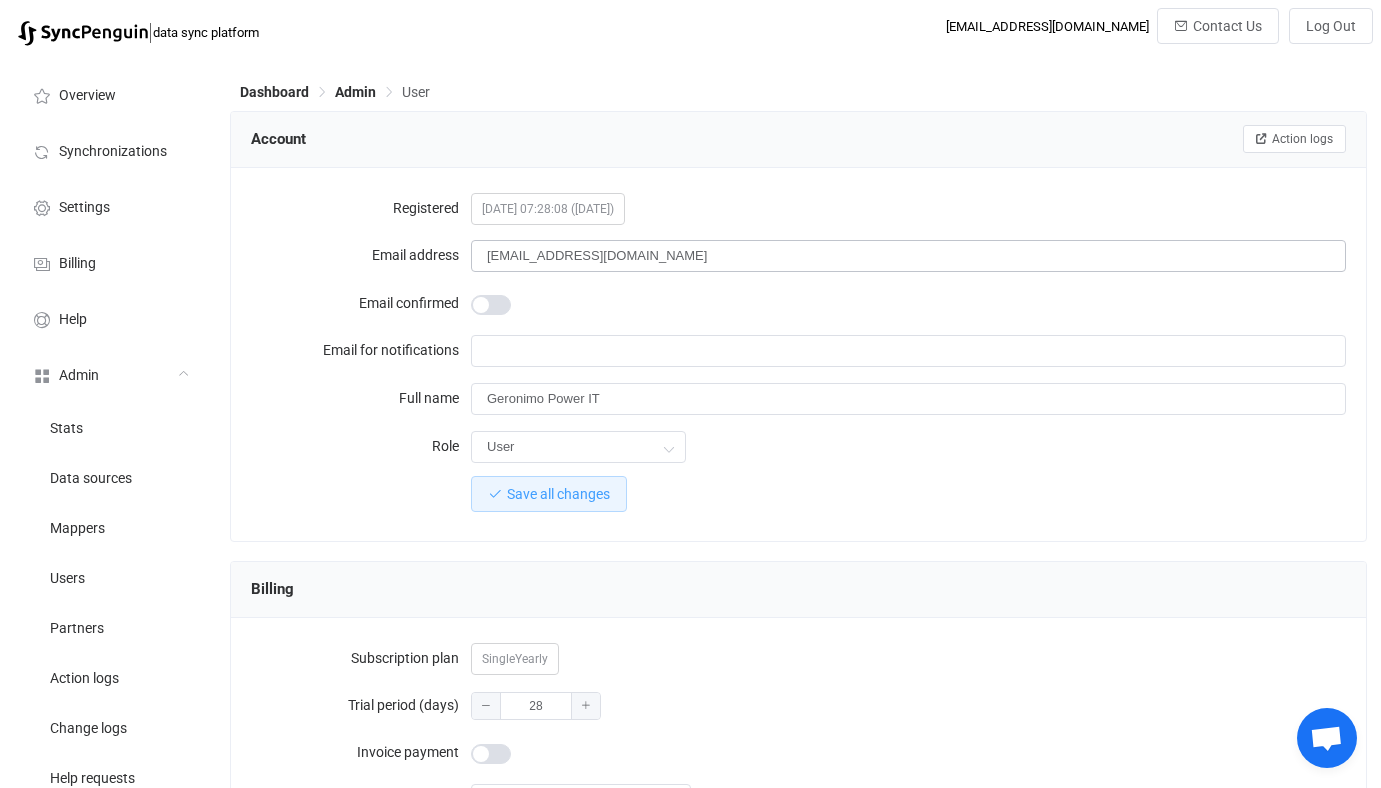 scroll, scrollTop: 24, scrollLeft: 0, axis: vertical 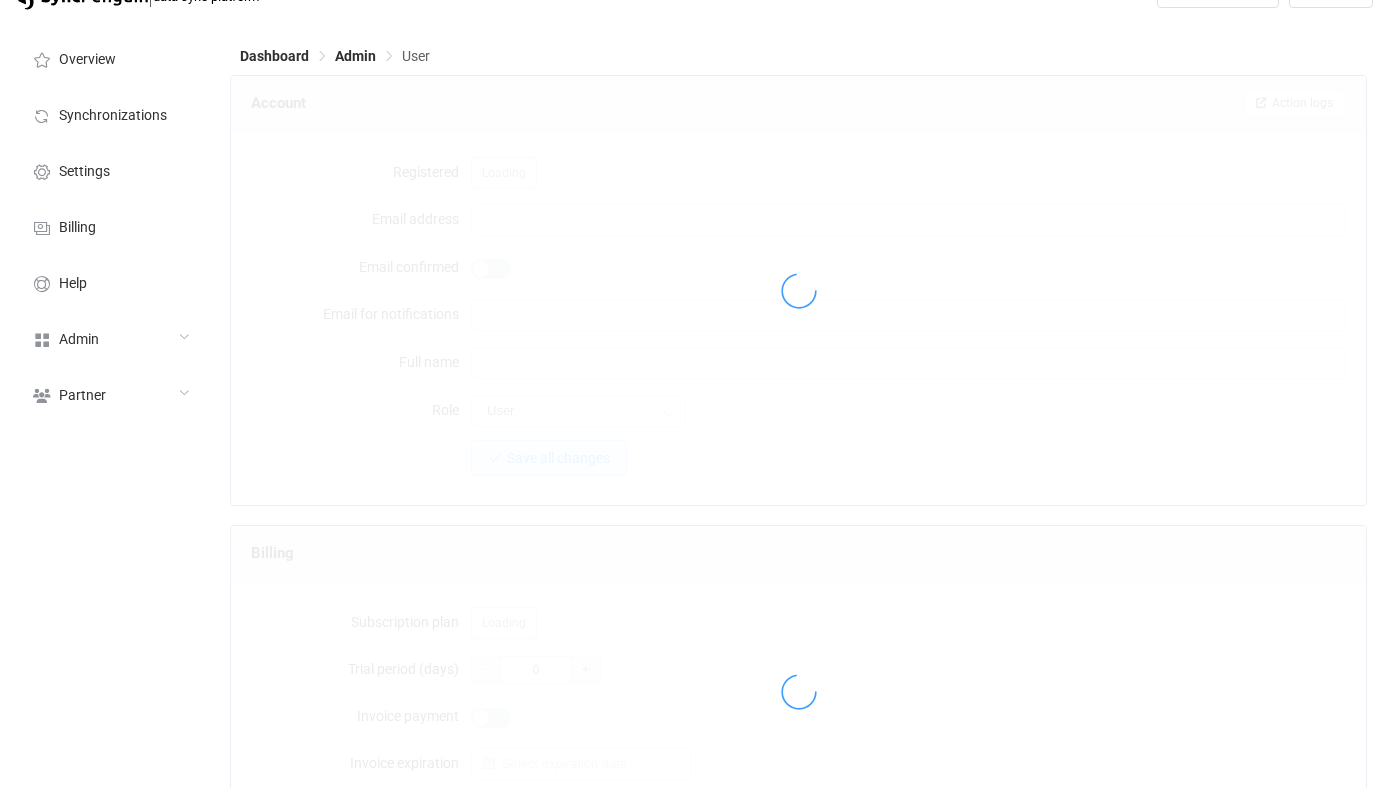 type on "[EMAIL_ADDRESS][DOMAIN_NAME]" 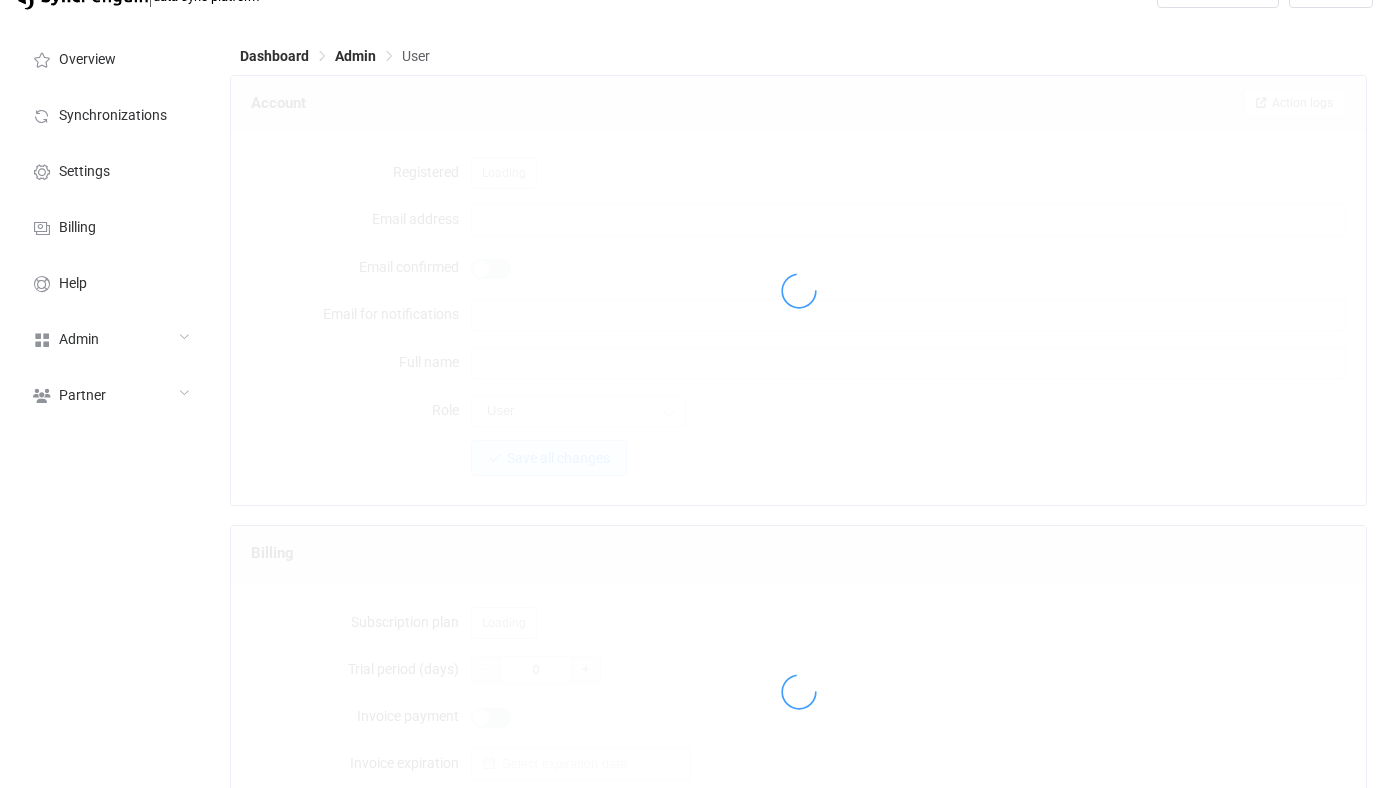 type on "Geronimo Power IT" 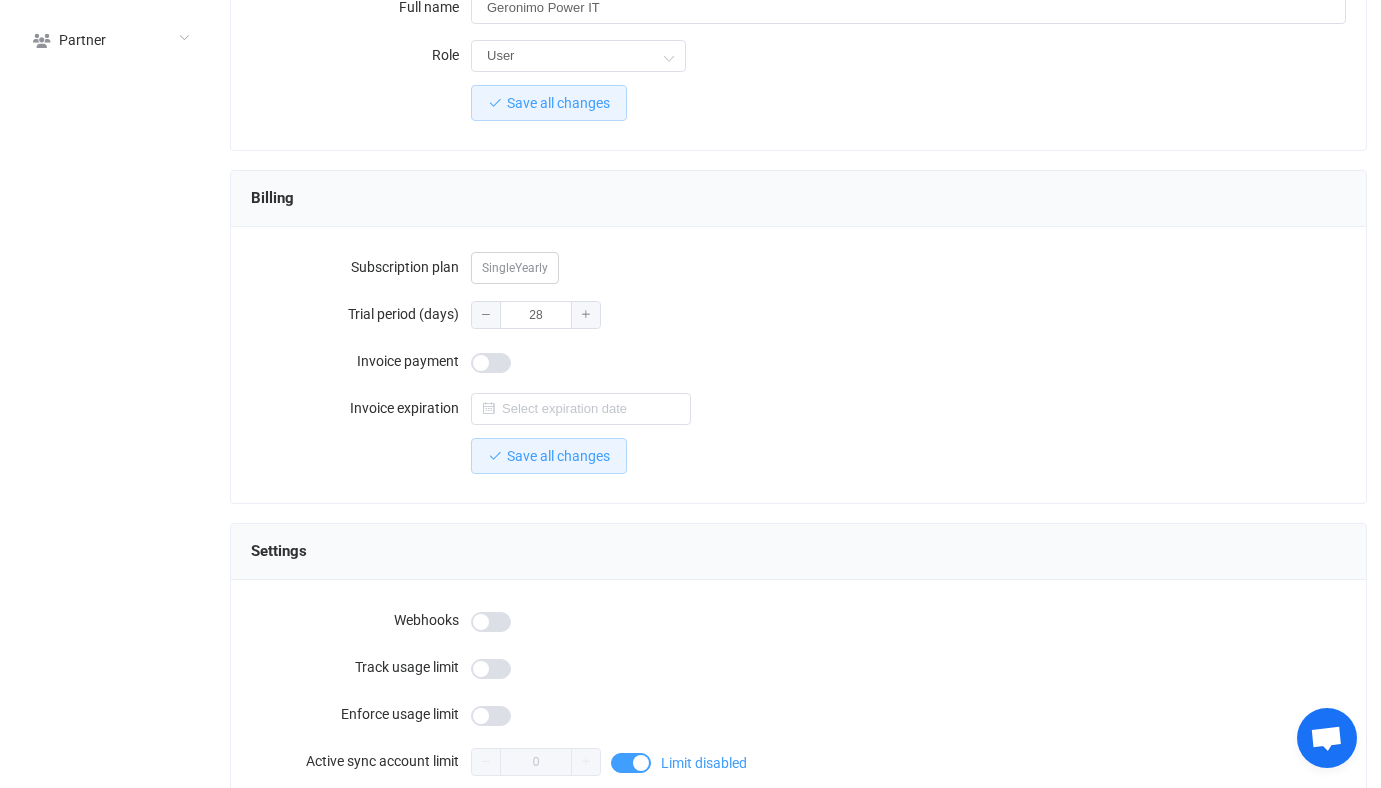 scroll, scrollTop: 1015, scrollLeft: 0, axis: vertical 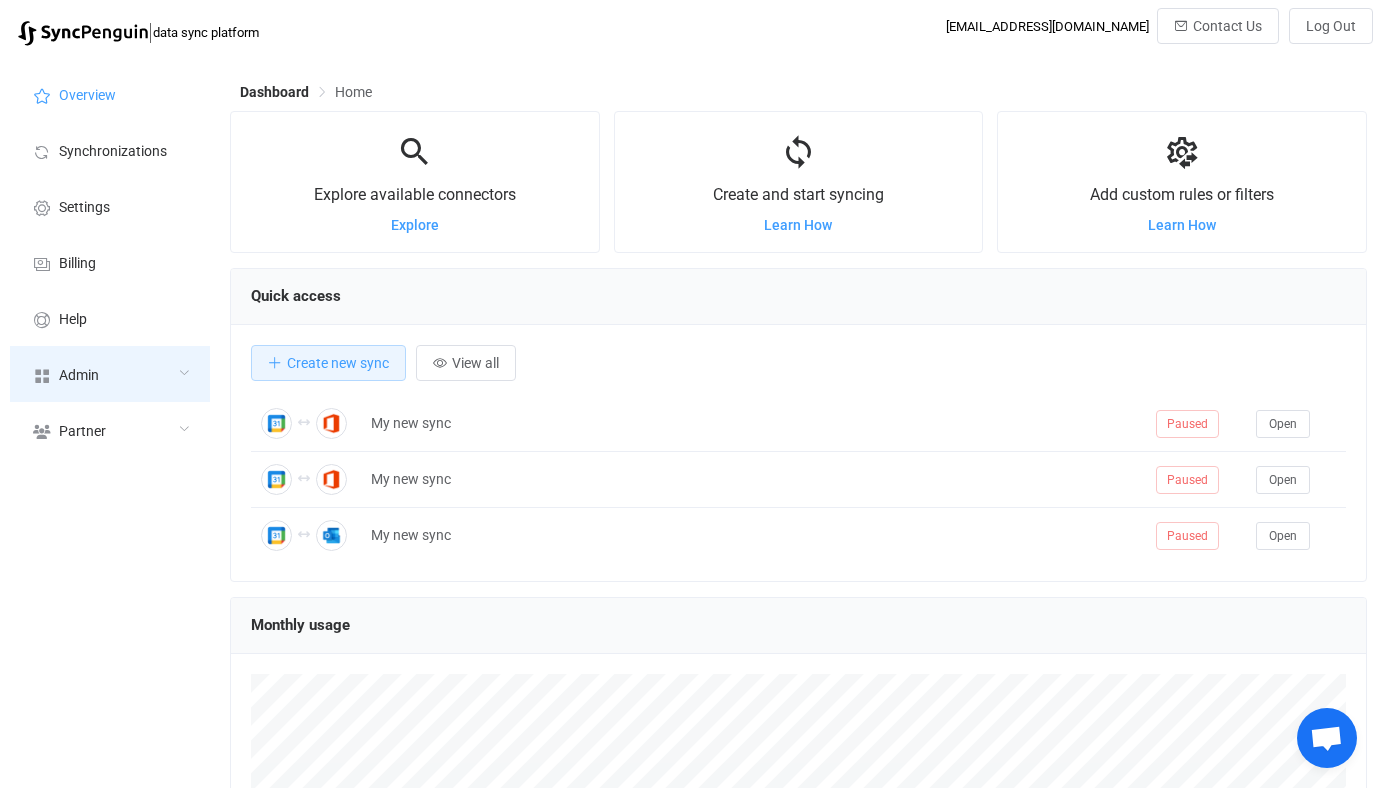 click on "Admin" at bounding box center [79, 376] 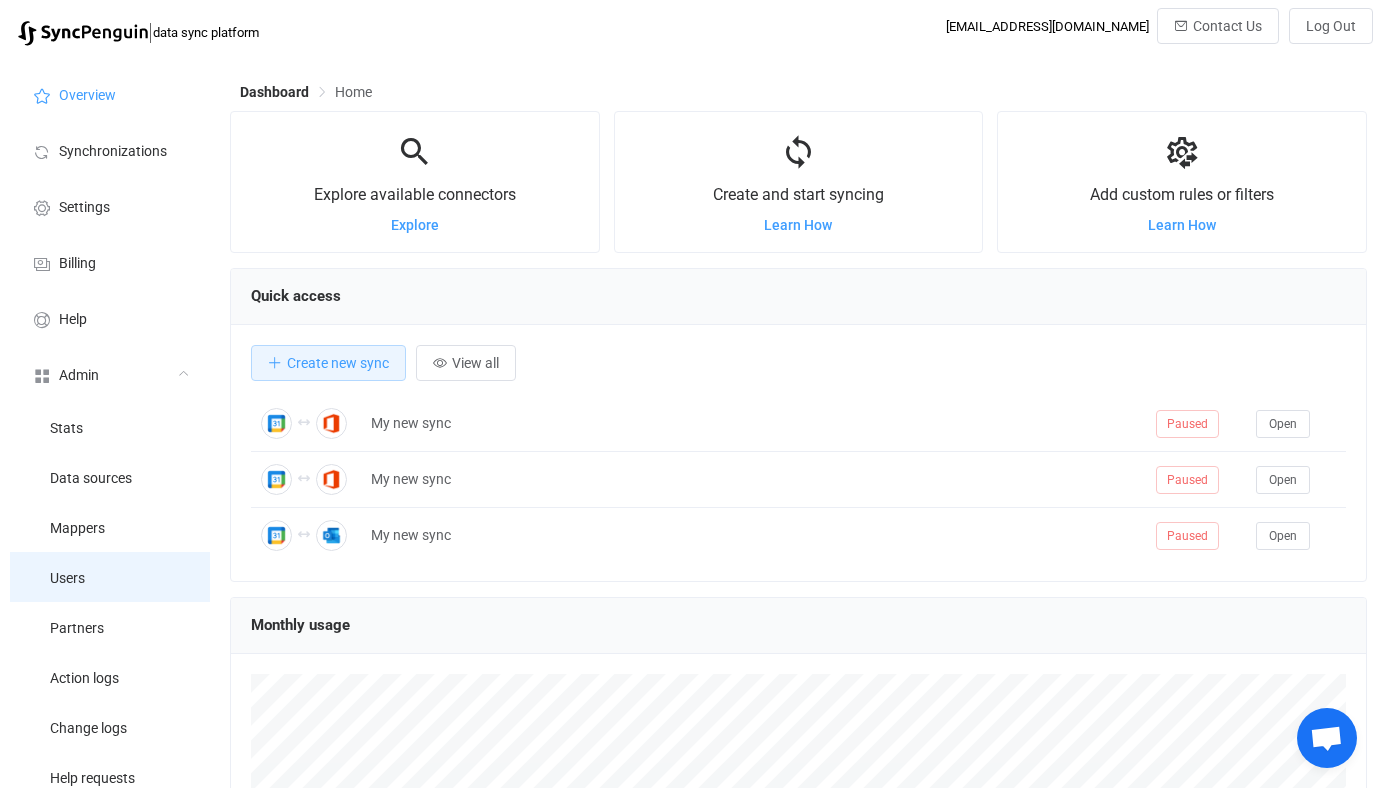 click on "Users" at bounding box center [110, 577] 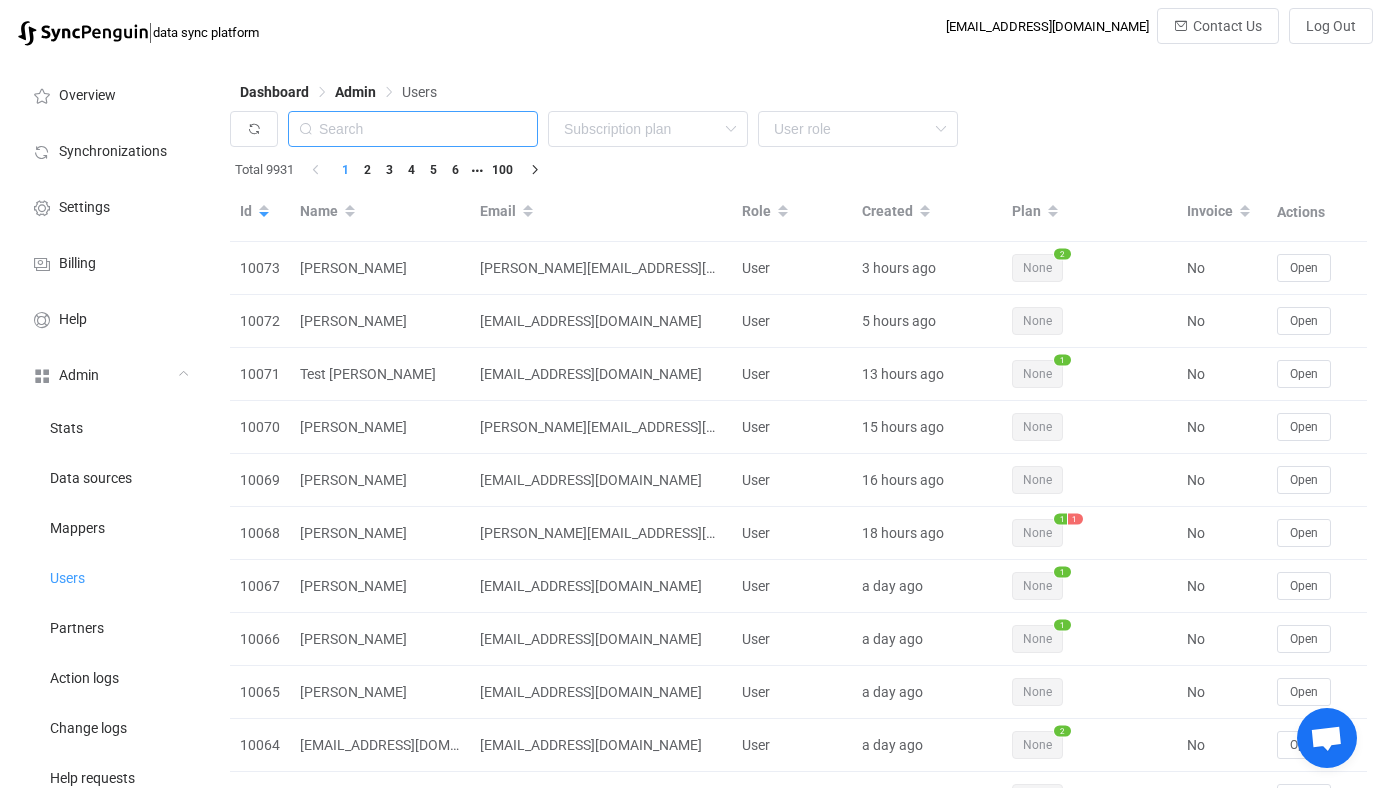 click at bounding box center (413, 129) 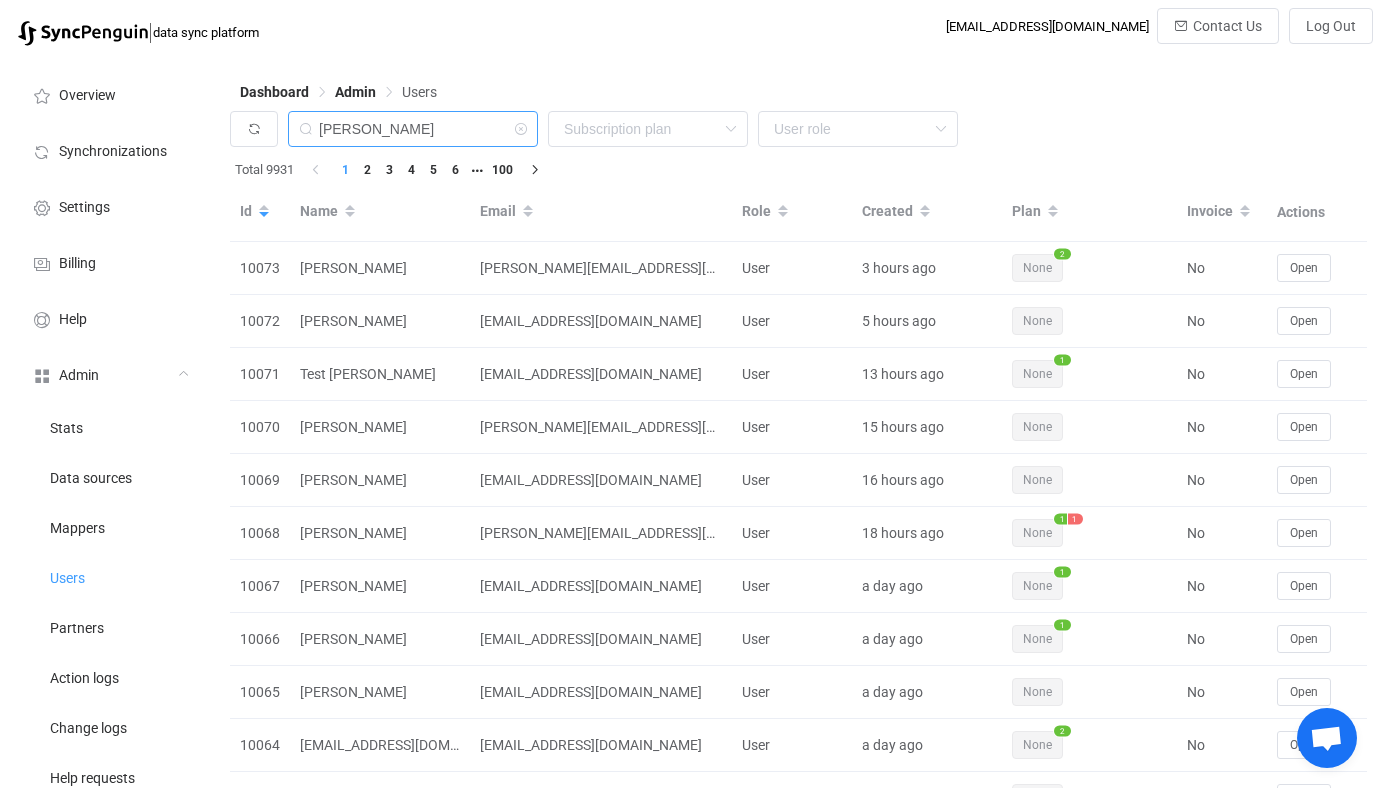 type on "phong" 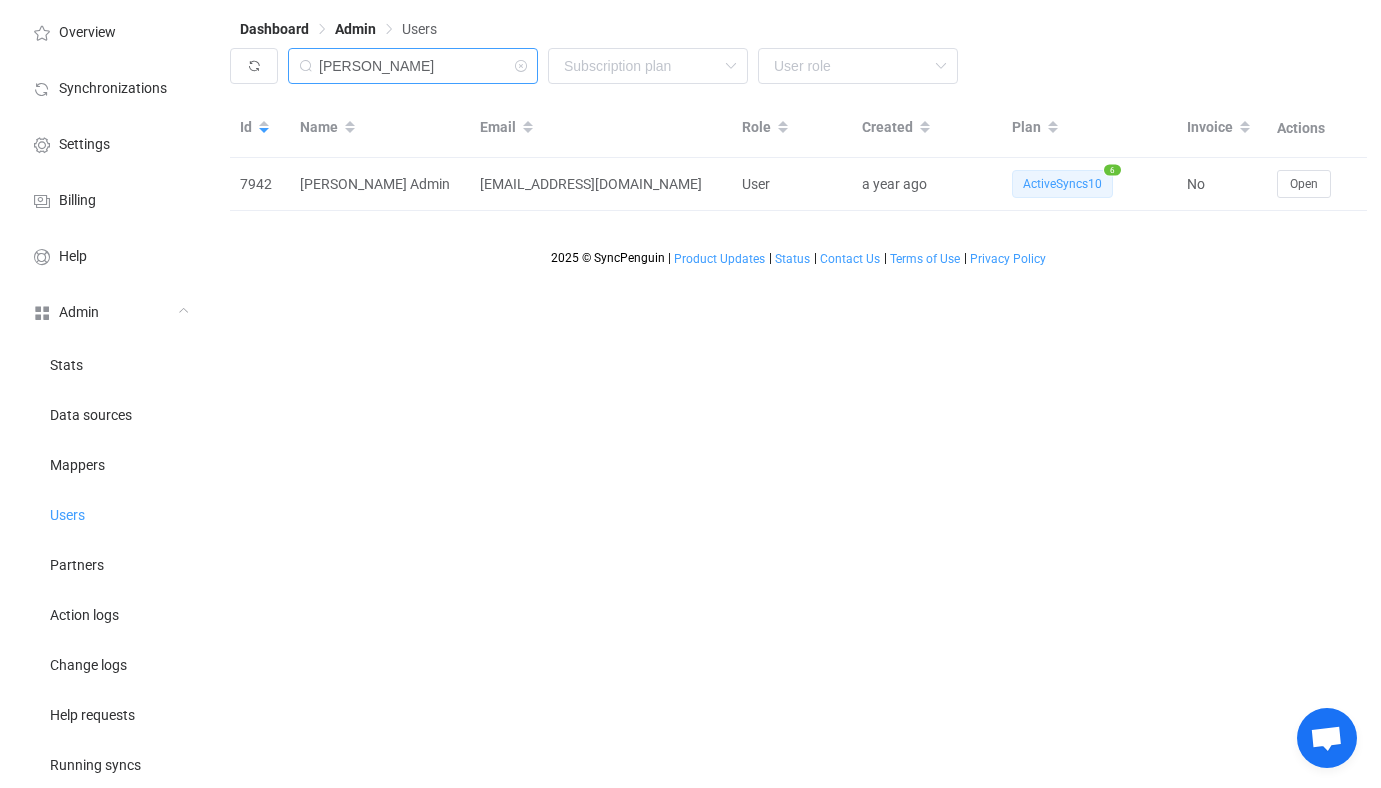 scroll, scrollTop: 53, scrollLeft: 0, axis: vertical 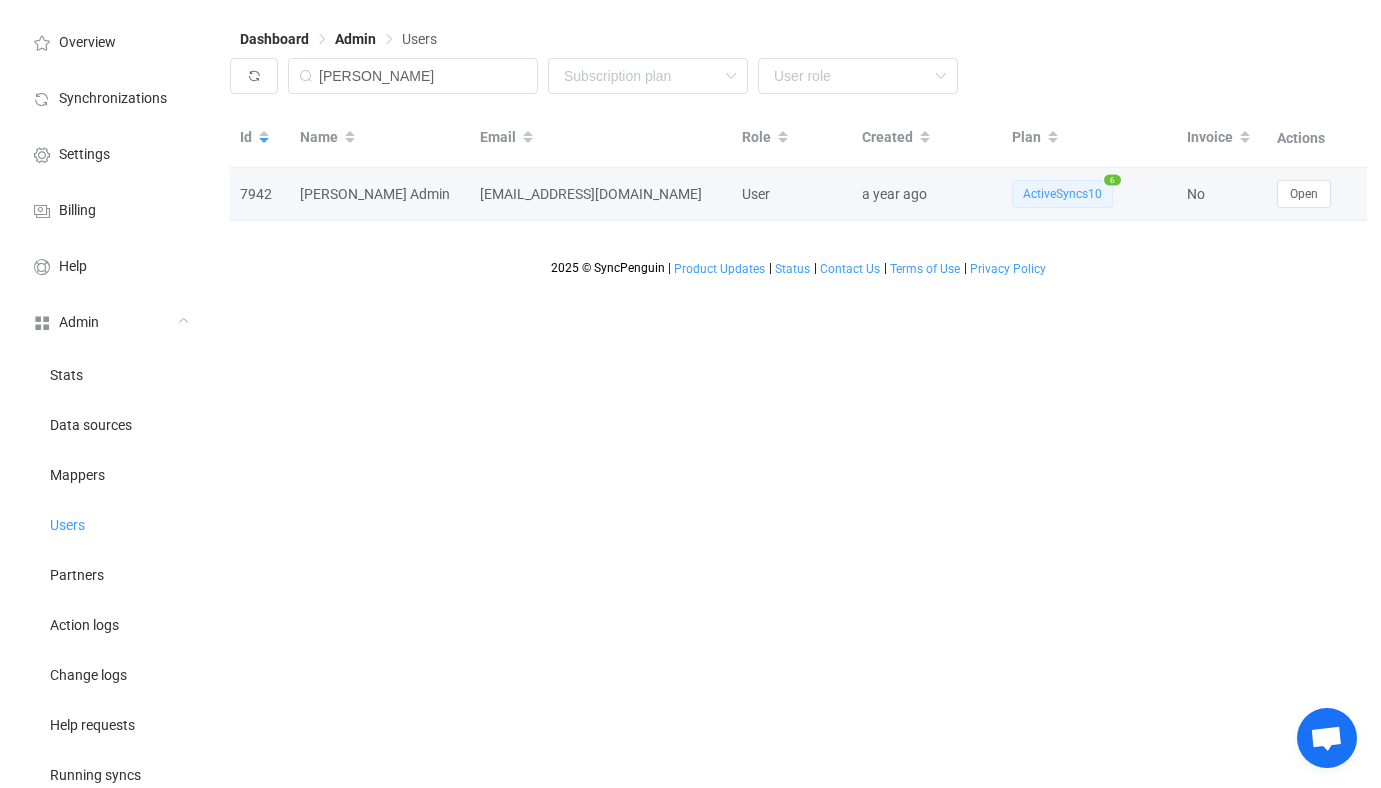 click on "Open" at bounding box center (1317, 194) 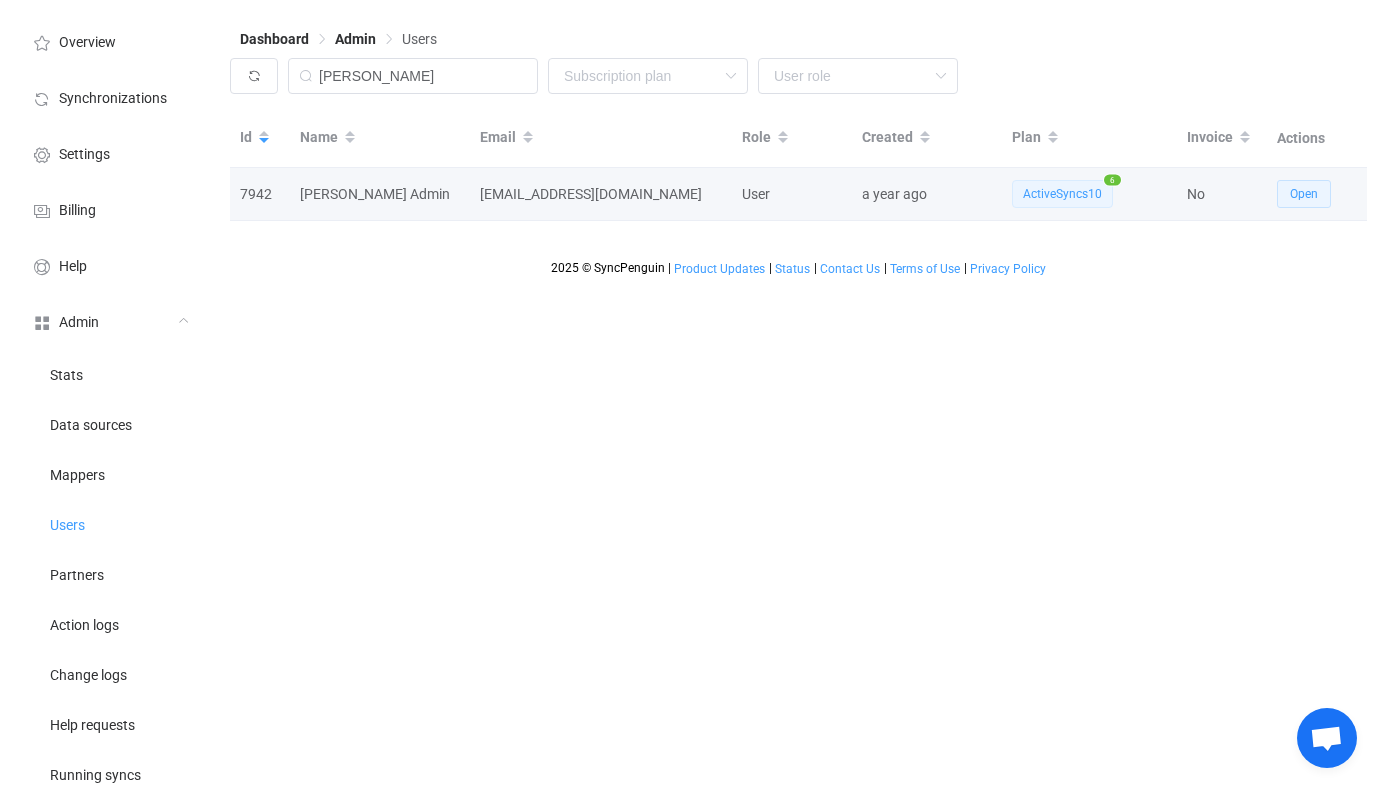 click on "Open" at bounding box center (1304, 194) 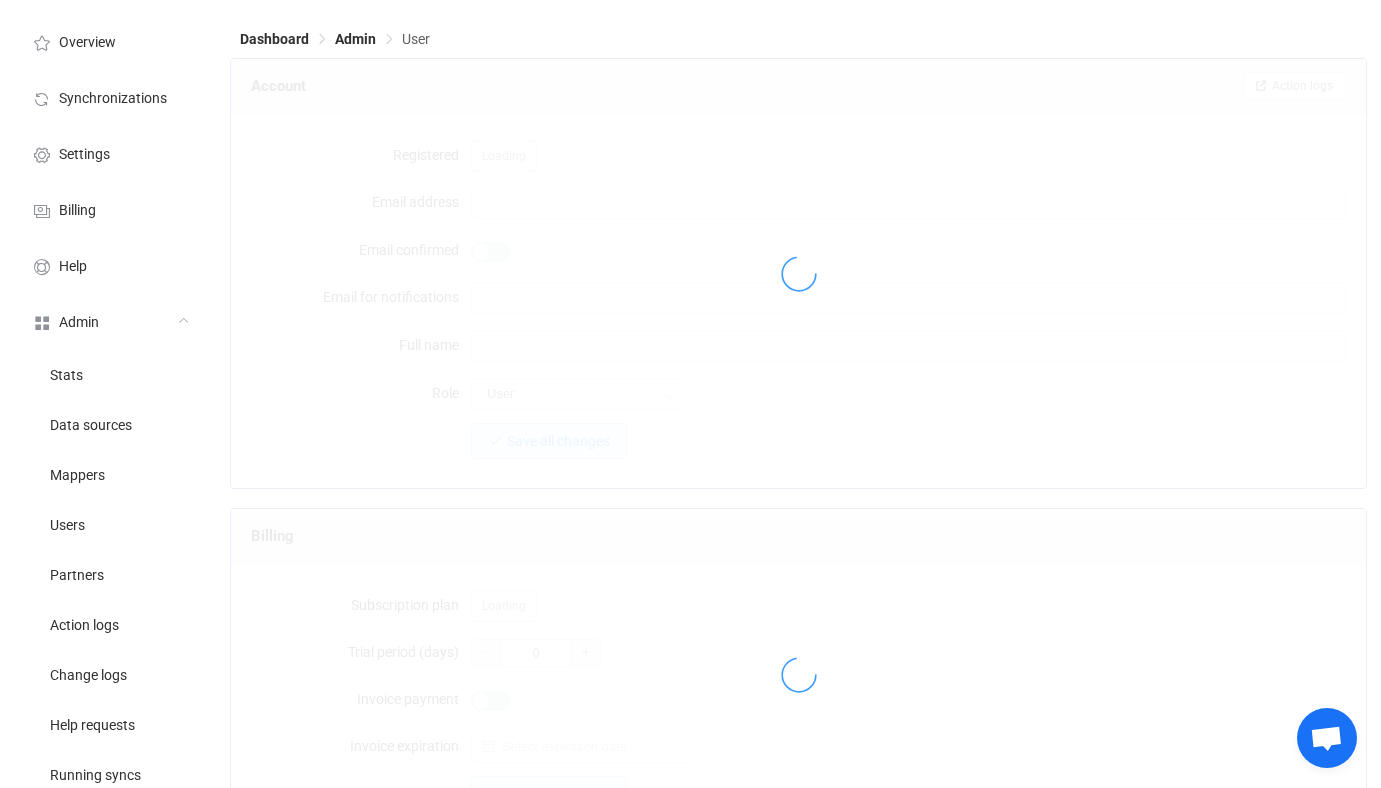 scroll, scrollTop: 0, scrollLeft: 0, axis: both 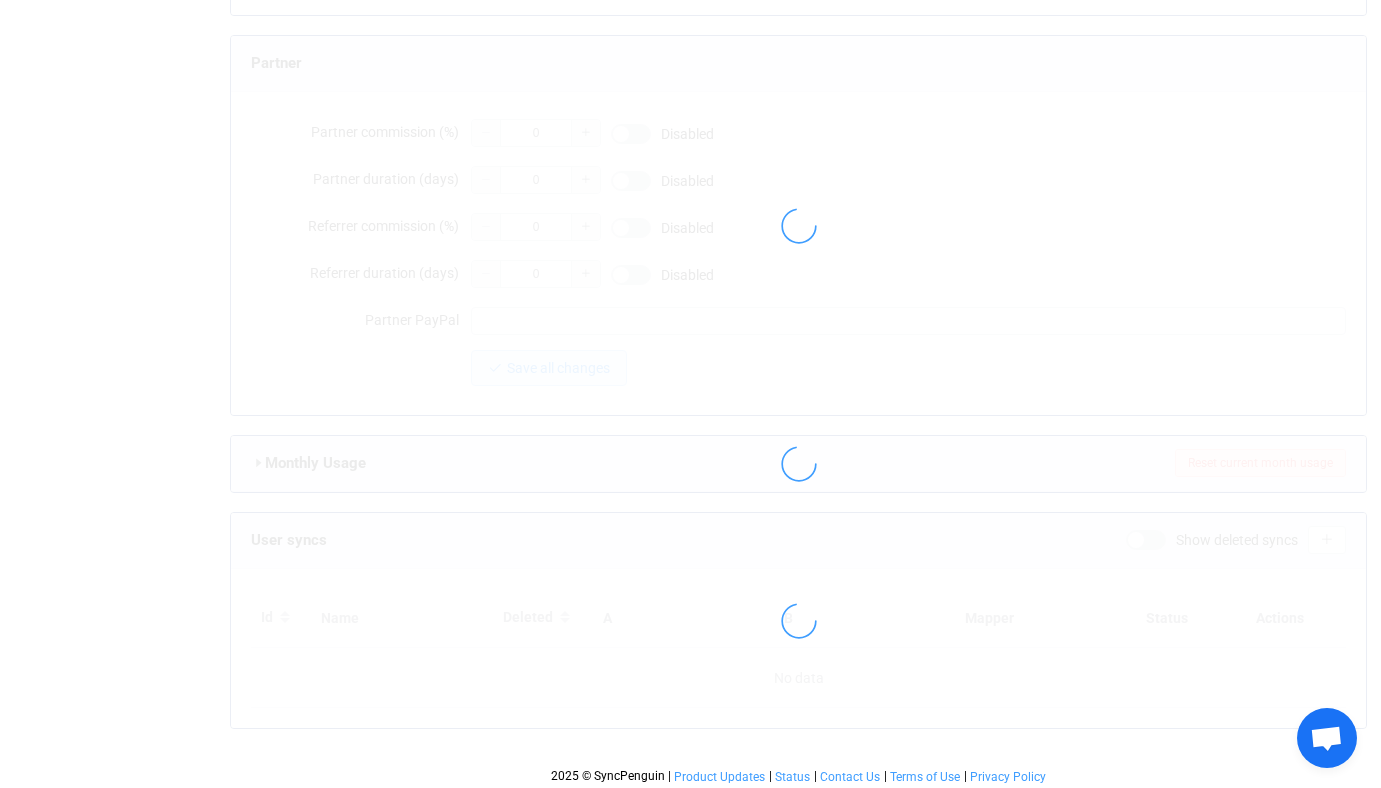 type on "phongadmin@caivis.com" 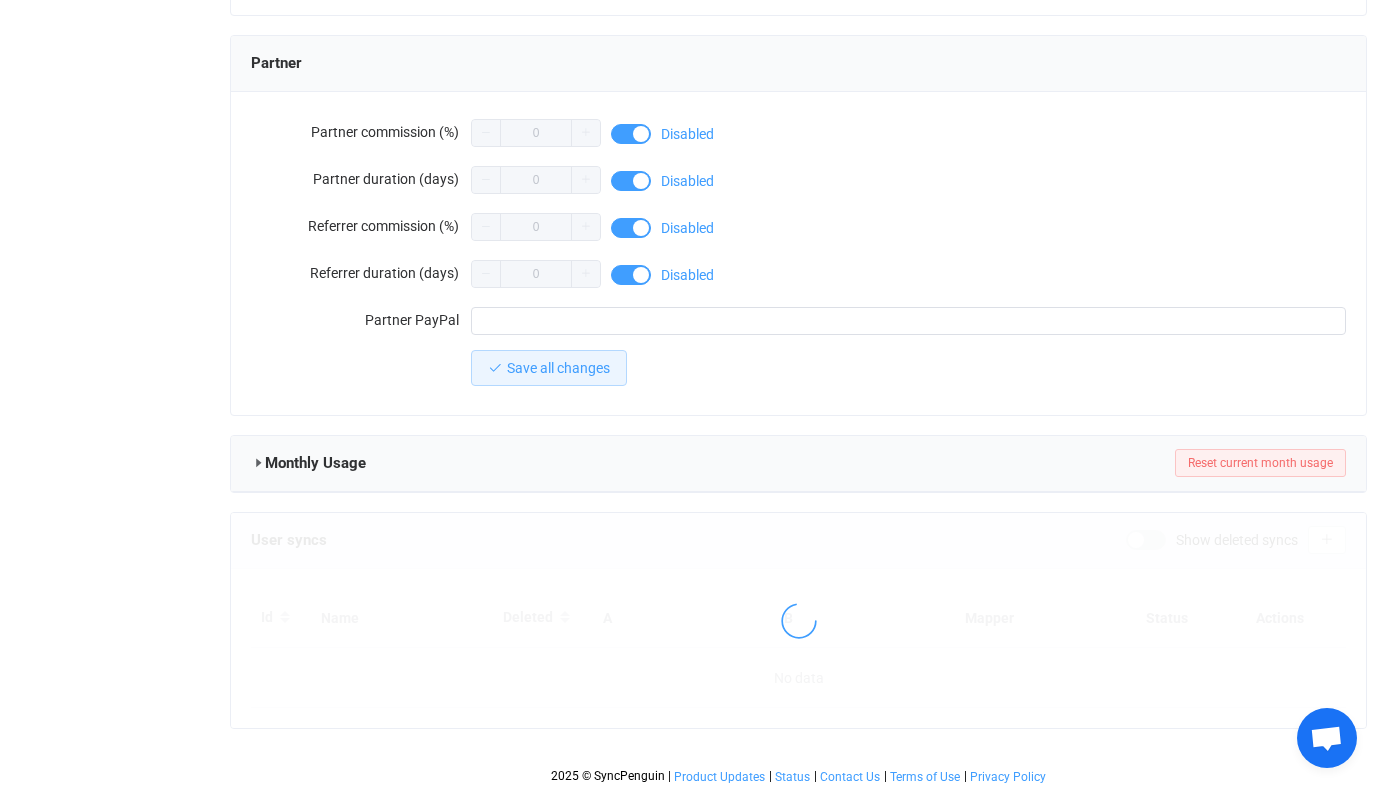 scroll, scrollTop: 1795, scrollLeft: 0, axis: vertical 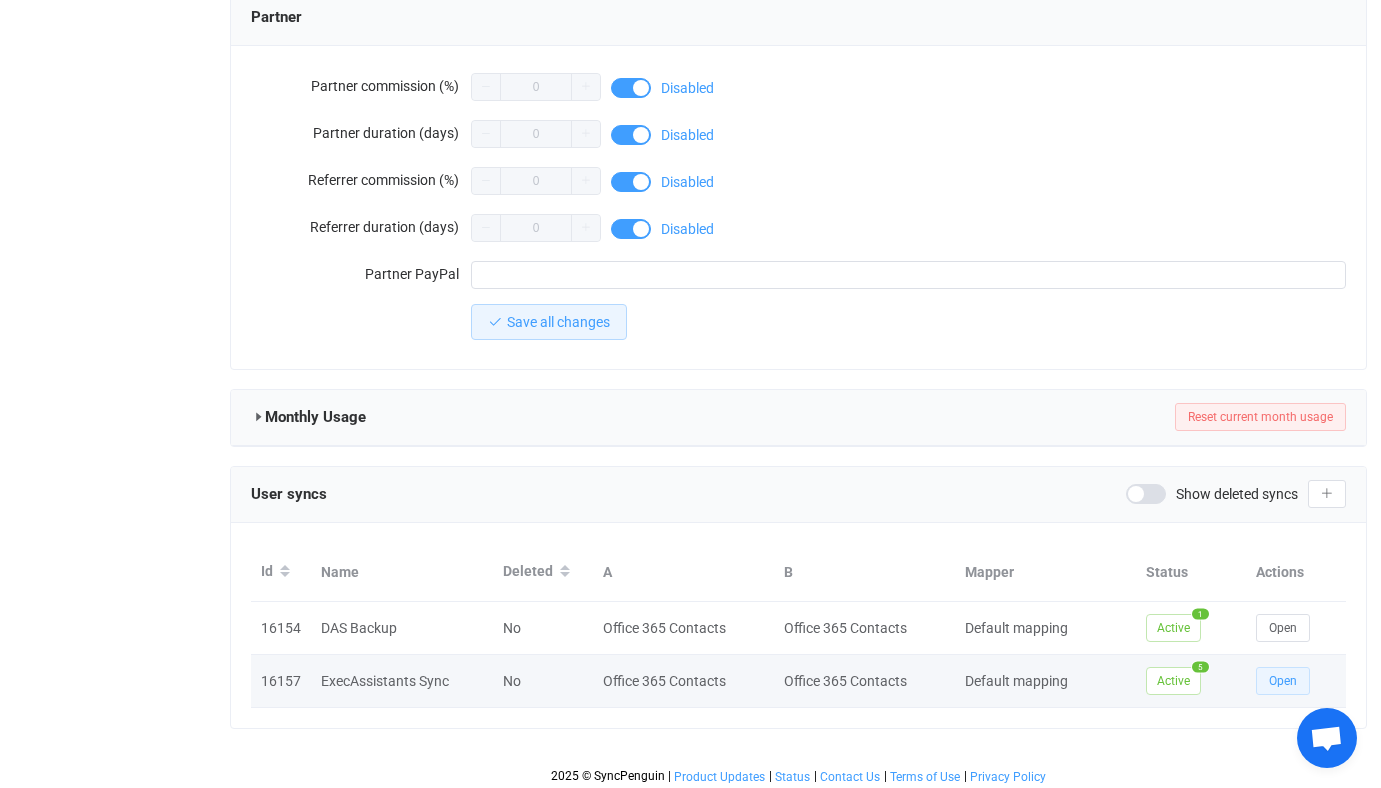 click on "Open" at bounding box center (1283, 681) 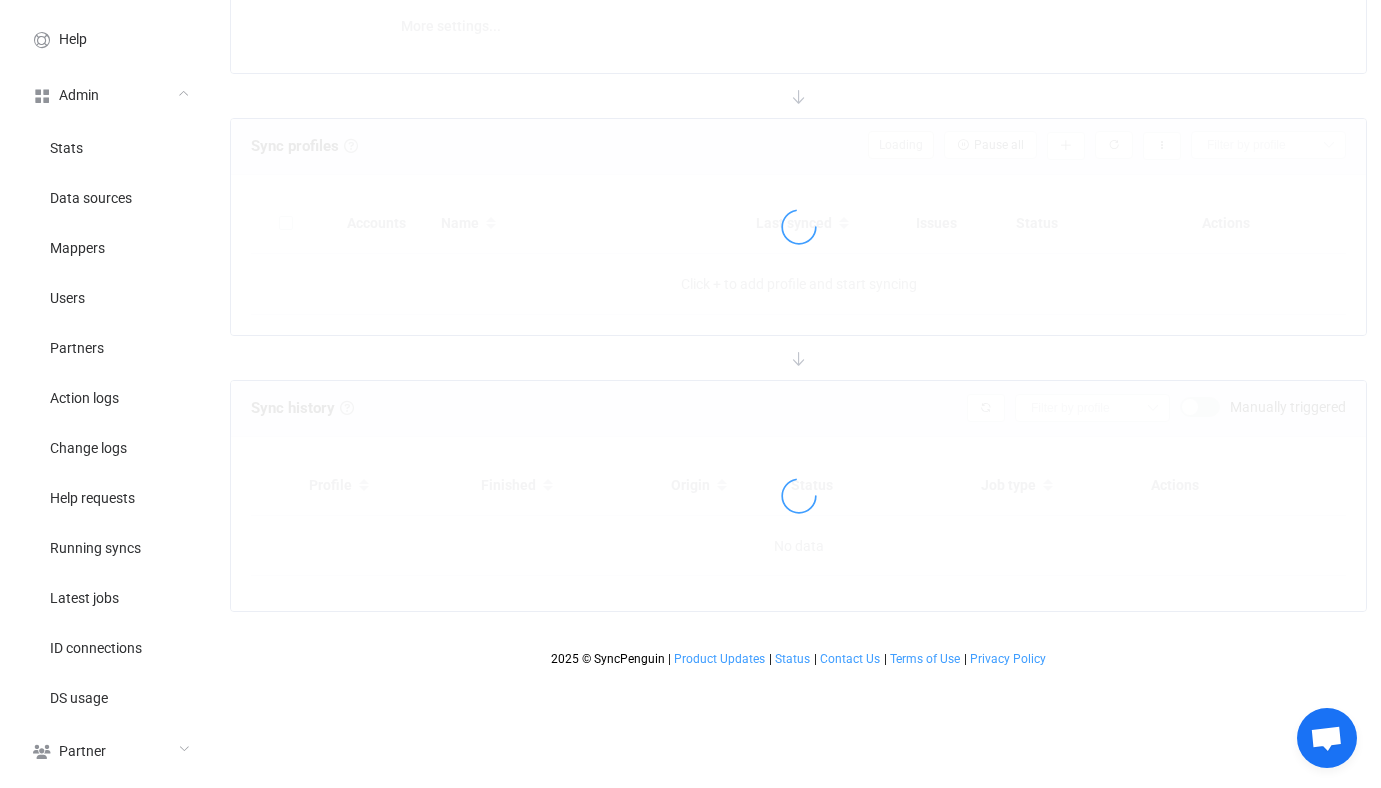 scroll, scrollTop: 0, scrollLeft: 0, axis: both 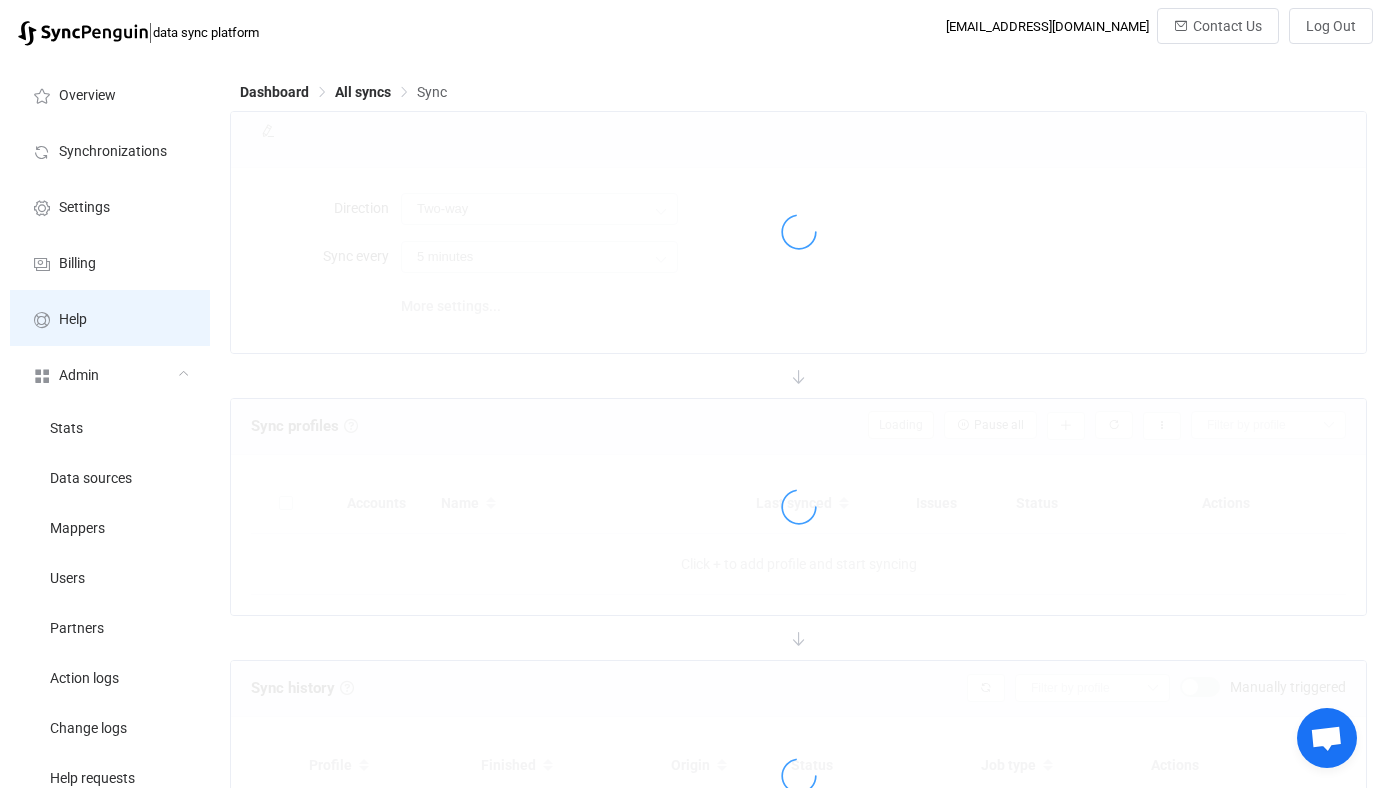 type on "2 hours" 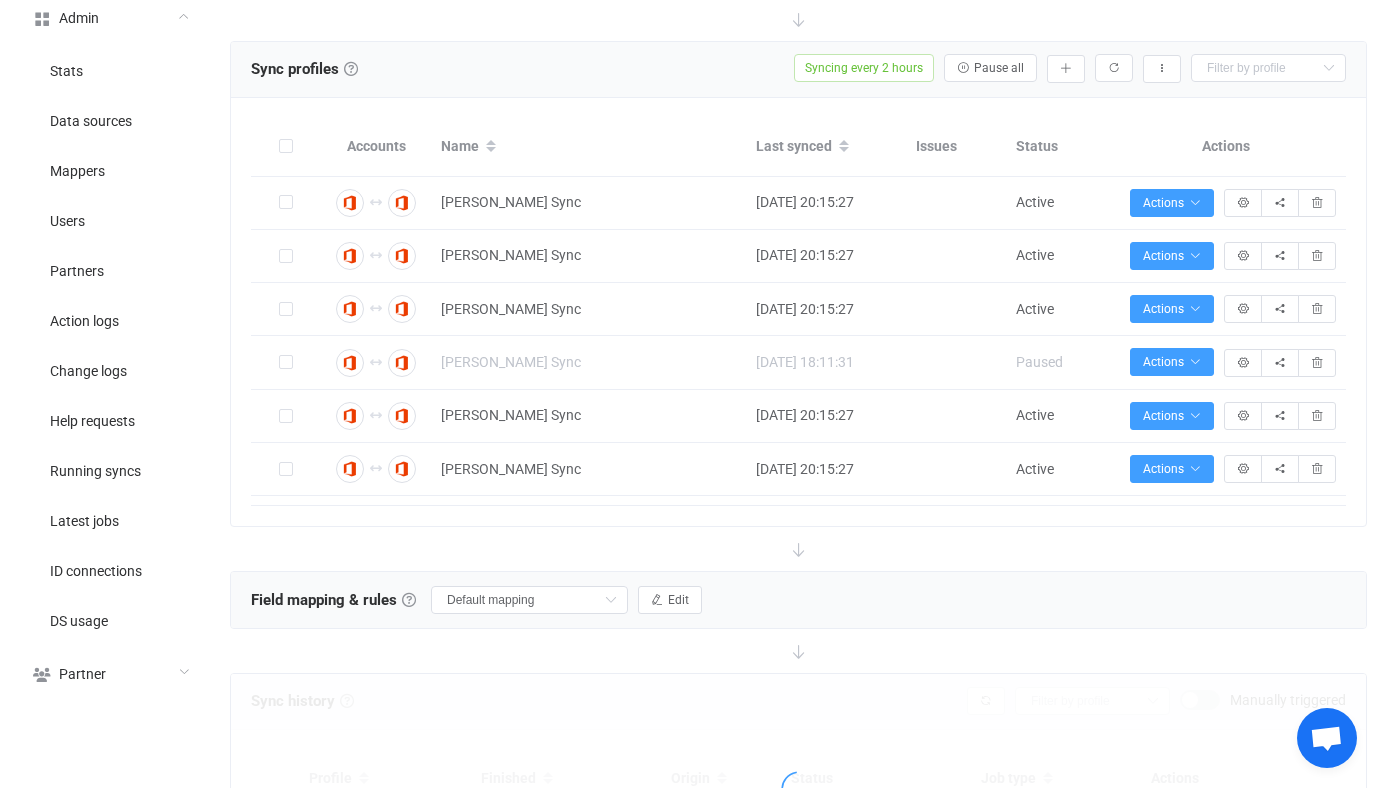 scroll, scrollTop: 536, scrollLeft: 0, axis: vertical 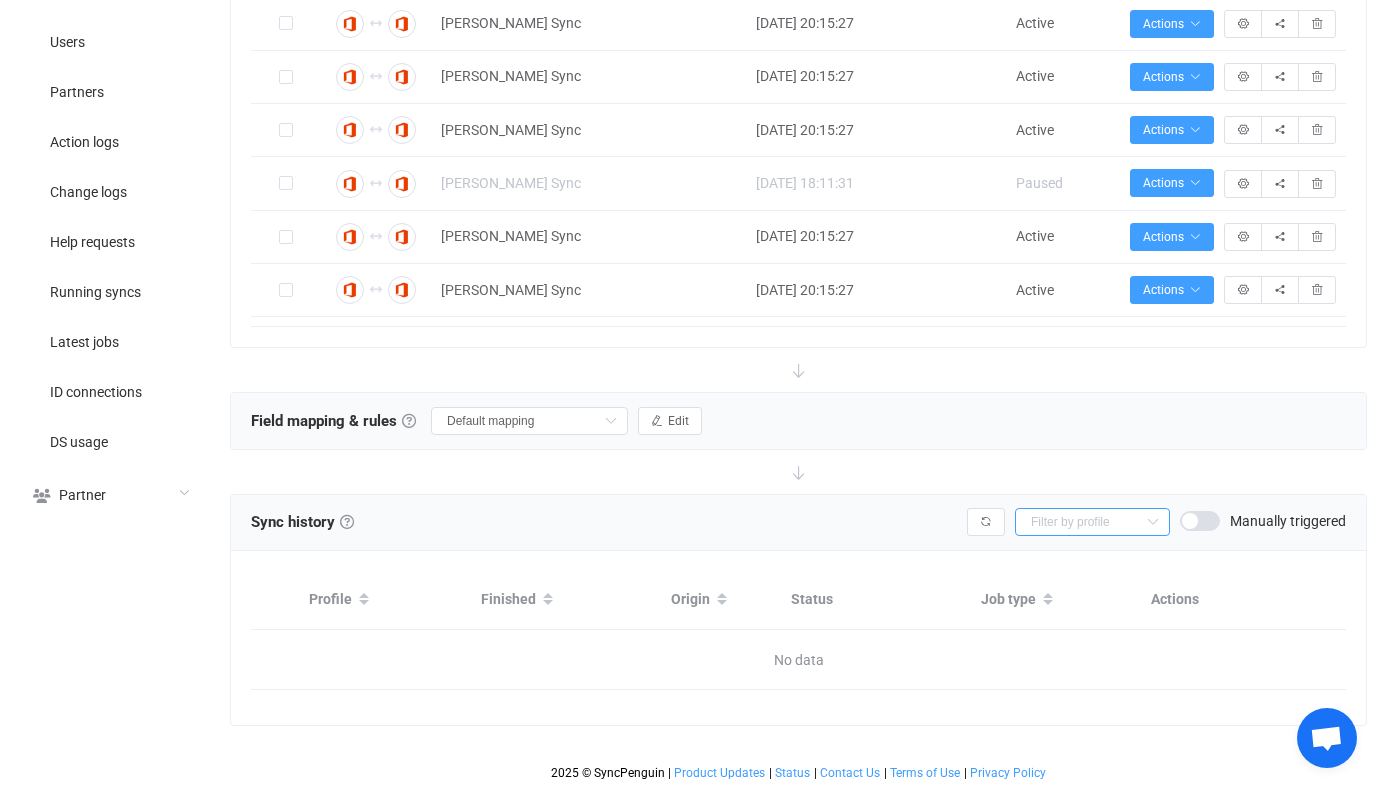 click at bounding box center [1092, 522] 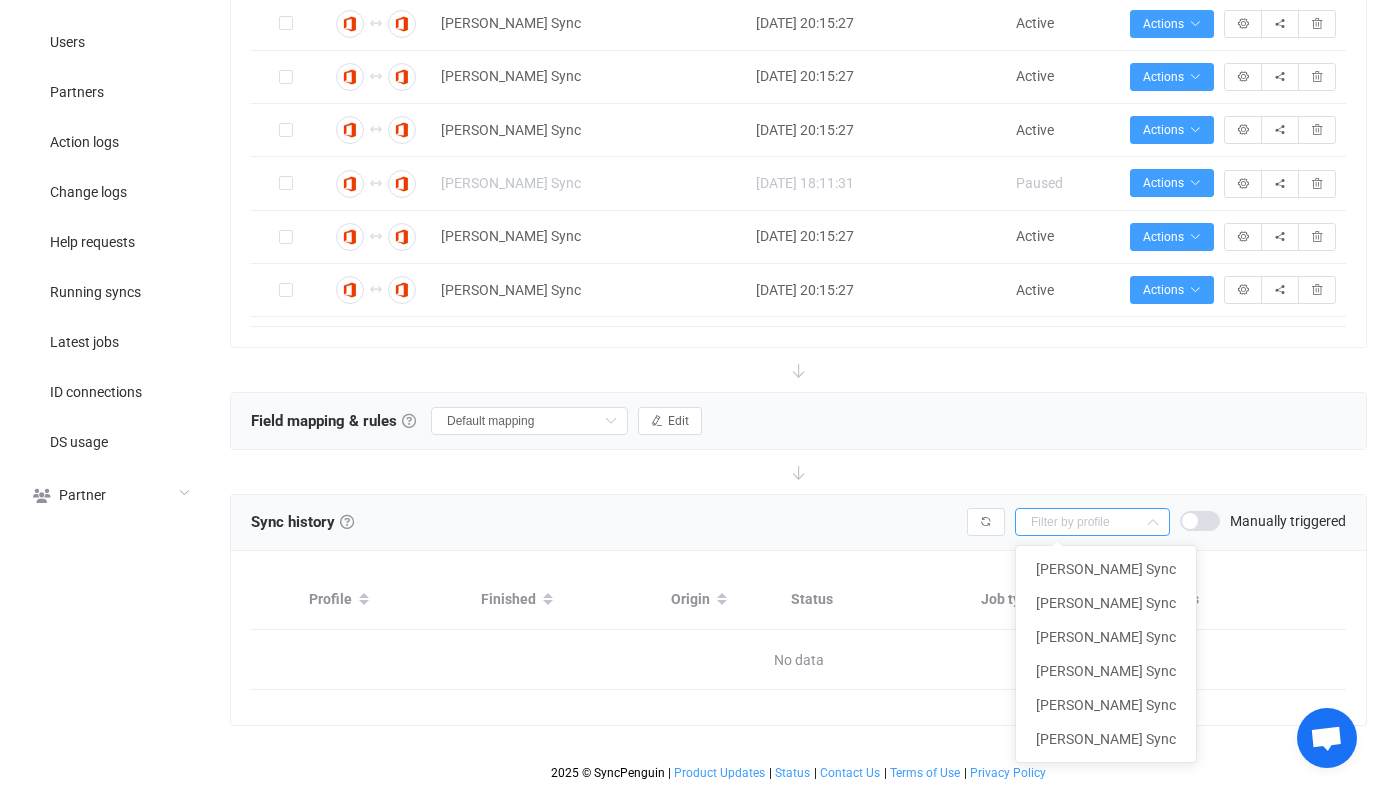 click on "Sync history  History  Sync history All sync executions are recorded in the sync history below. The number near a history entry status indicates the number of updated contacts.
Note that automatically executed synchronization history is retained for 24 hours, while manually executed ones are retained for 30 days. You can change sync history retention in the Settings section (left menu). Manually triggered" at bounding box center [798, 523] 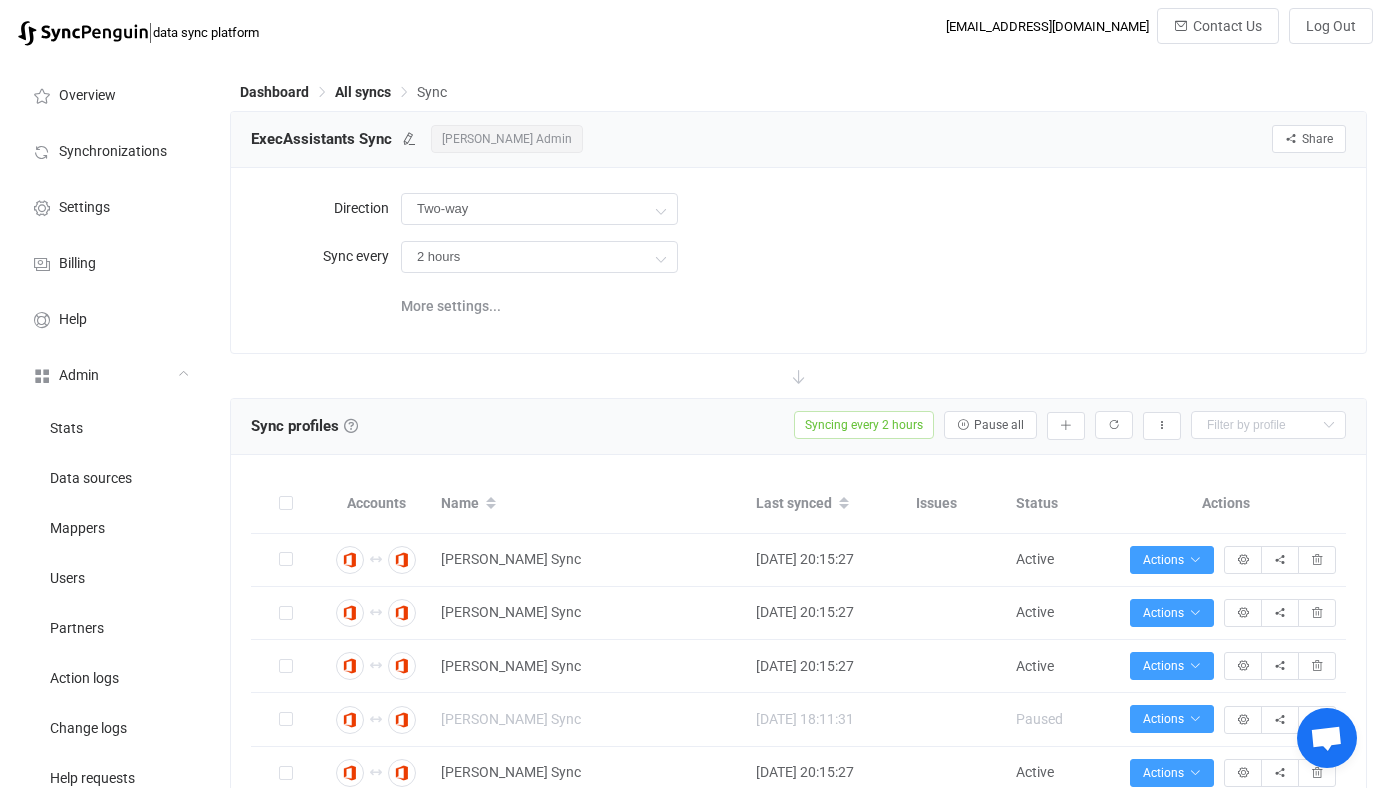 scroll, scrollTop: 536, scrollLeft: 0, axis: vertical 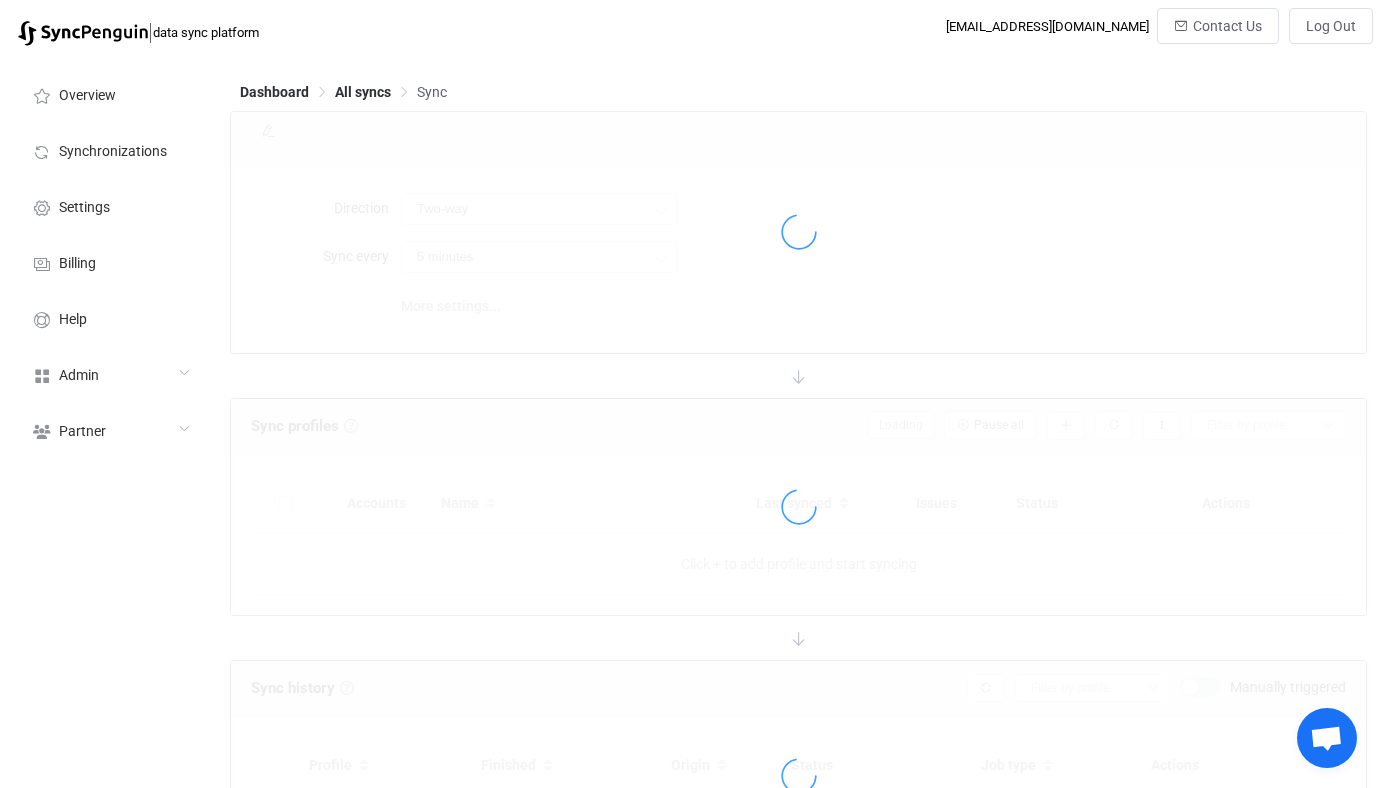 type on "2 hours" 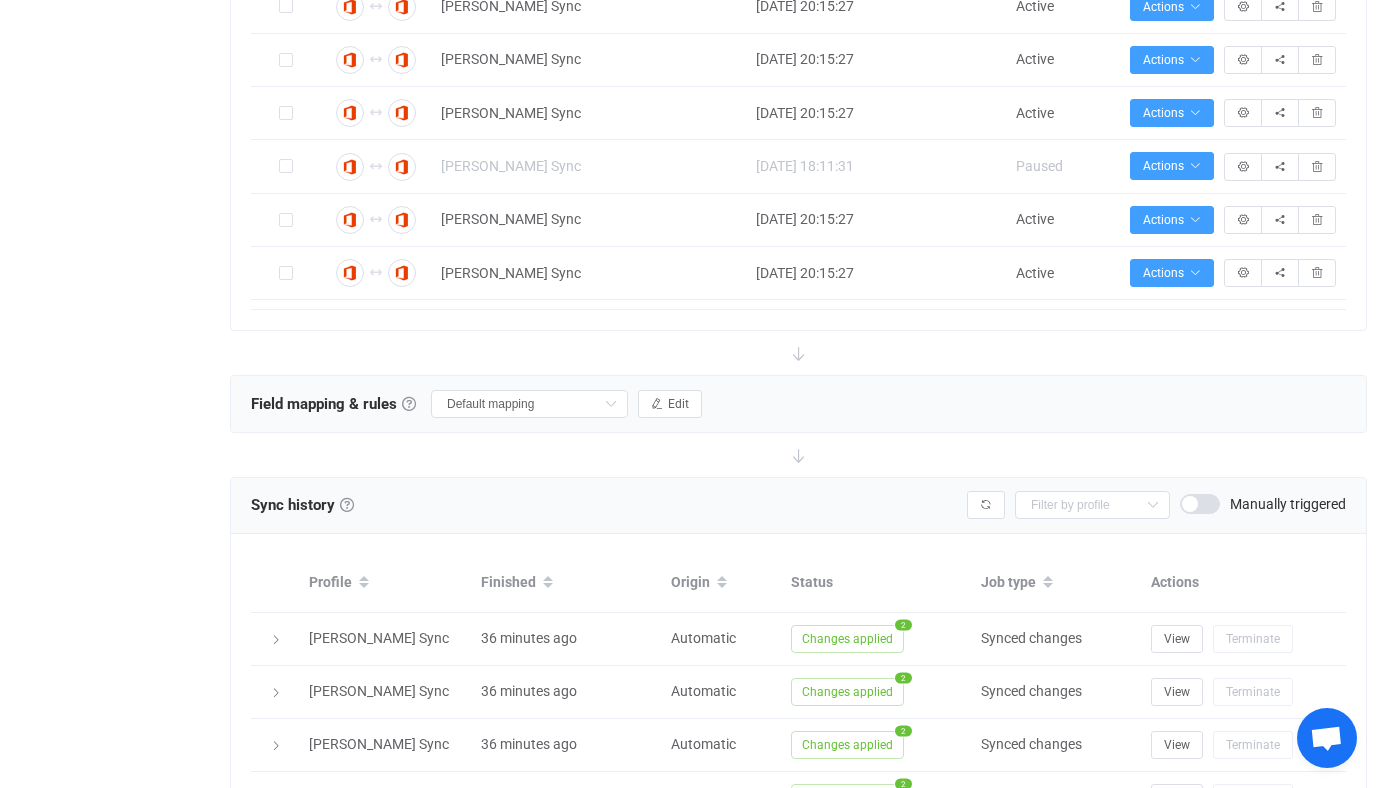 scroll, scrollTop: 895, scrollLeft: 0, axis: vertical 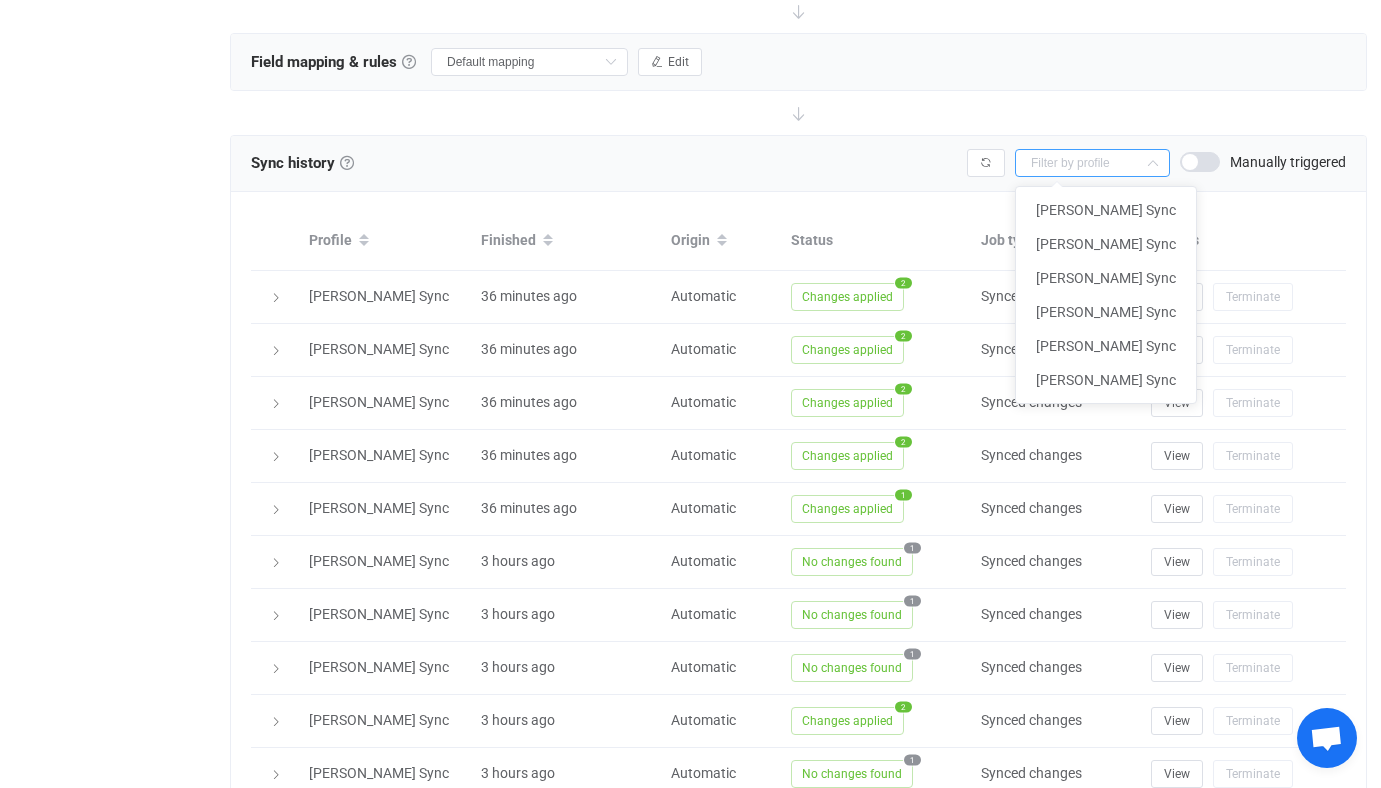 click at bounding box center [1092, 163] 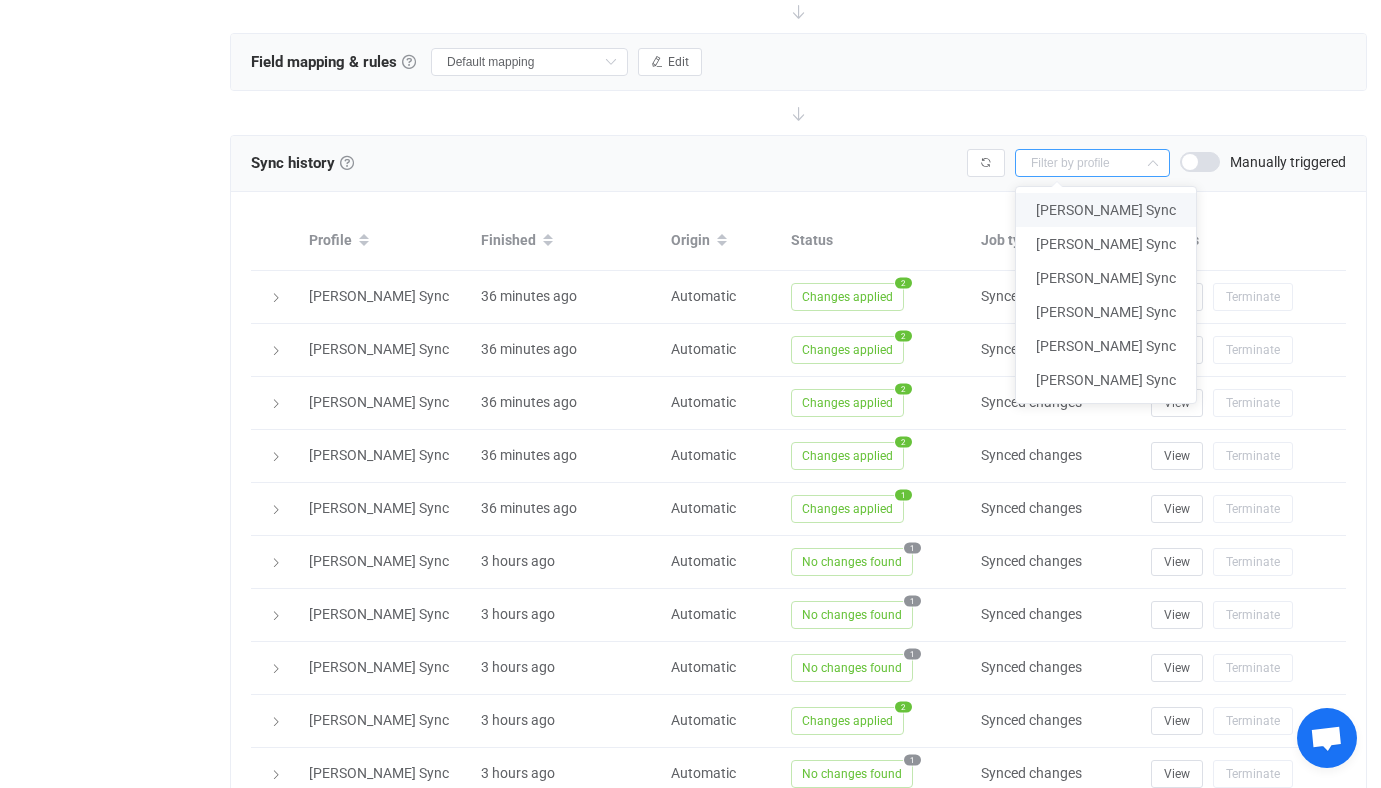 click on "[PERSON_NAME] Sync" at bounding box center [1106, 210] 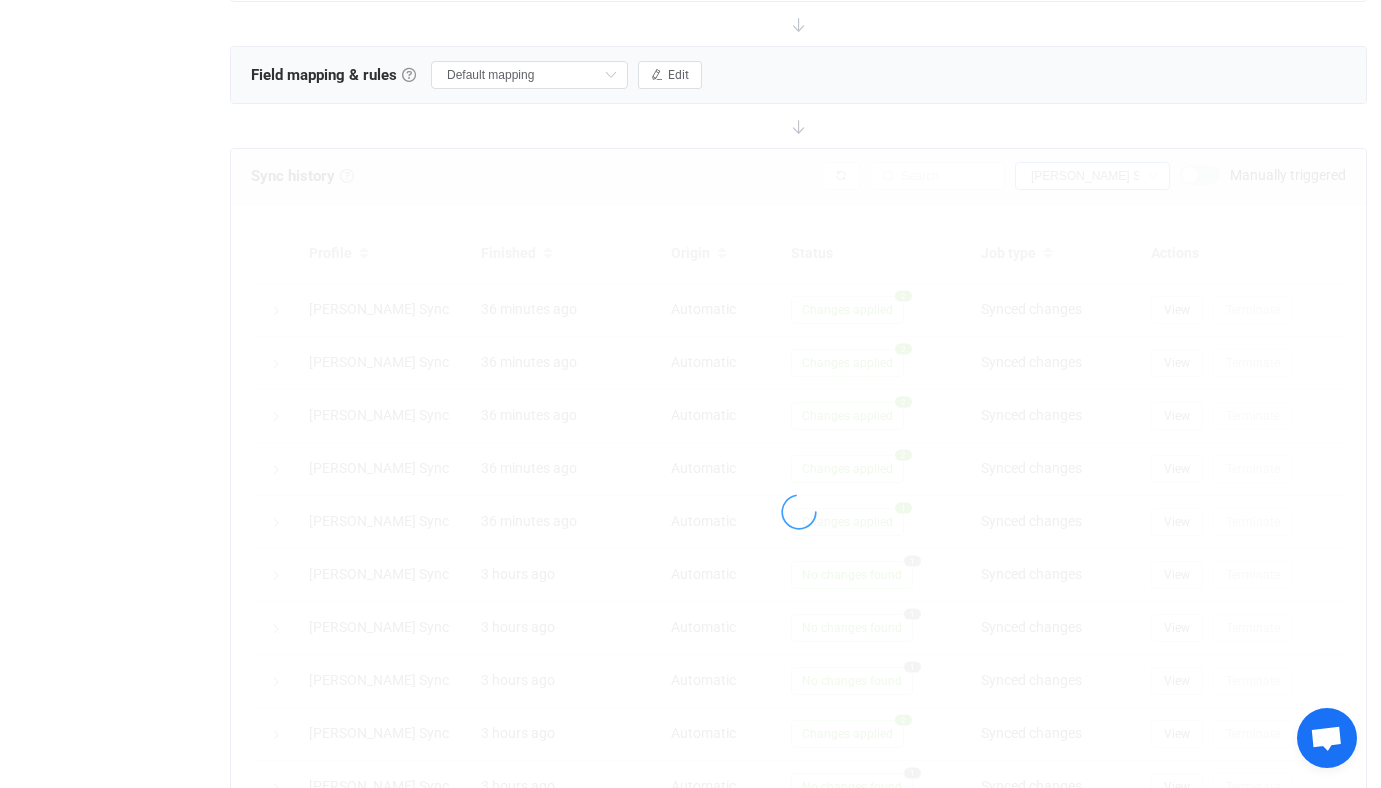 scroll, scrollTop: 581, scrollLeft: 0, axis: vertical 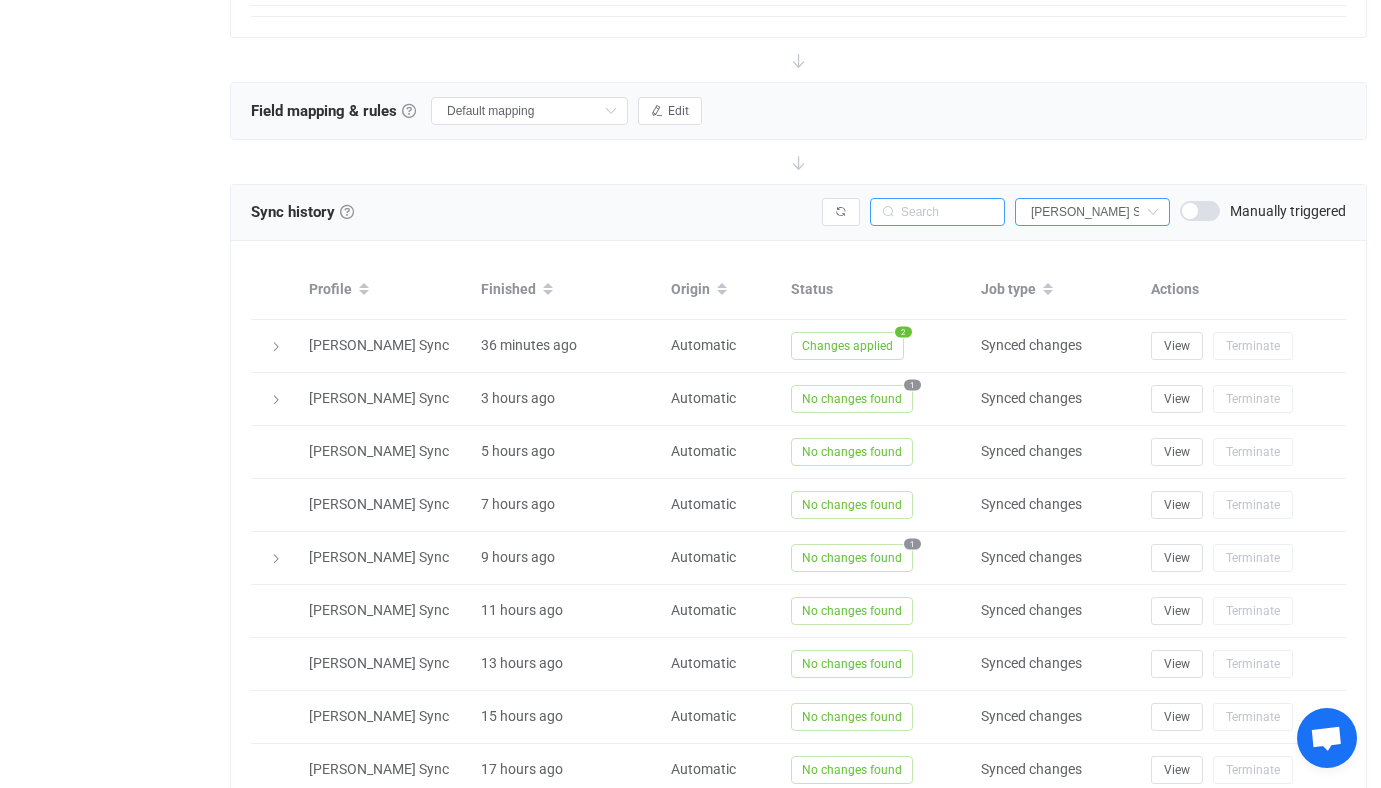 click at bounding box center [937, 212] 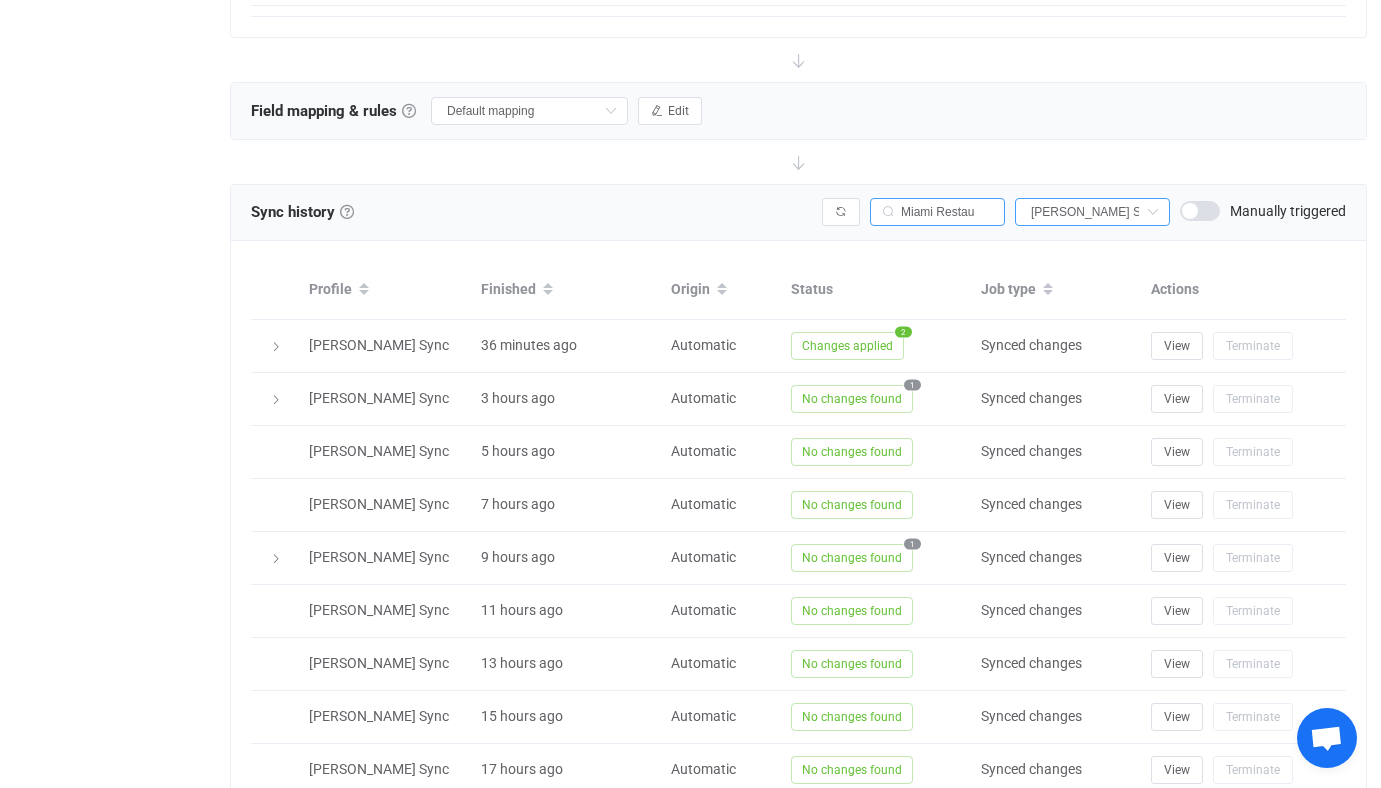 scroll, scrollTop: 0, scrollLeft: 27, axis: horizontal 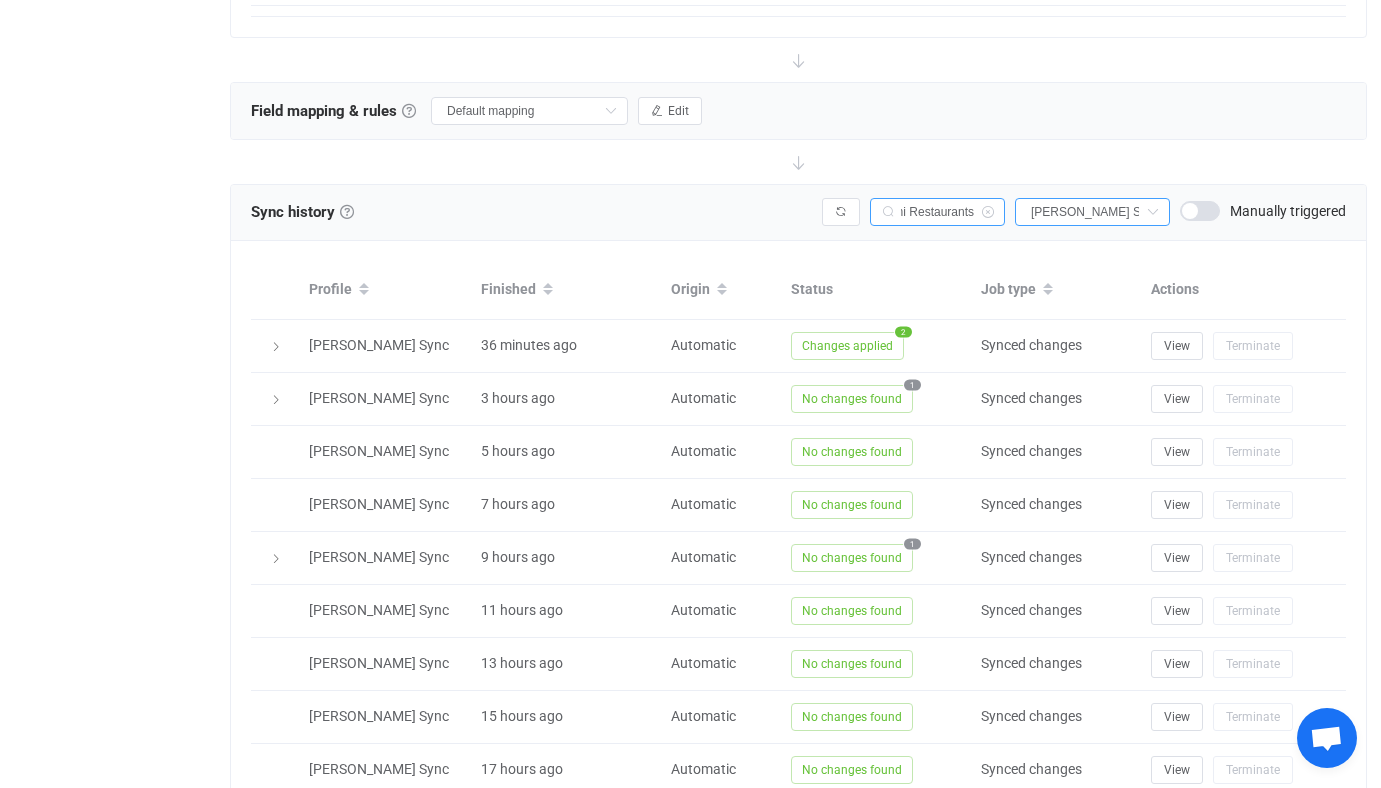type on "Miami Restaurants" 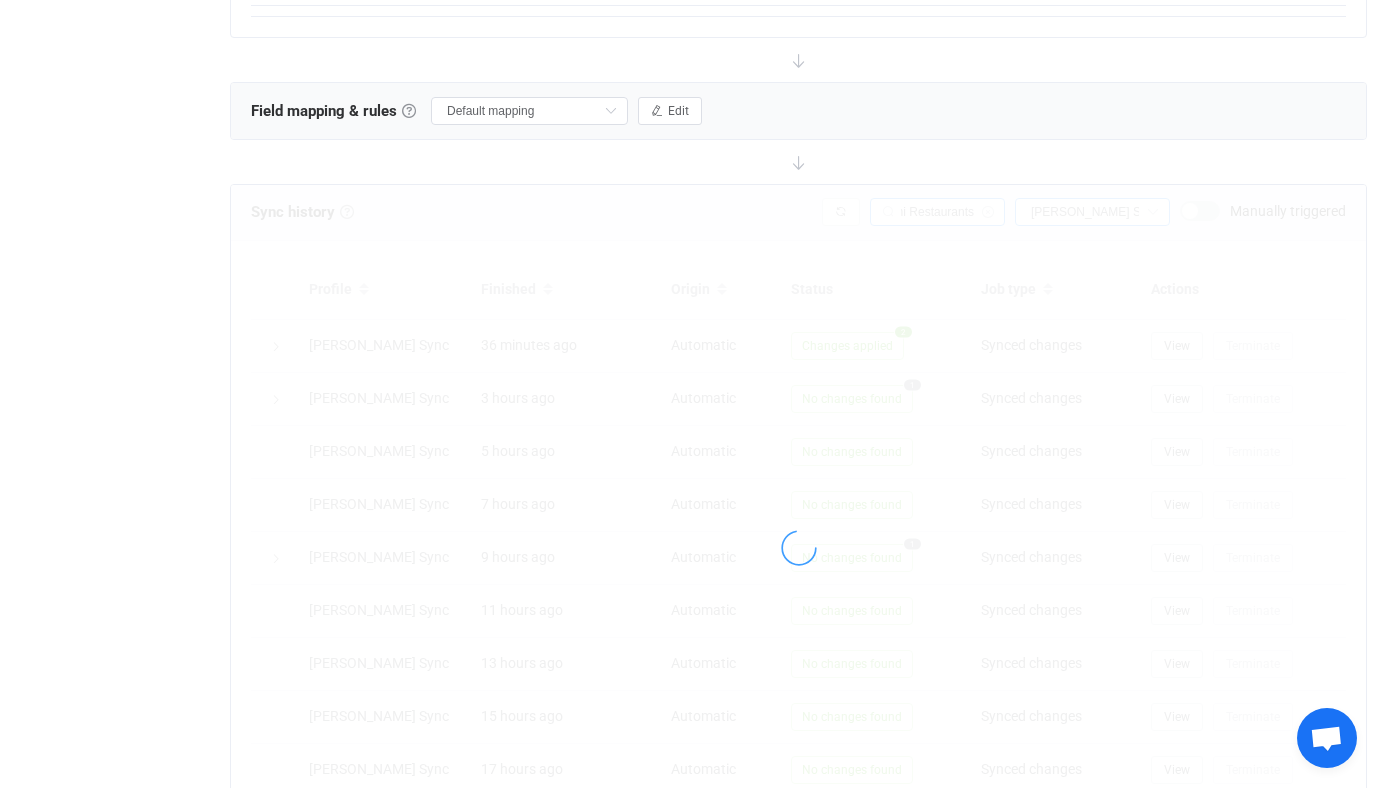 scroll, scrollTop: 317, scrollLeft: 0, axis: vertical 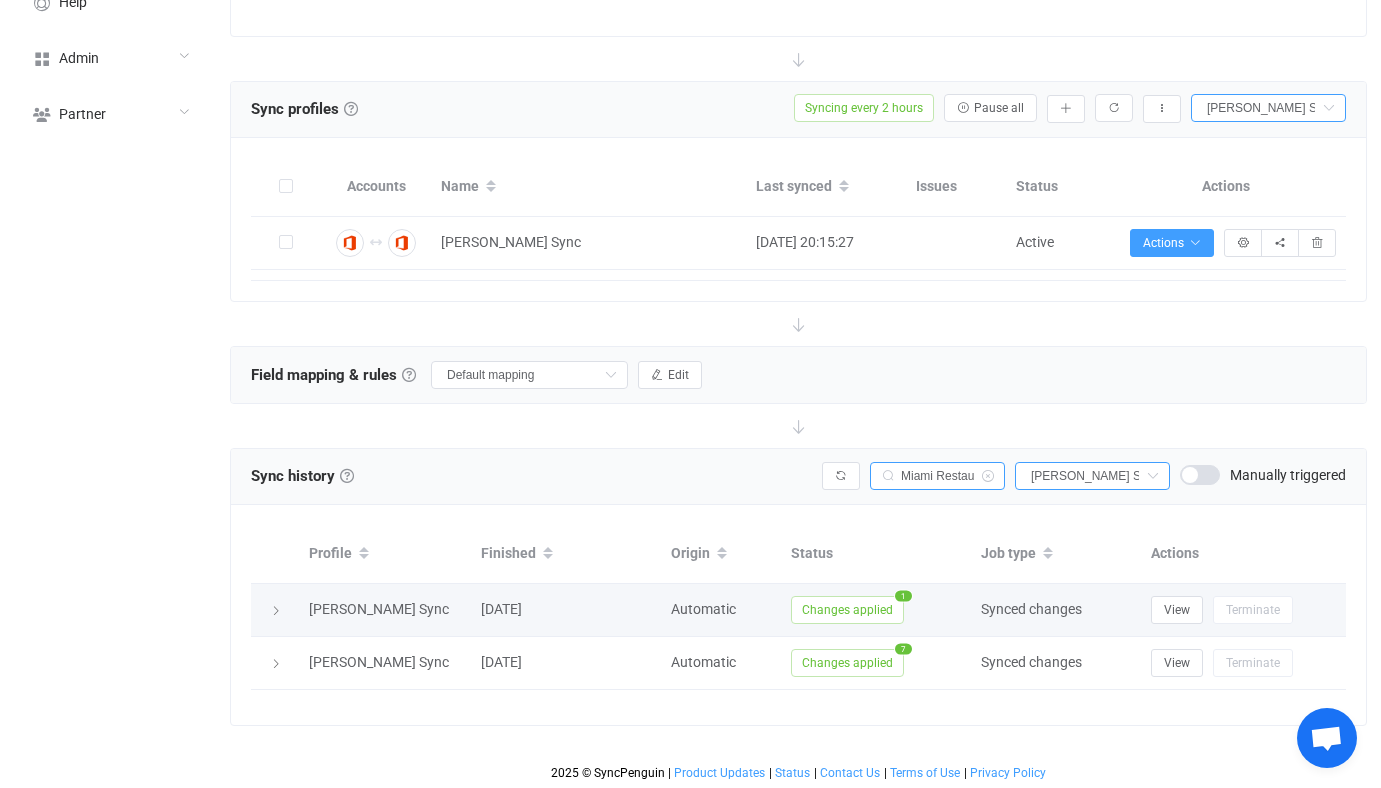 click on "Changes applied" at bounding box center [847, 610] 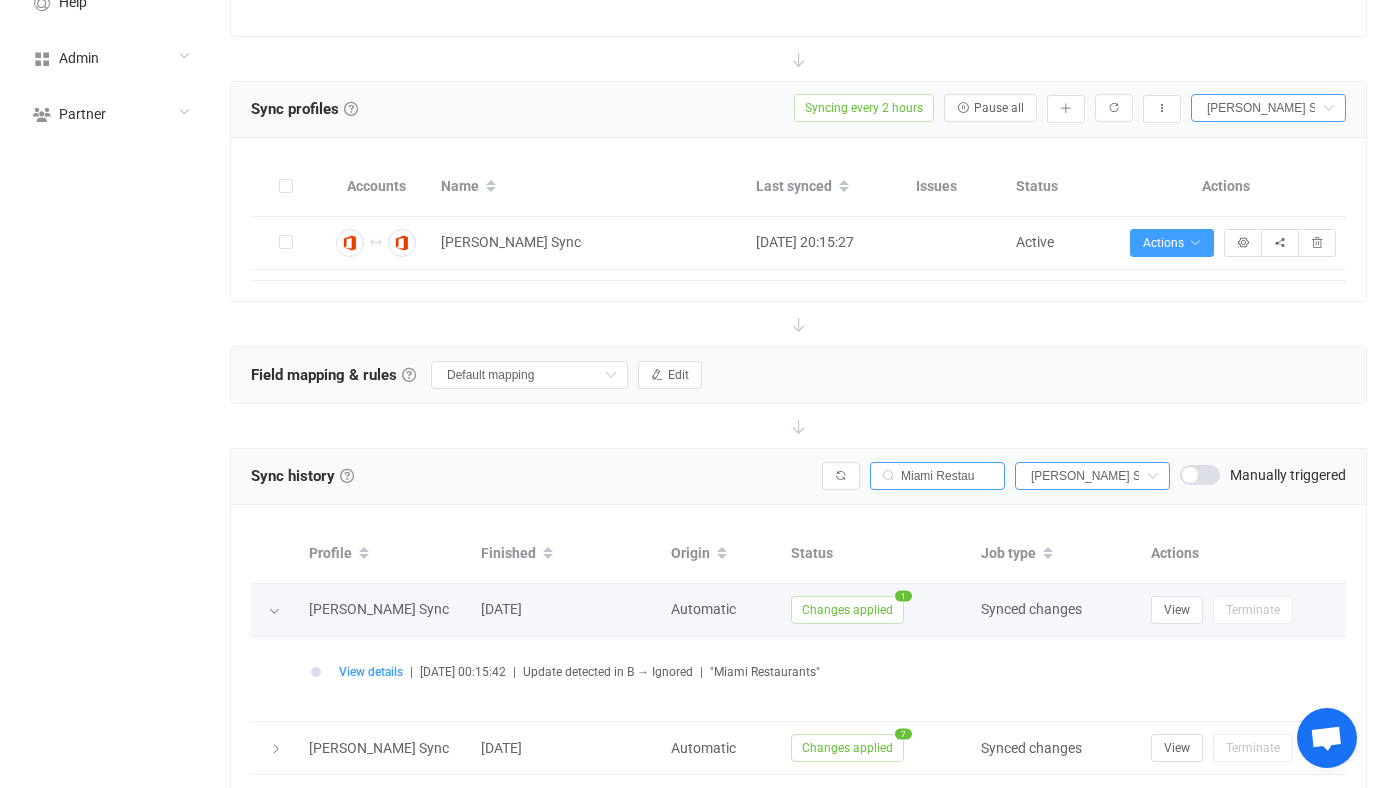 scroll, scrollTop: 403, scrollLeft: 0, axis: vertical 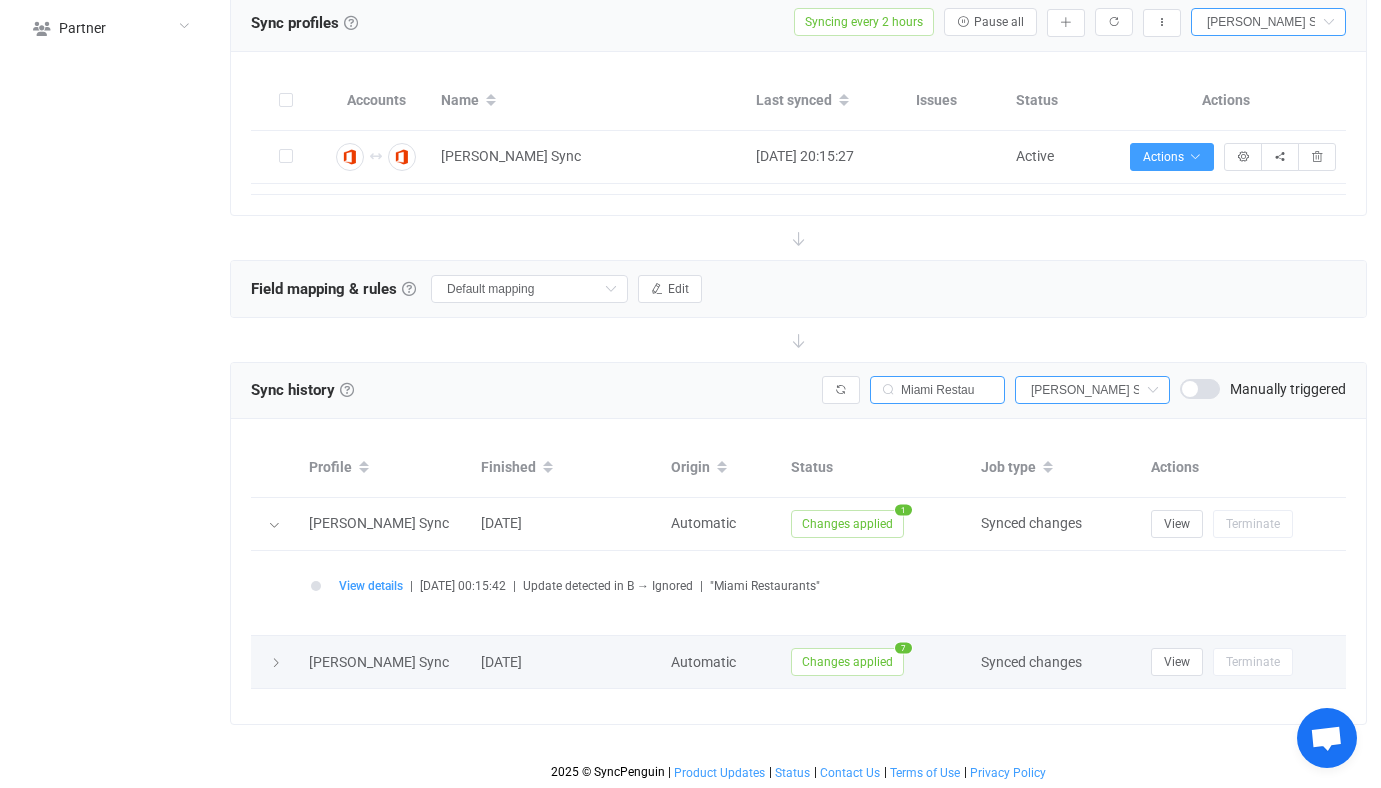 click on "Changes applied" at bounding box center [847, 662] 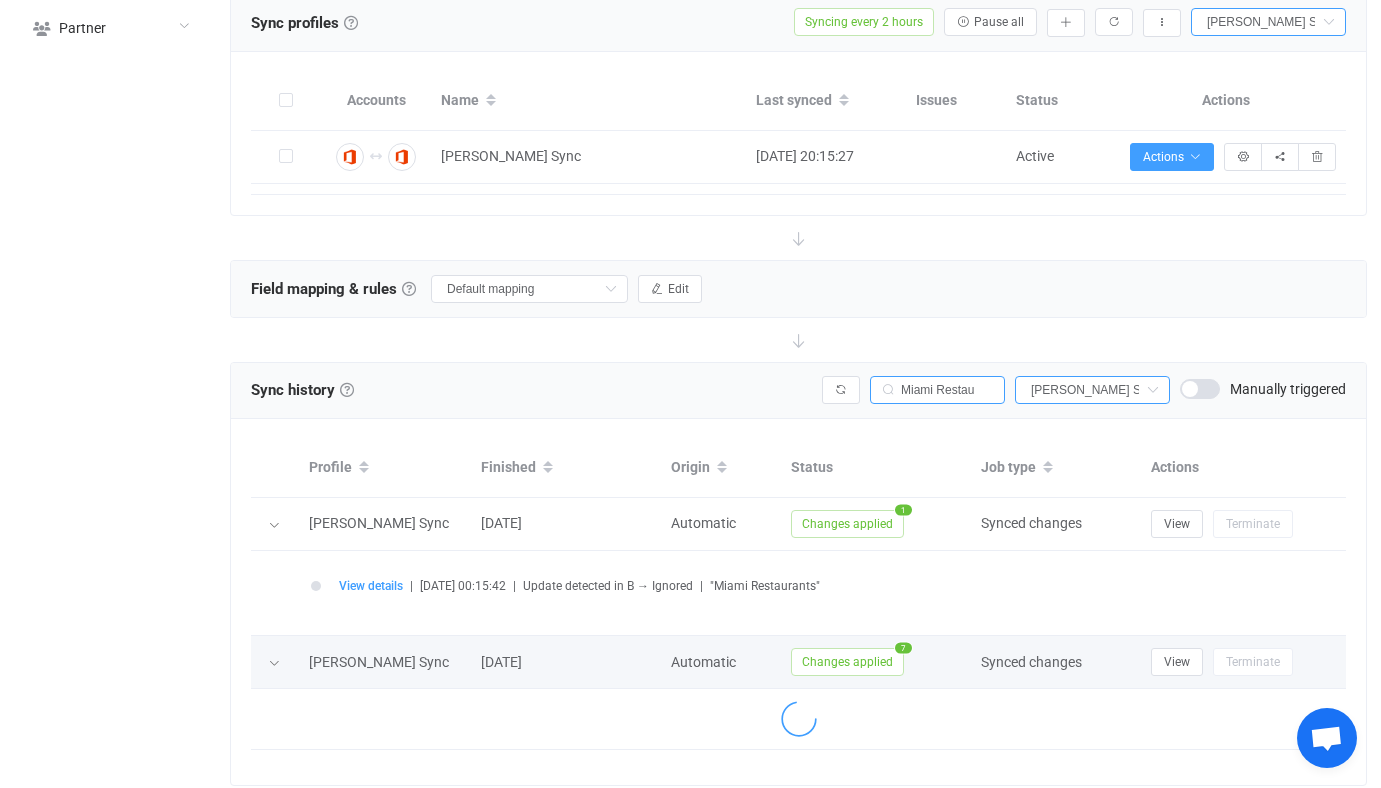 scroll, scrollTop: 489, scrollLeft: 0, axis: vertical 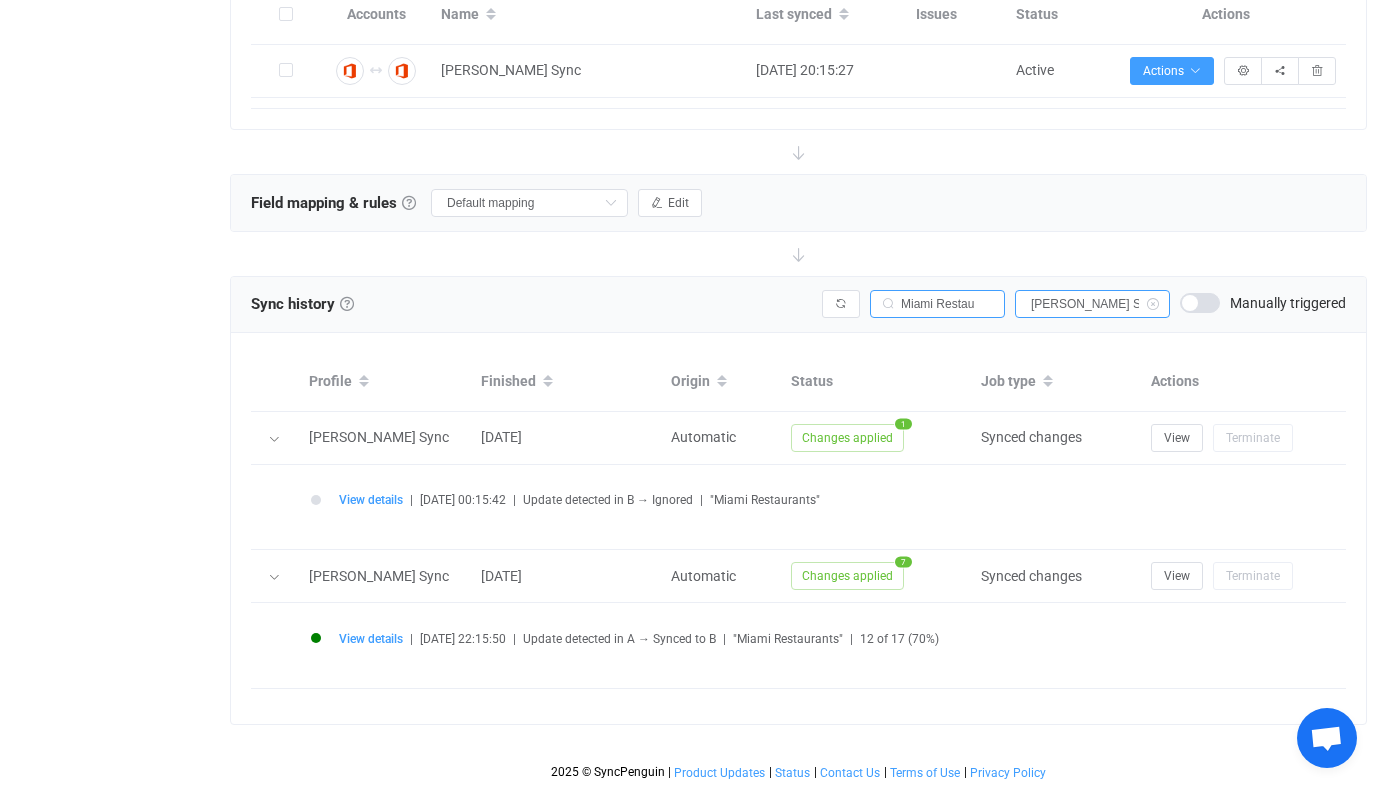 type 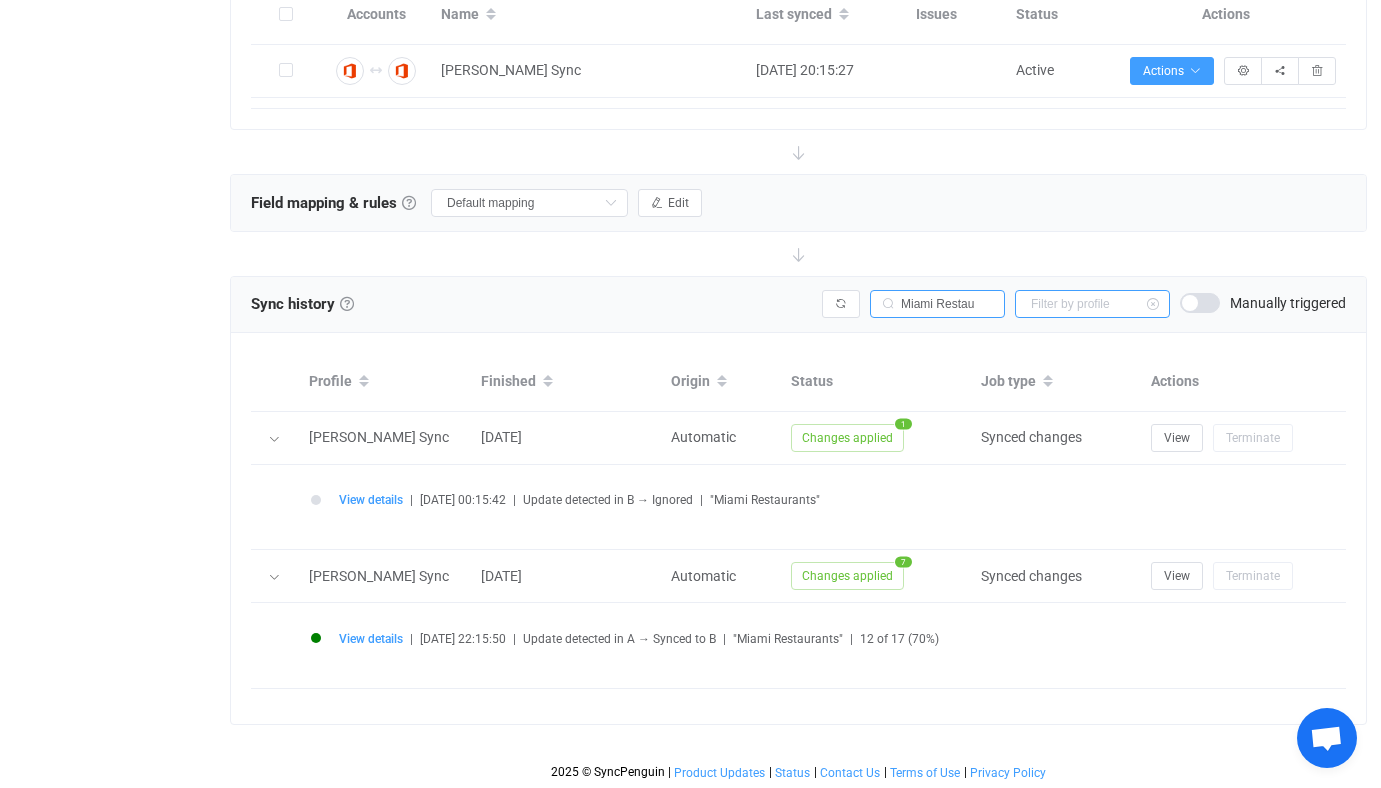 click at bounding box center [1092, 304] 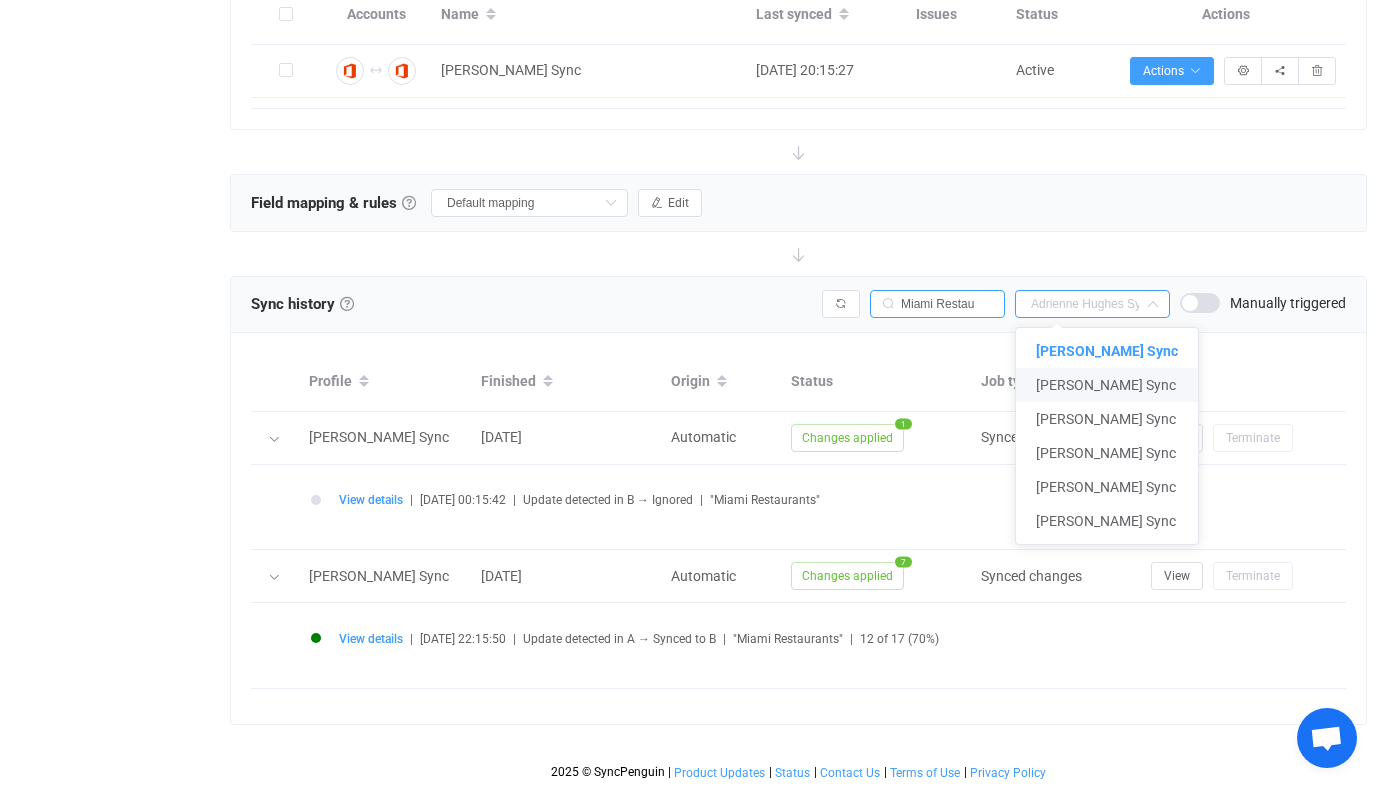 click on "[PERSON_NAME] Sync" at bounding box center [1106, 385] 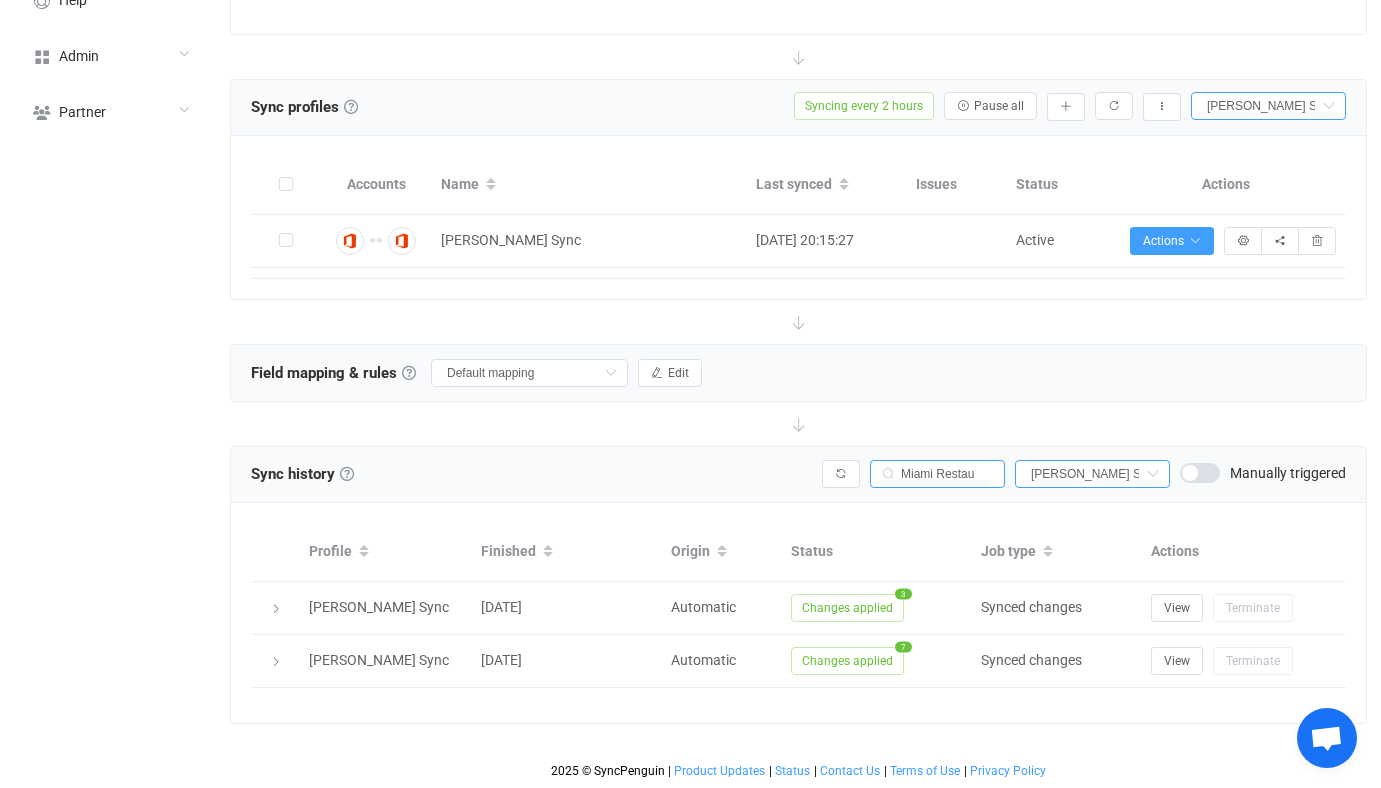 scroll, scrollTop: 317, scrollLeft: 0, axis: vertical 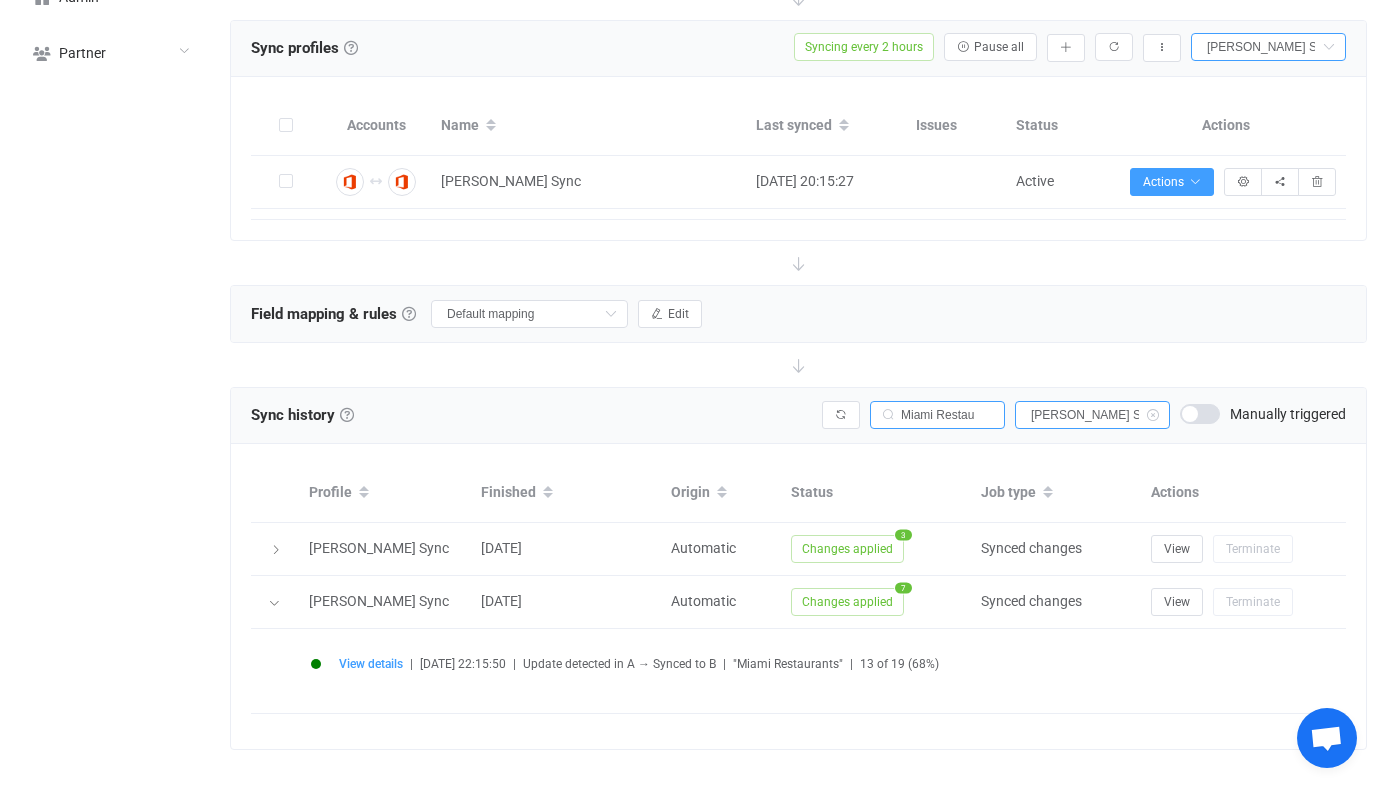 type 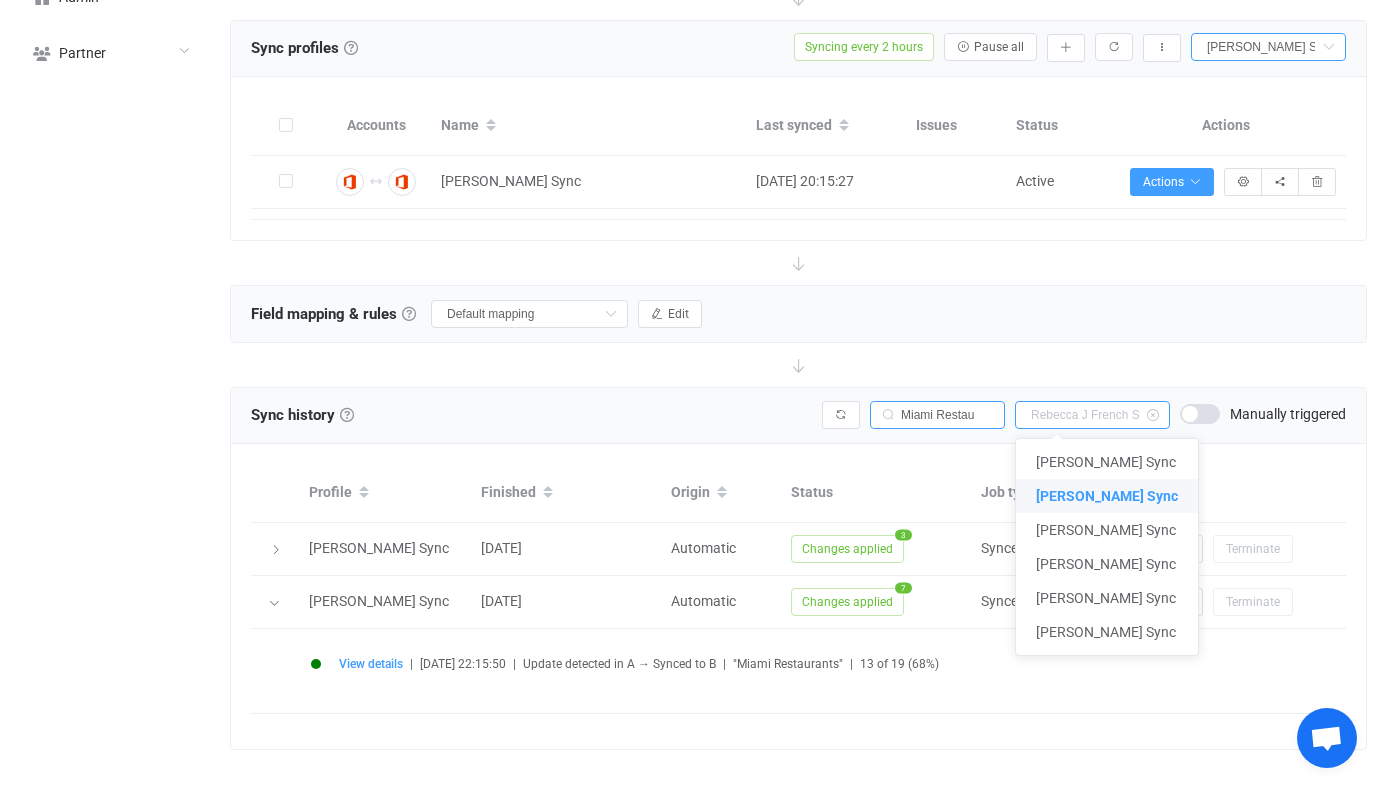 click at bounding box center (1092, 415) 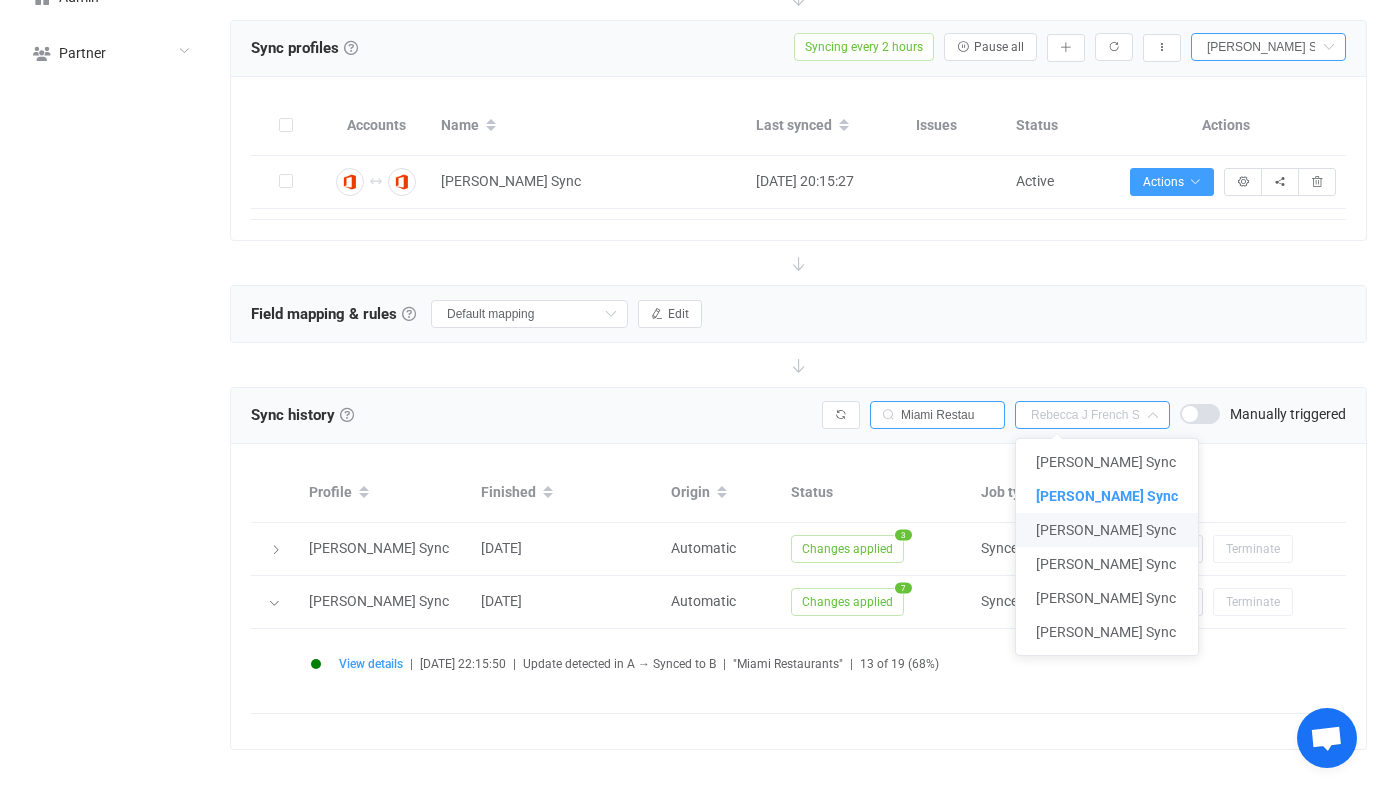 click on "[PERSON_NAME] Sync" at bounding box center [1106, 530] 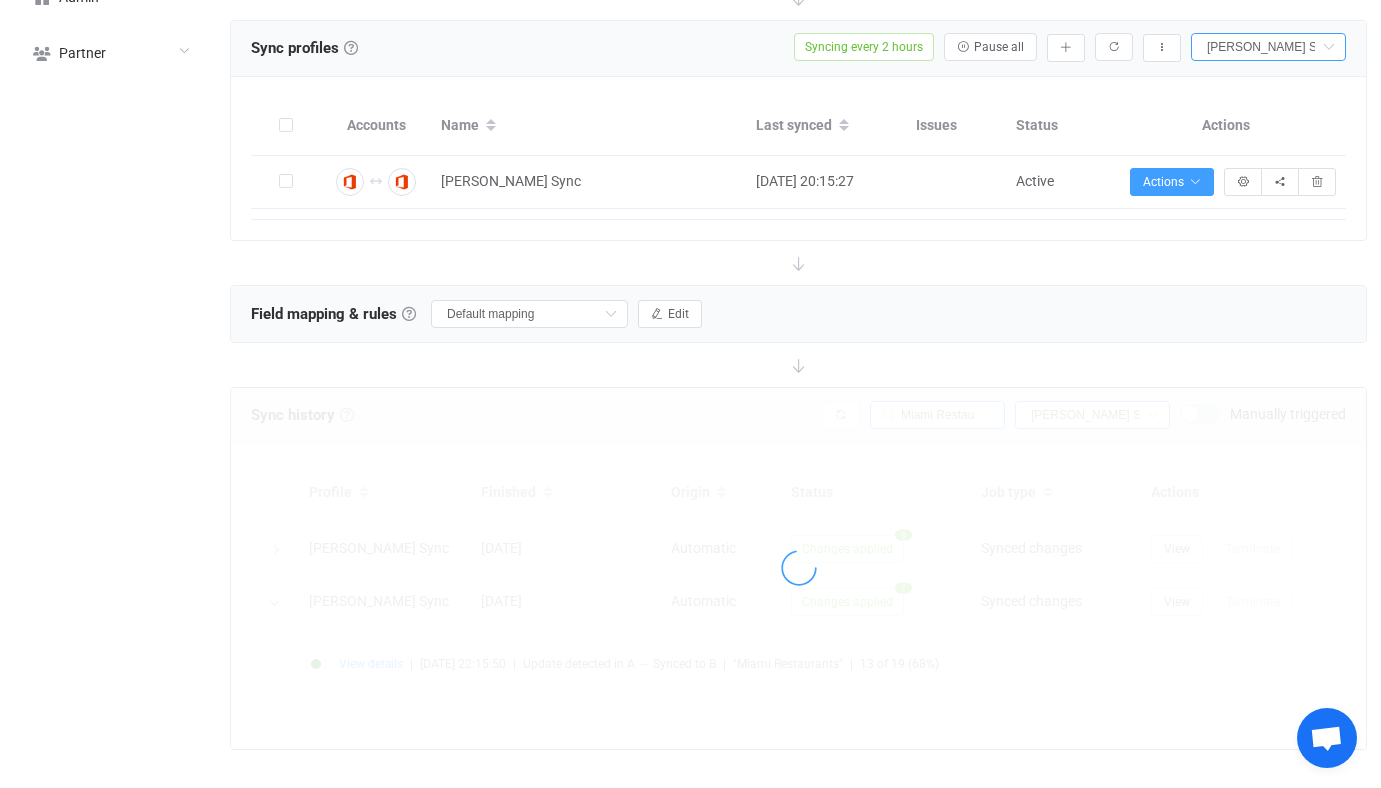 scroll, scrollTop: 317, scrollLeft: 0, axis: vertical 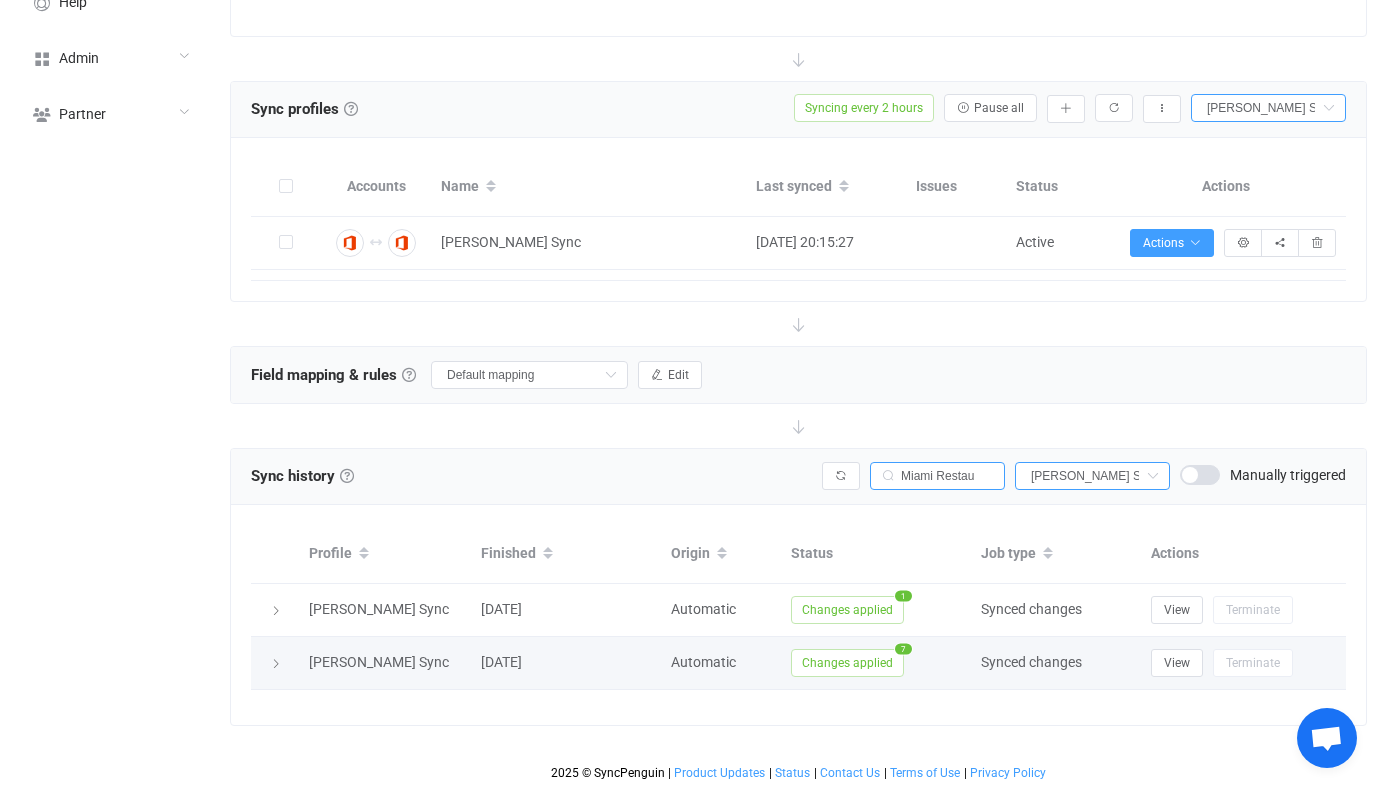 click at bounding box center (276, 664) 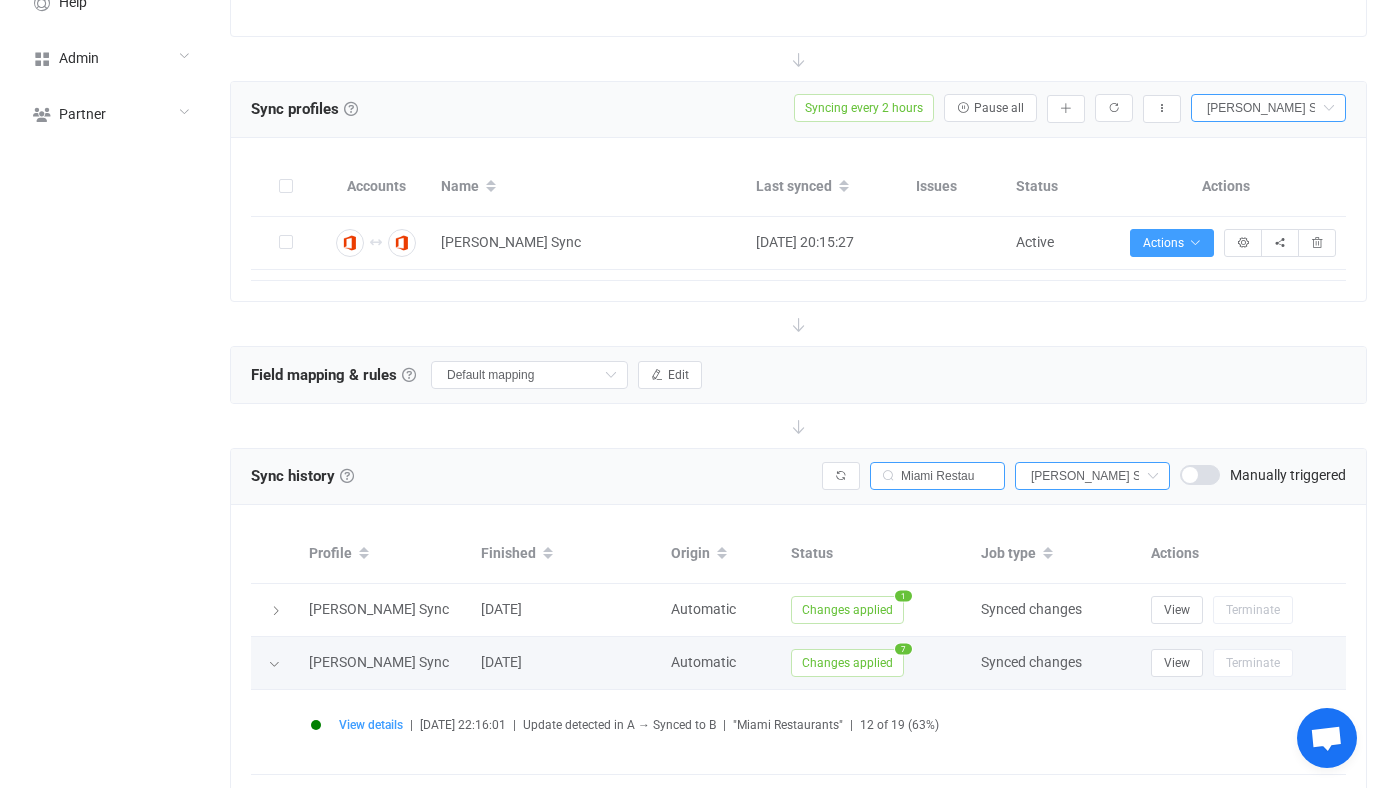scroll, scrollTop: 403, scrollLeft: 0, axis: vertical 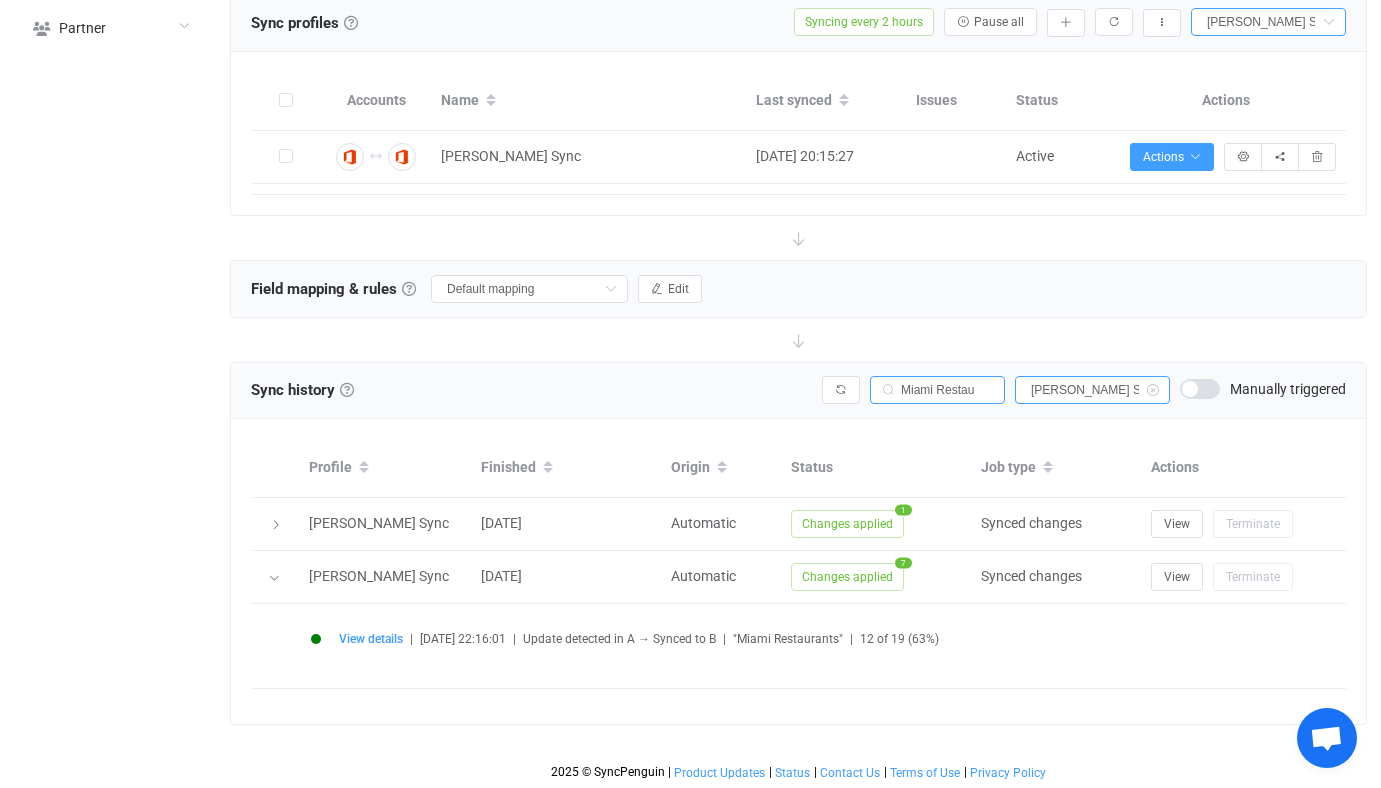 type 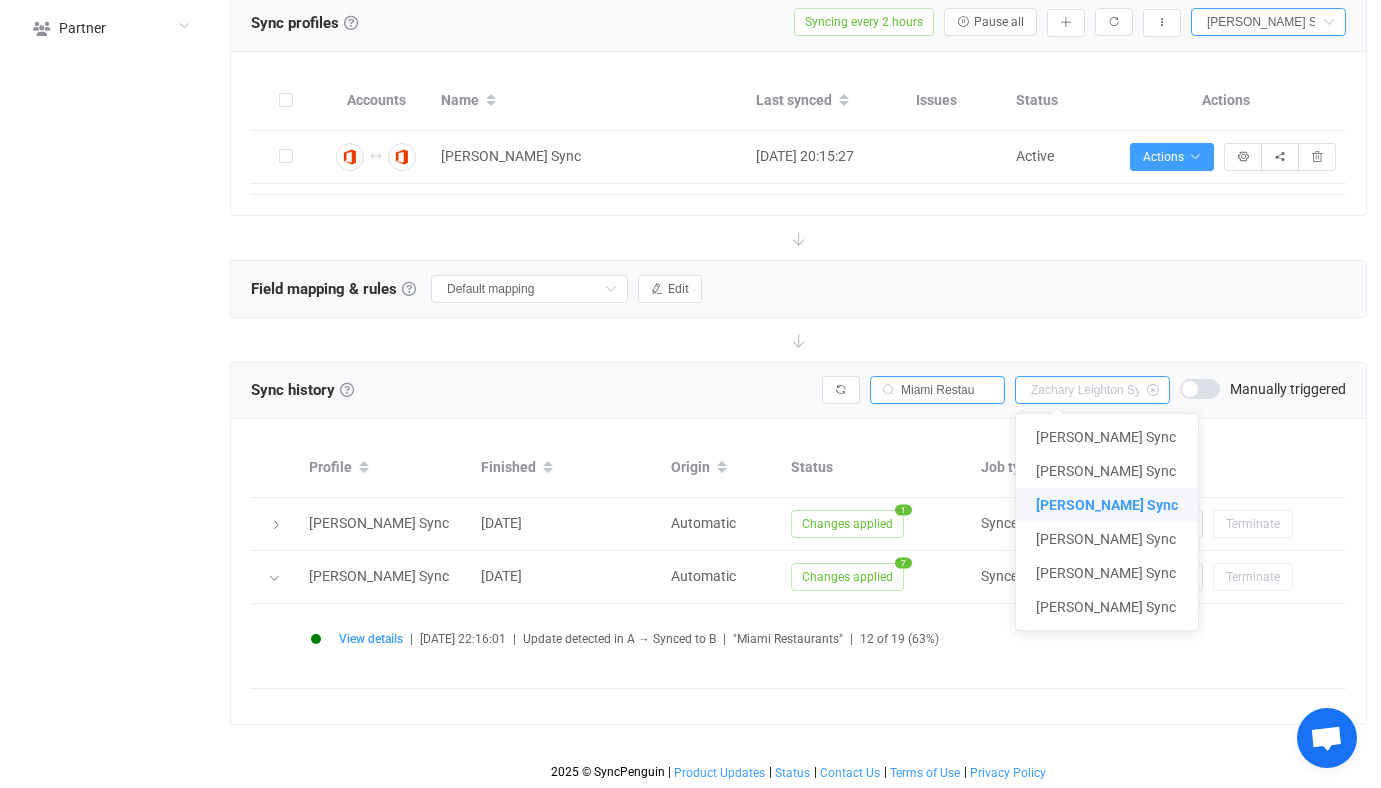 click at bounding box center (1092, 390) 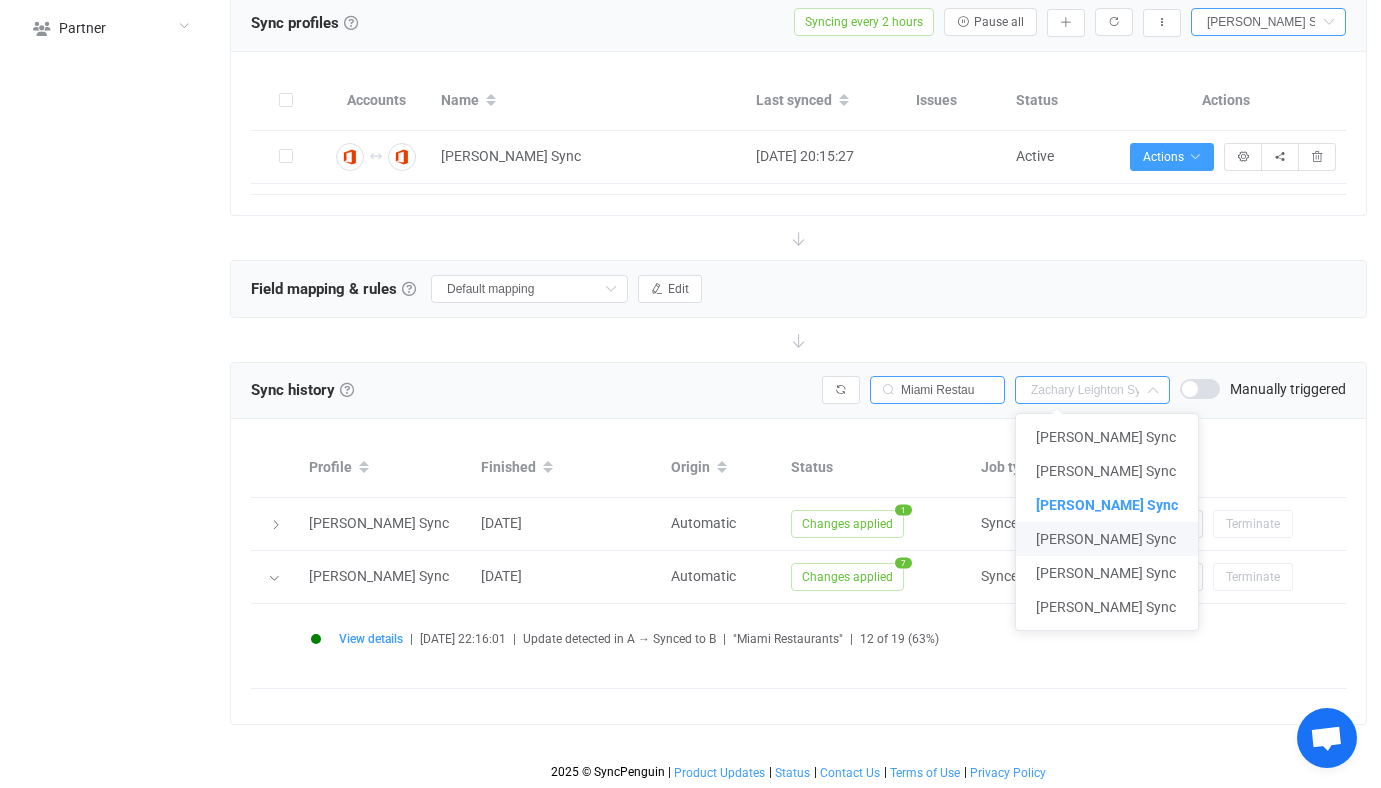 click on "[PERSON_NAME] Sync" at bounding box center (1106, 539) 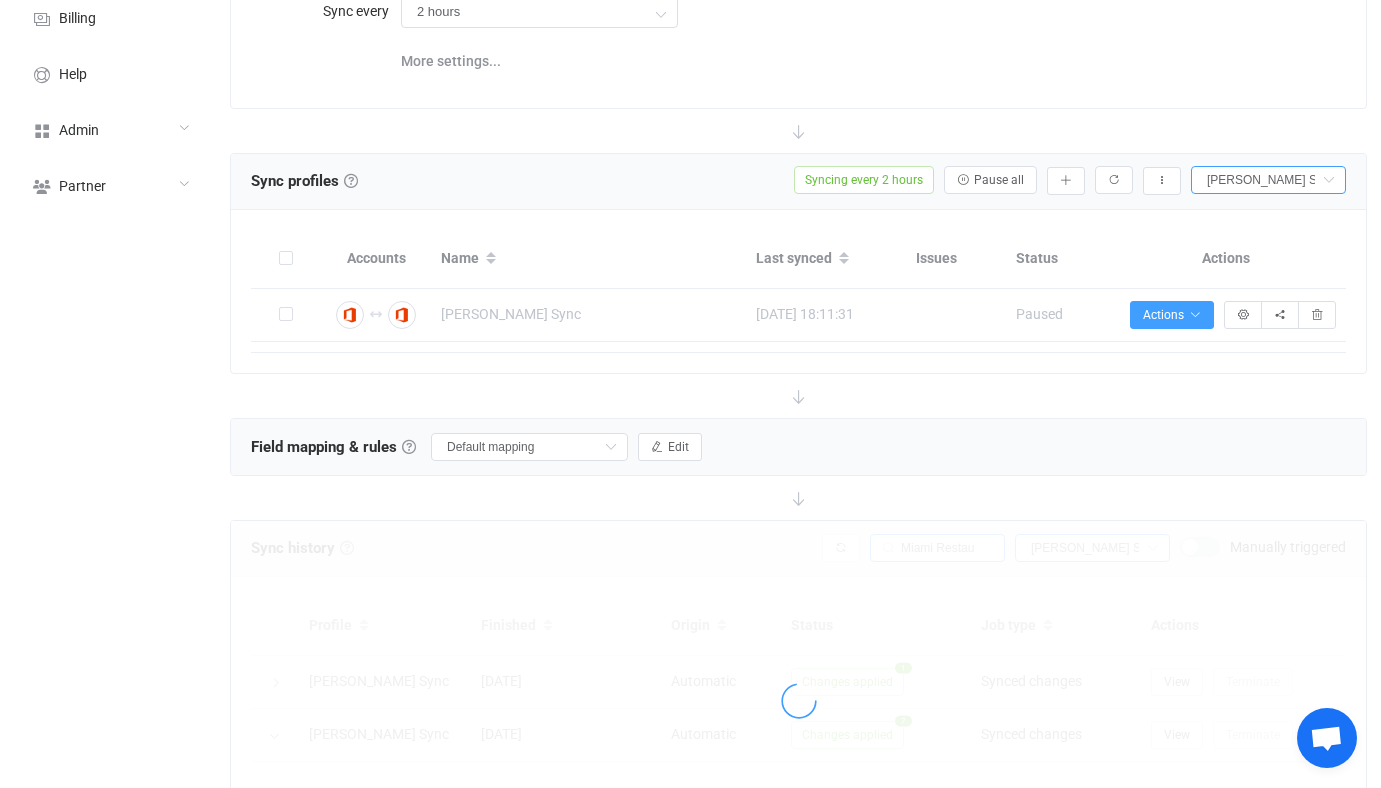 scroll, scrollTop: 403, scrollLeft: 0, axis: vertical 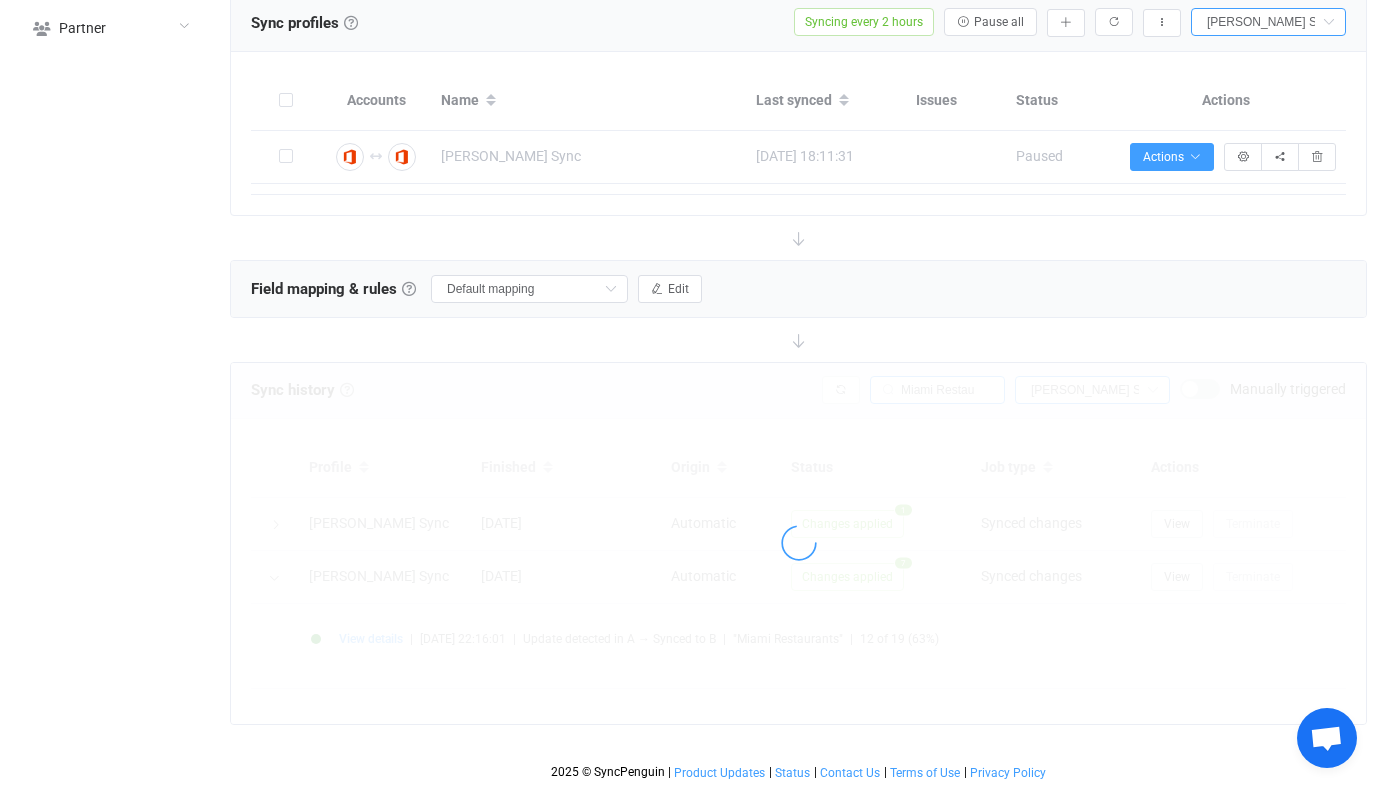 type 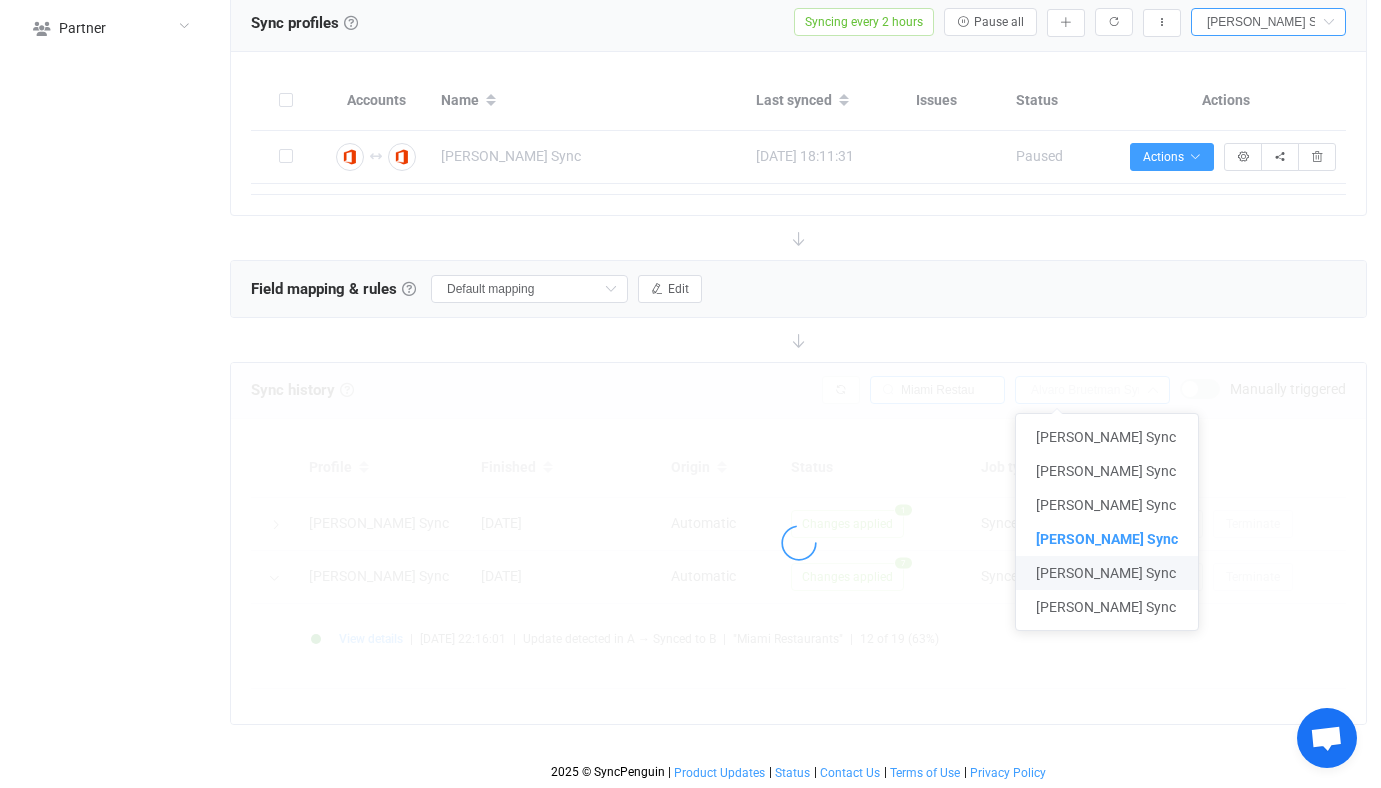 click on "[PERSON_NAME] Sync" at bounding box center (1106, 573) 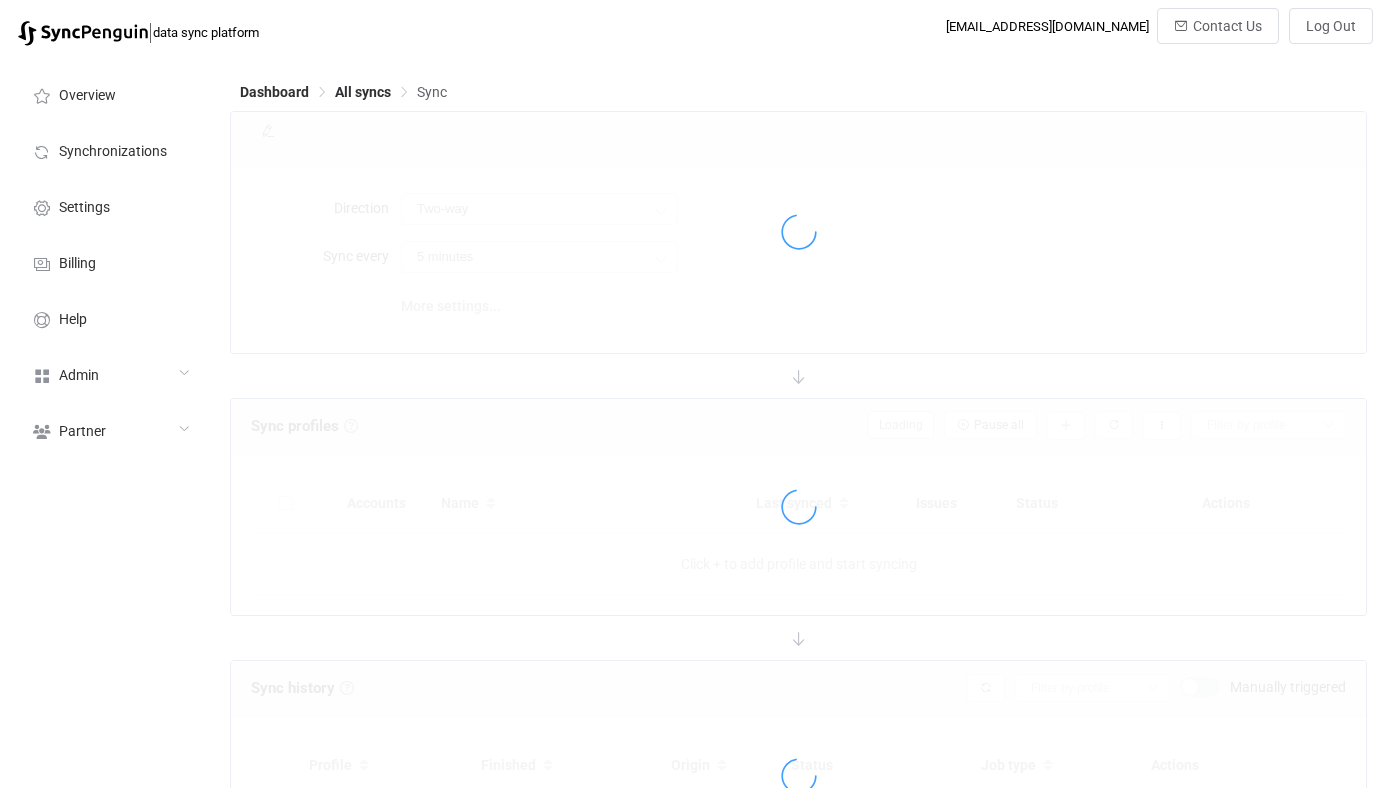 scroll, scrollTop: 0, scrollLeft: 0, axis: both 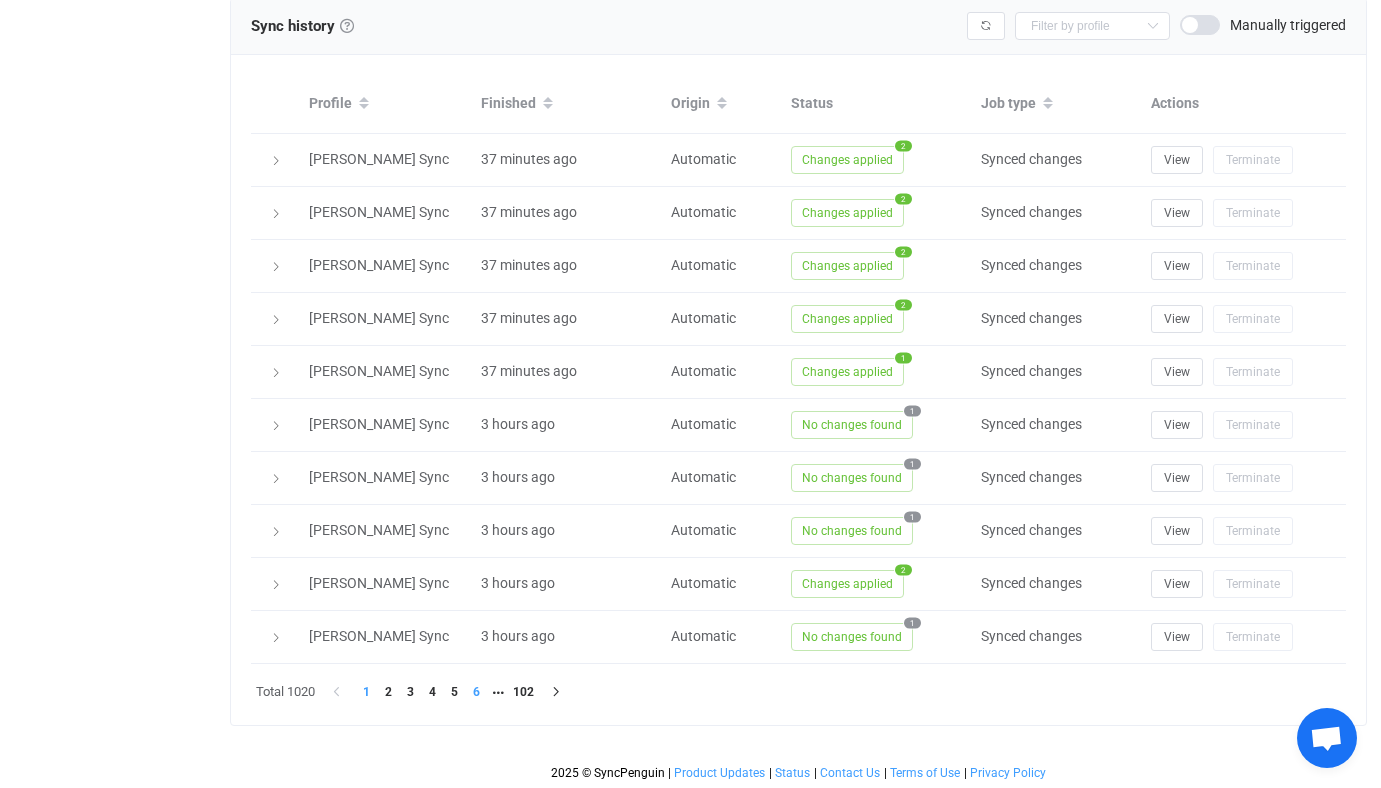 click on "6" at bounding box center (476, 692) 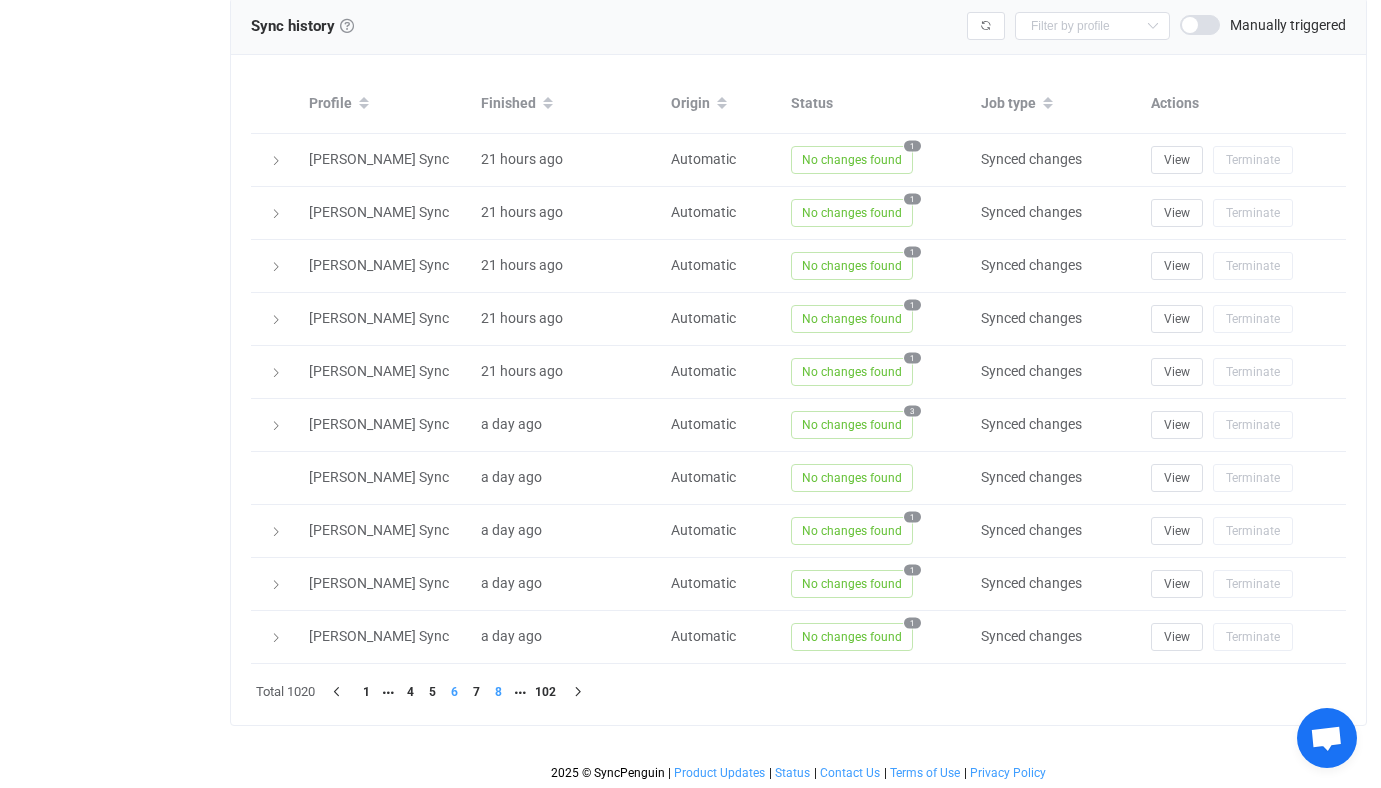 click on "8" at bounding box center [498, 692] 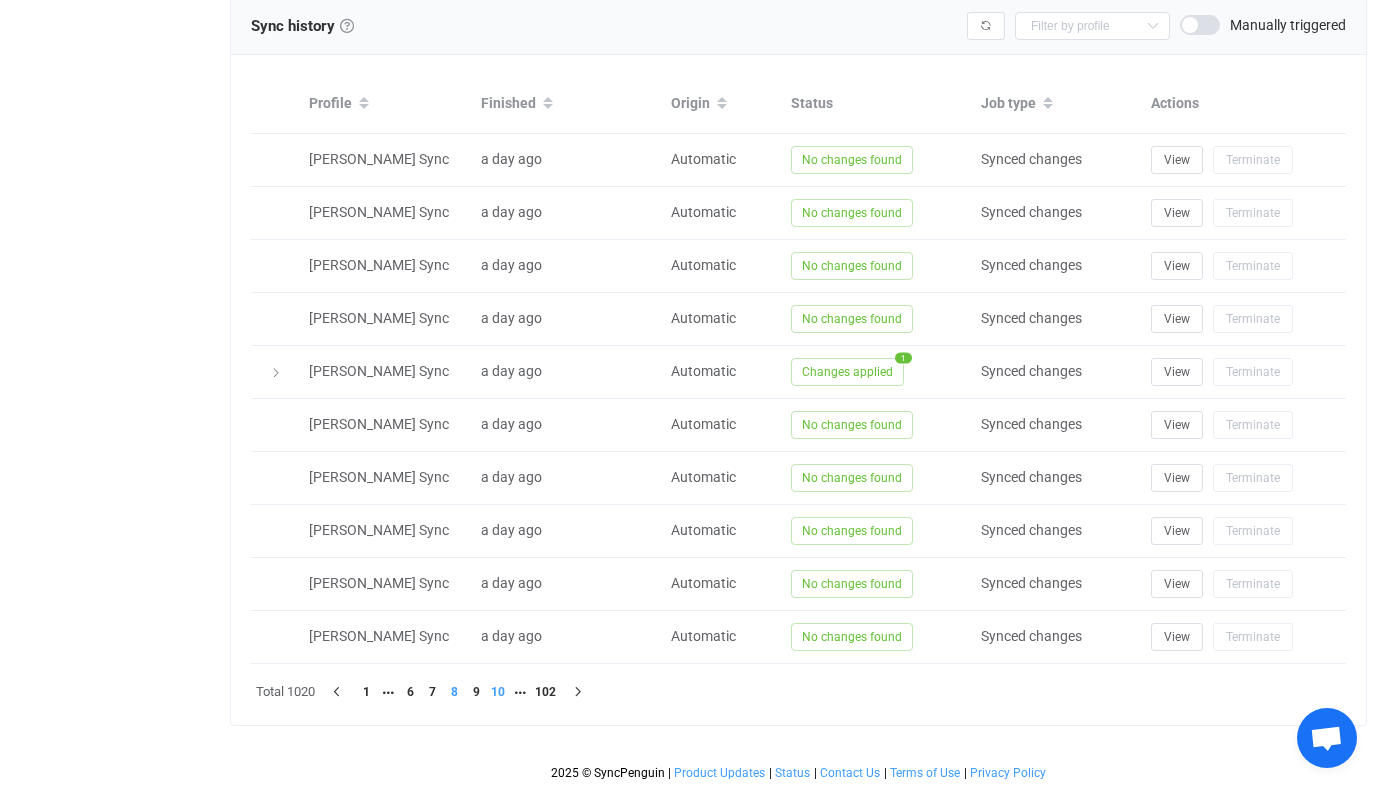 click on "10" at bounding box center (498, 692) 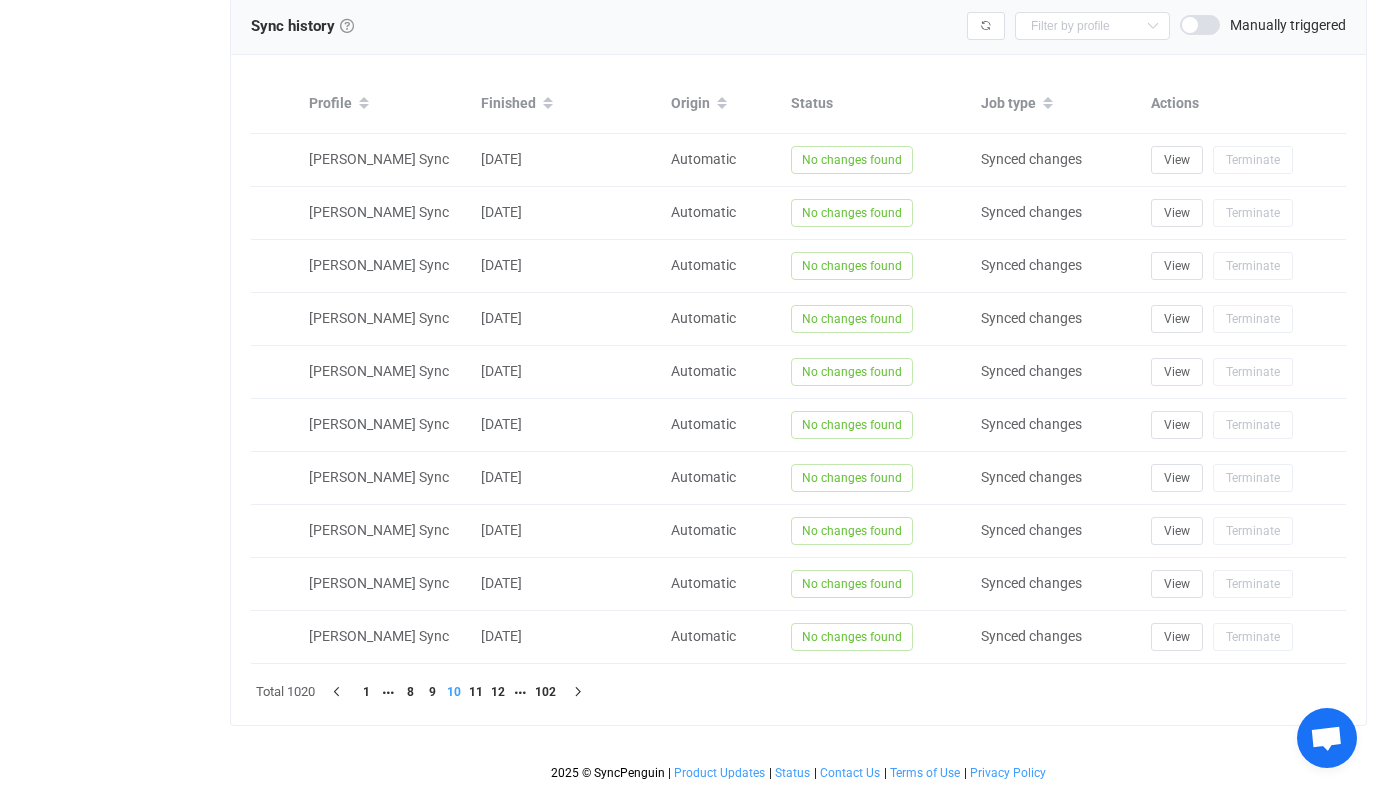 click on "12" at bounding box center [498, 692] 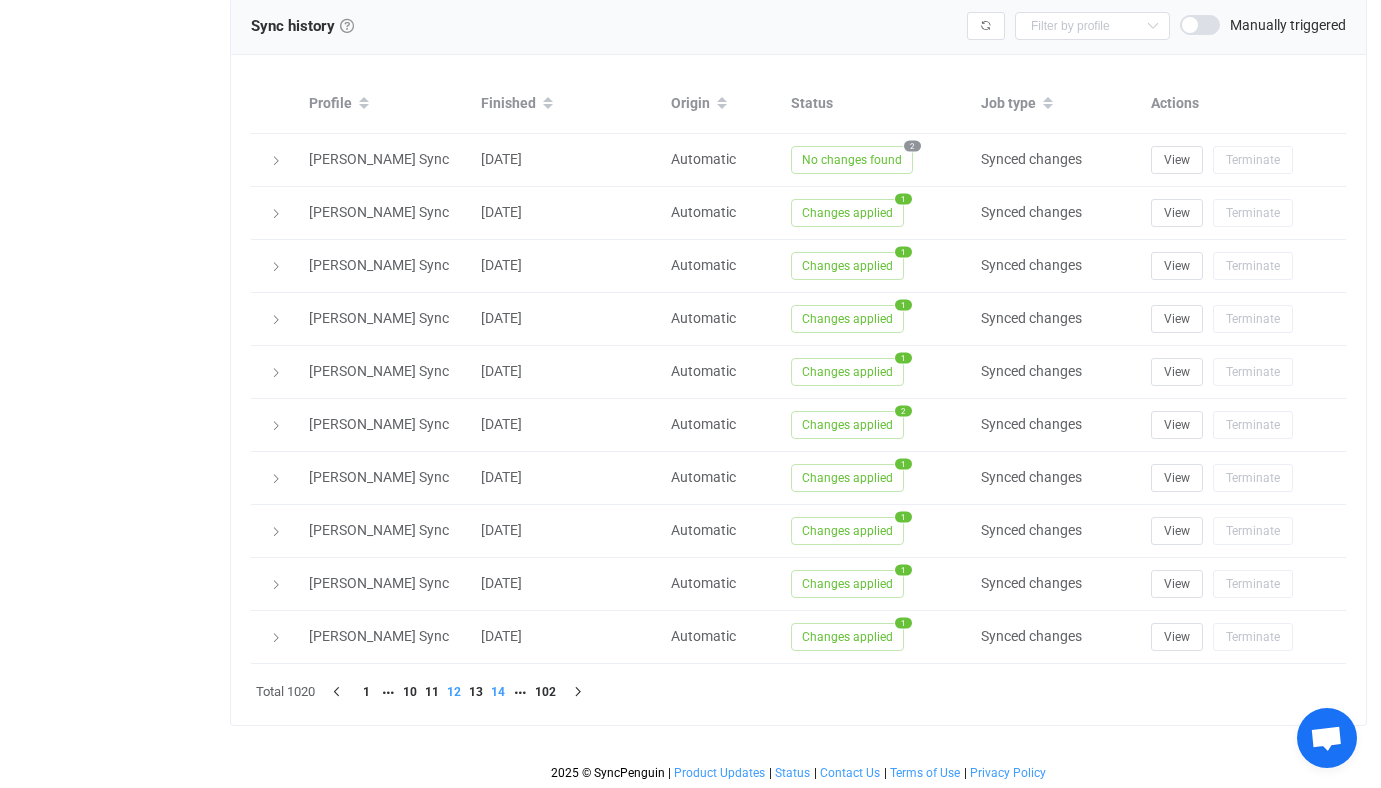 click on "14" at bounding box center [498, 692] 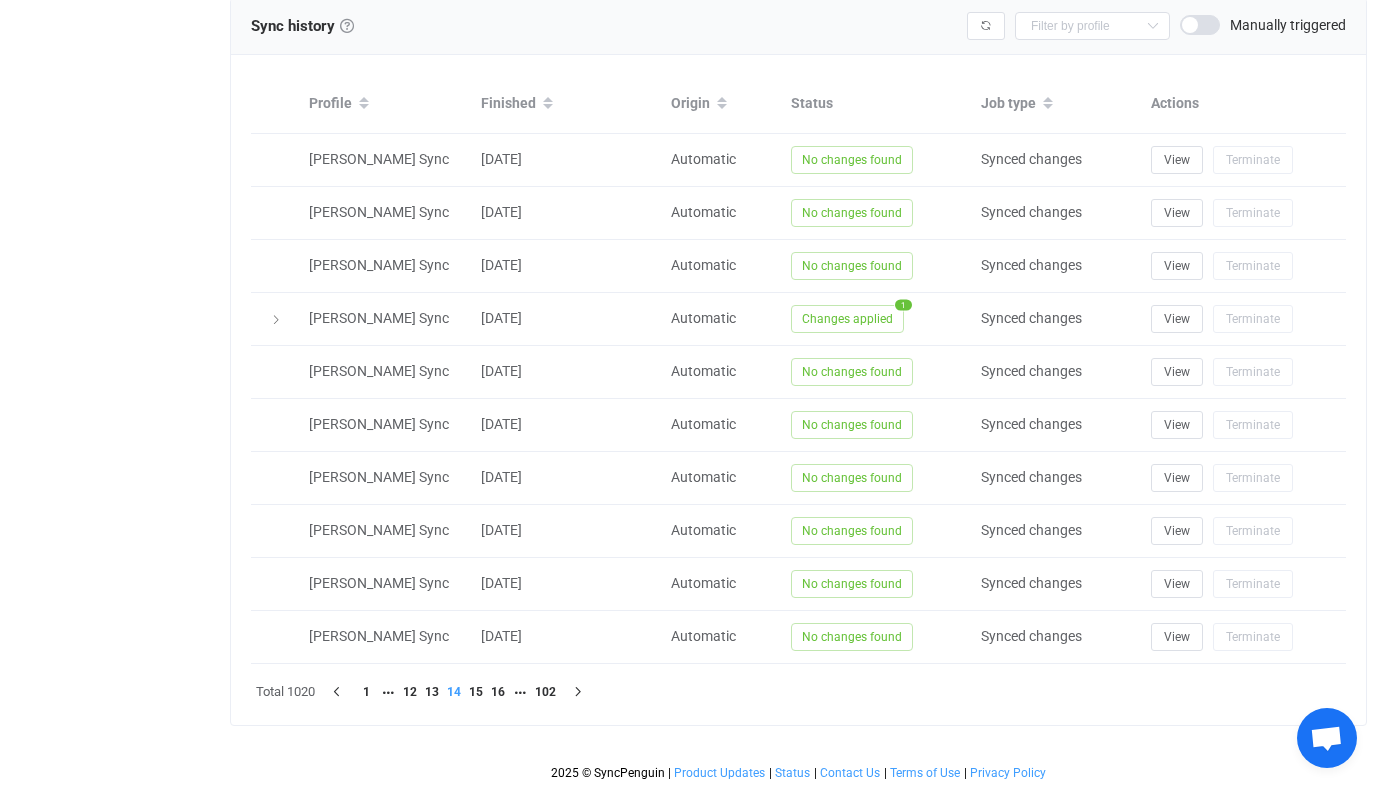 click on "16" at bounding box center [498, 692] 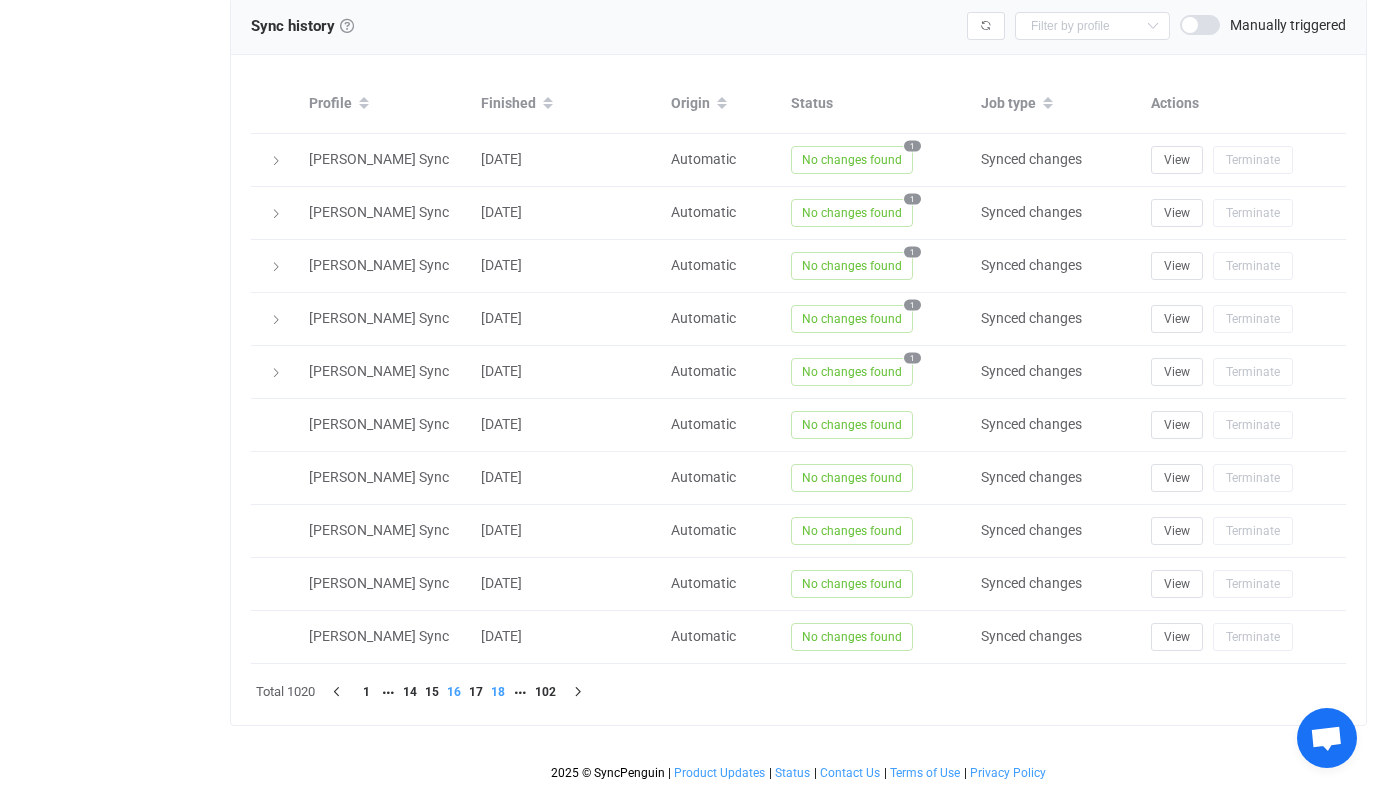 click on "18" at bounding box center (498, 692) 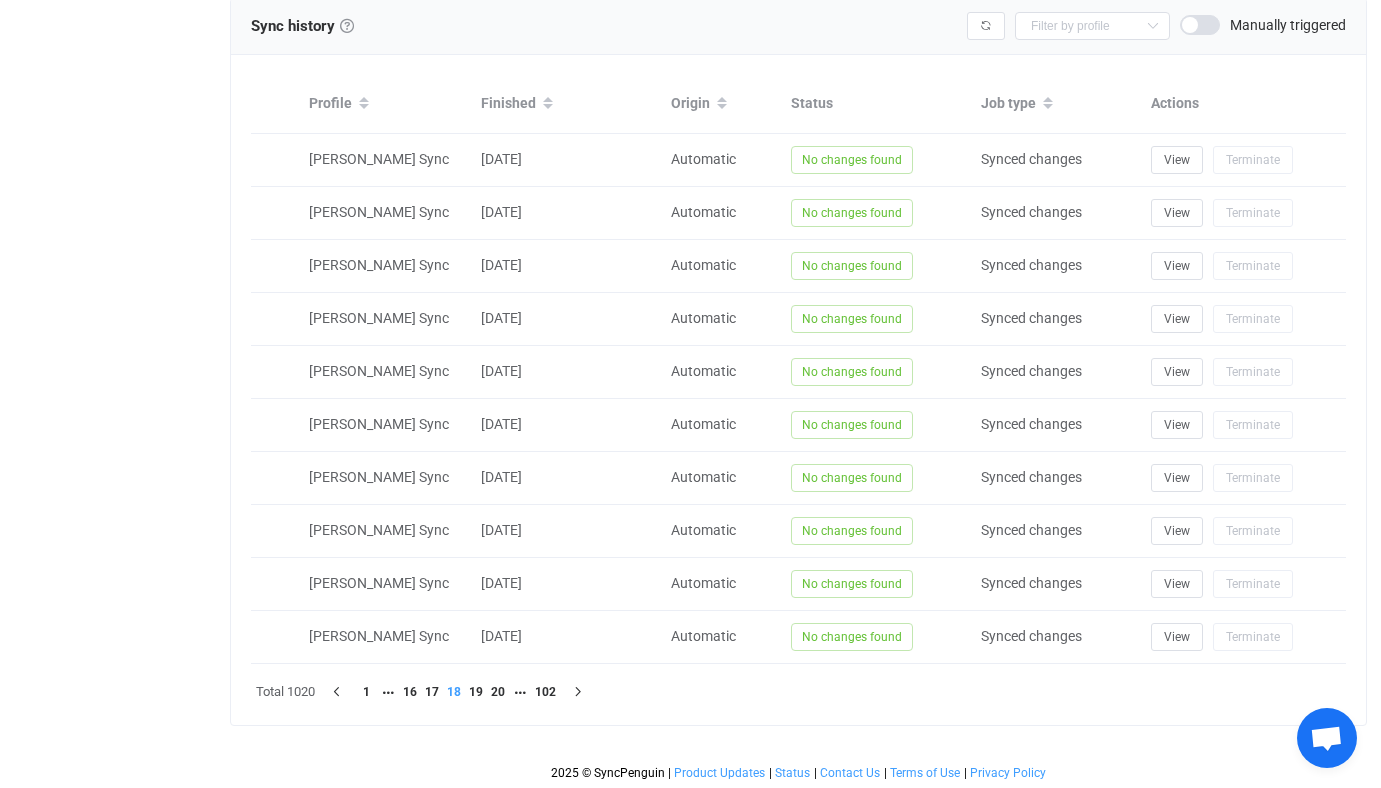 click on "20" at bounding box center [498, 692] 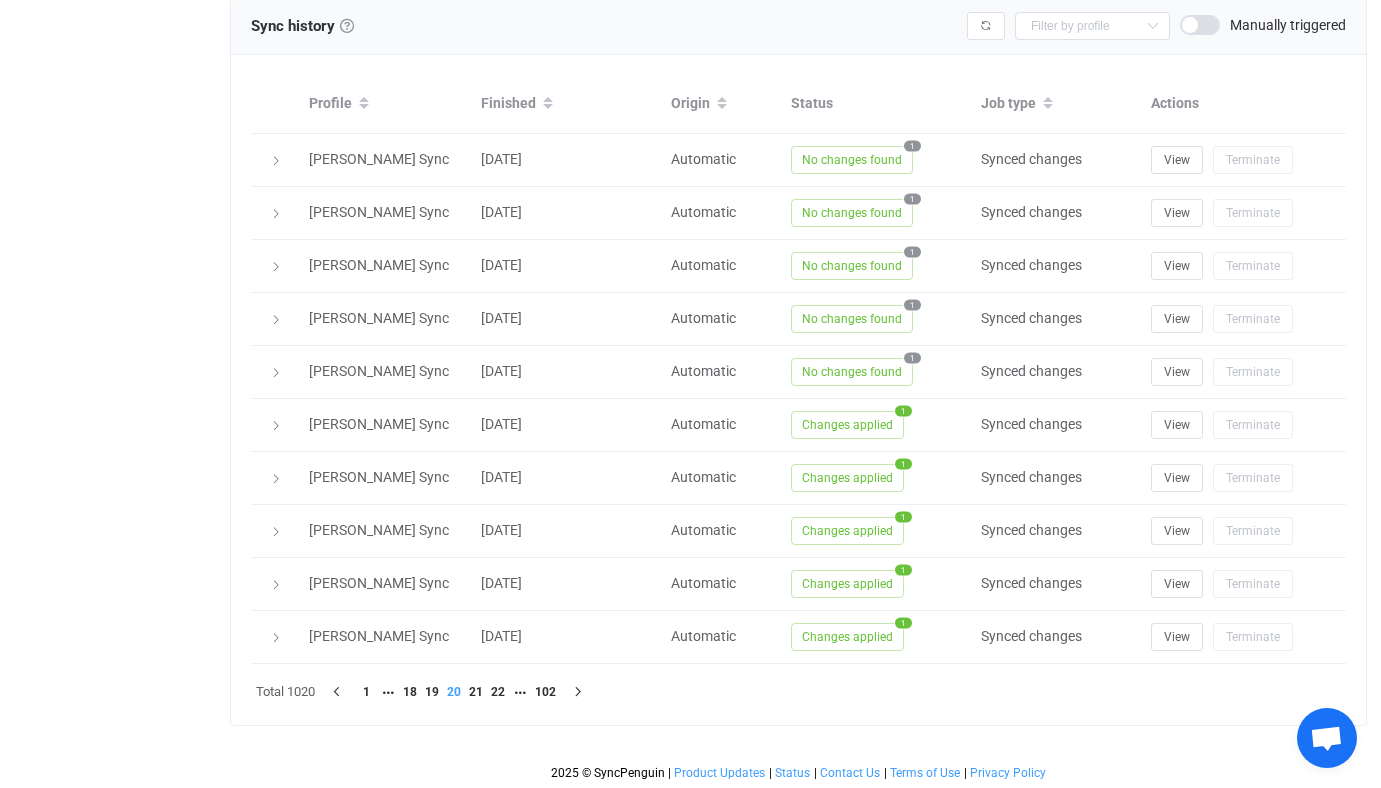 click on "22" at bounding box center [498, 692] 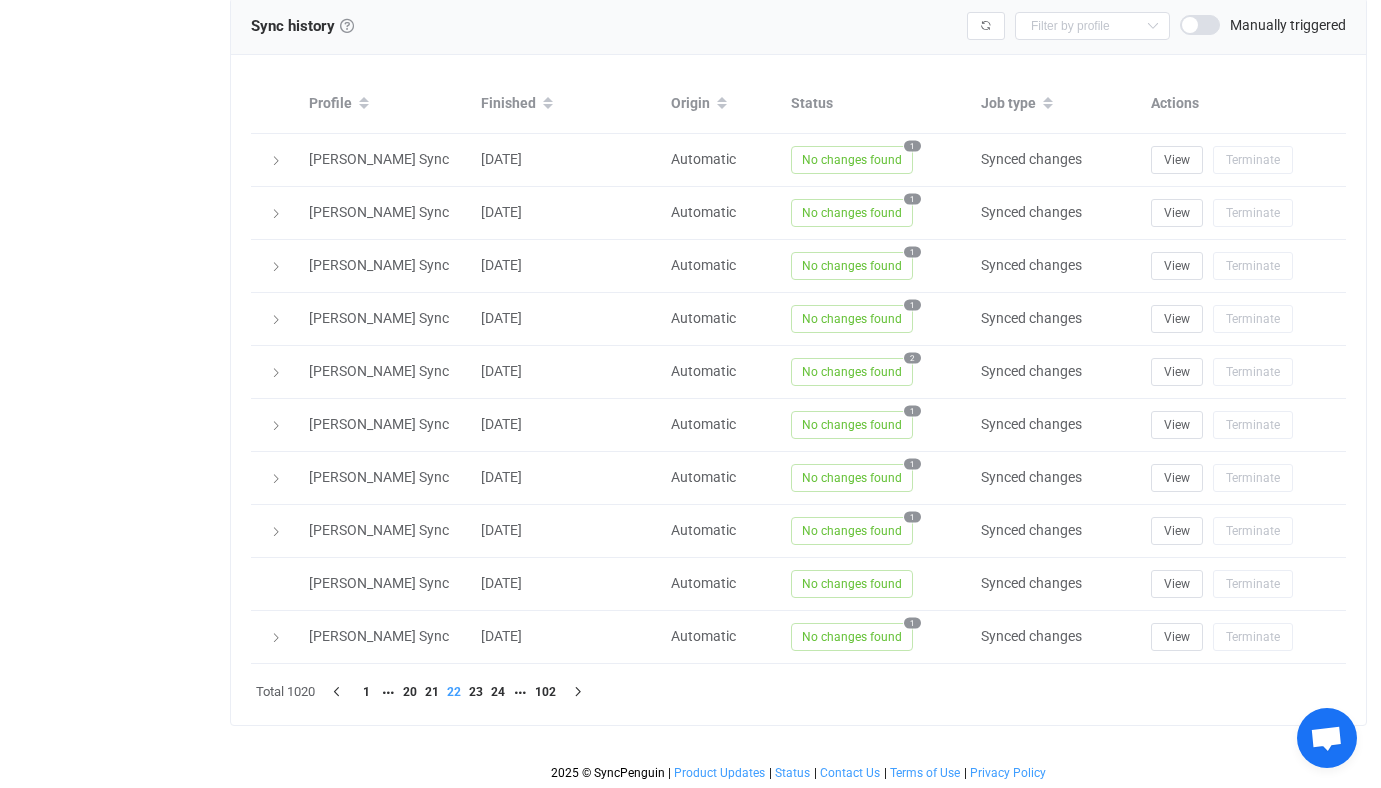 click on "24" at bounding box center [498, 692] 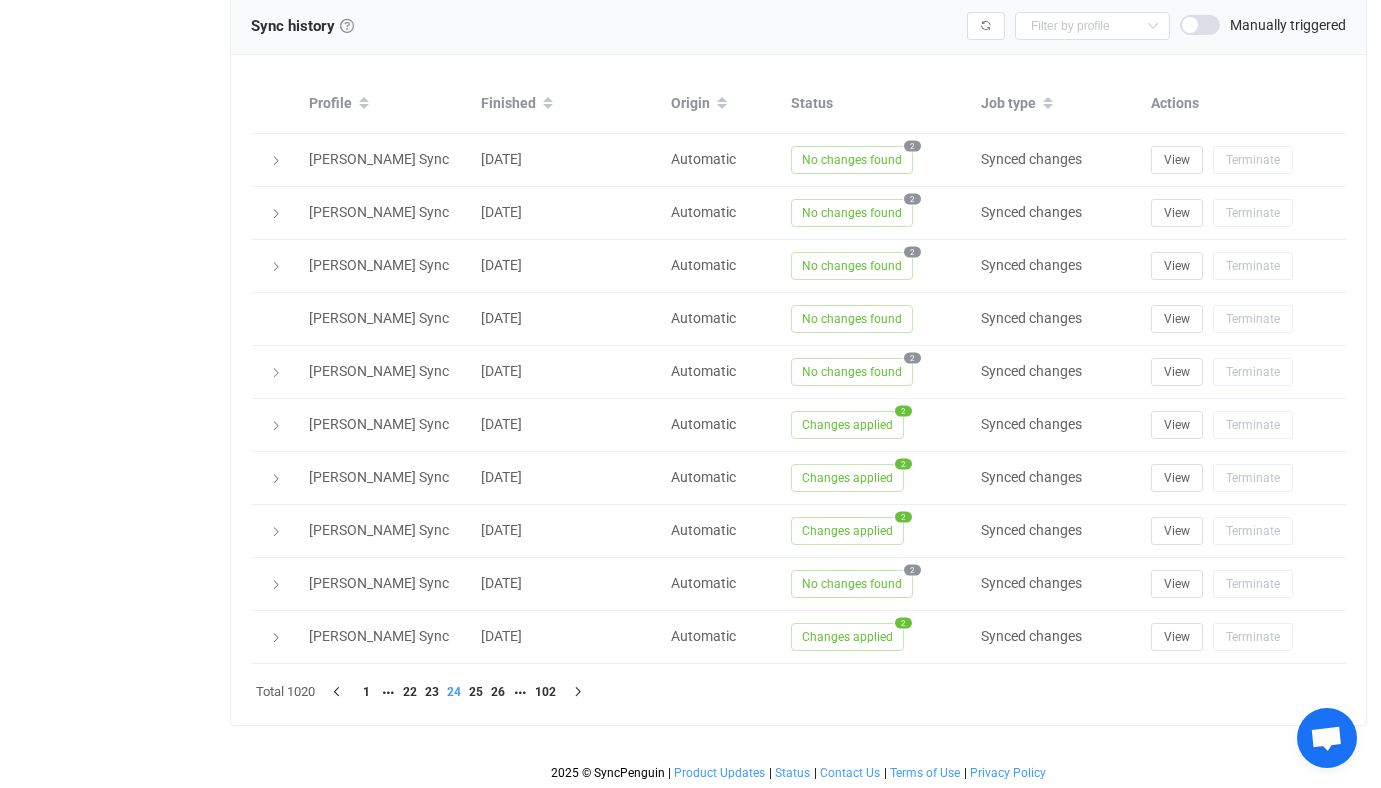 click on "26" at bounding box center (498, 692) 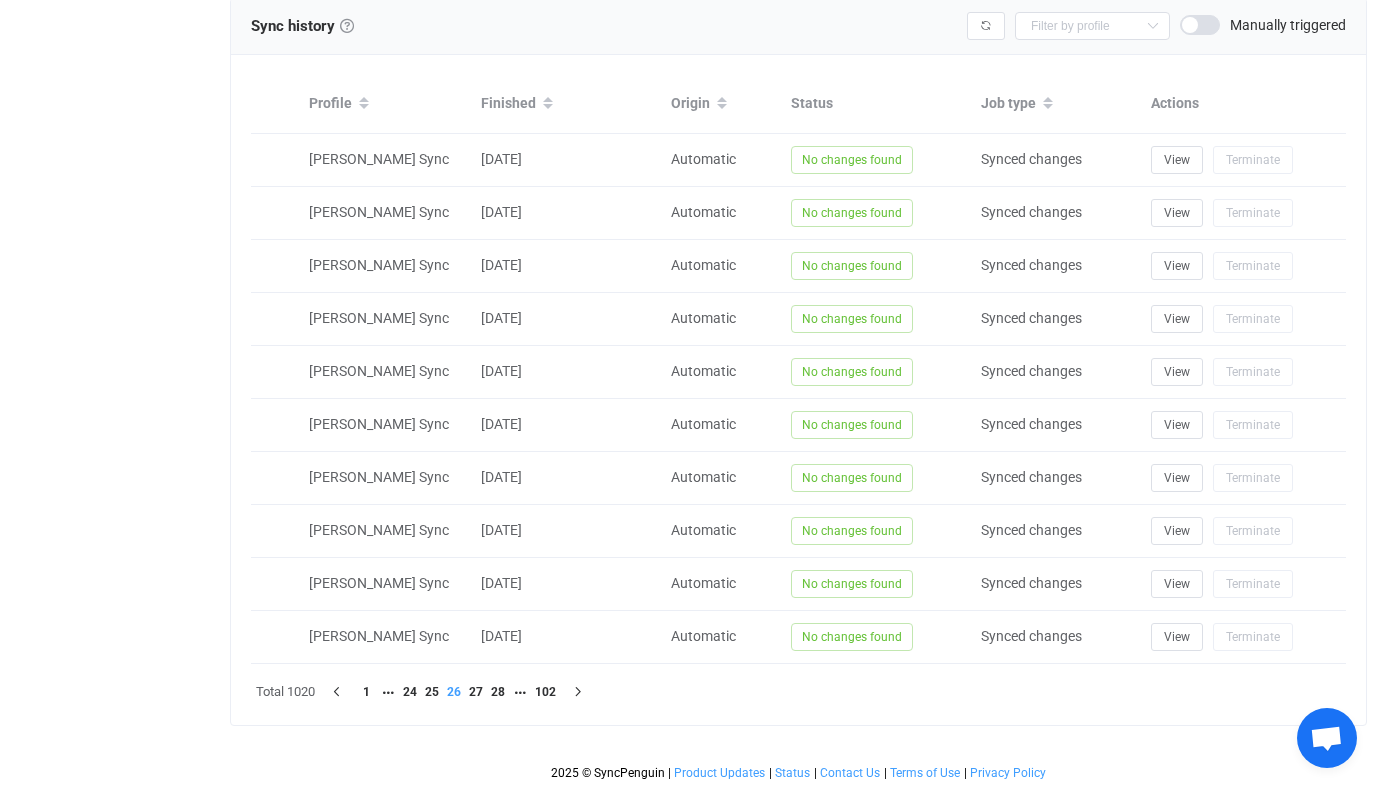 click on "28" at bounding box center (498, 692) 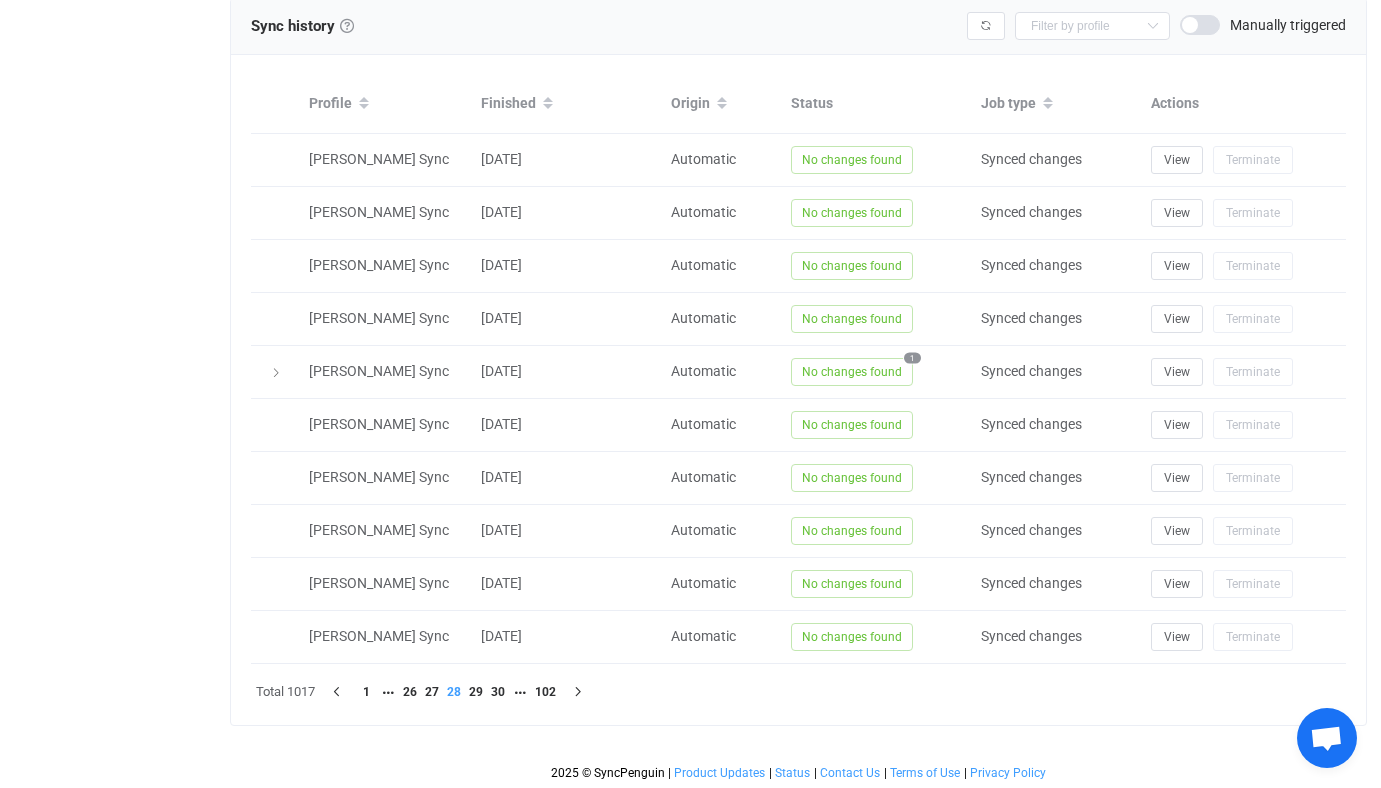 click on "30" at bounding box center [498, 692] 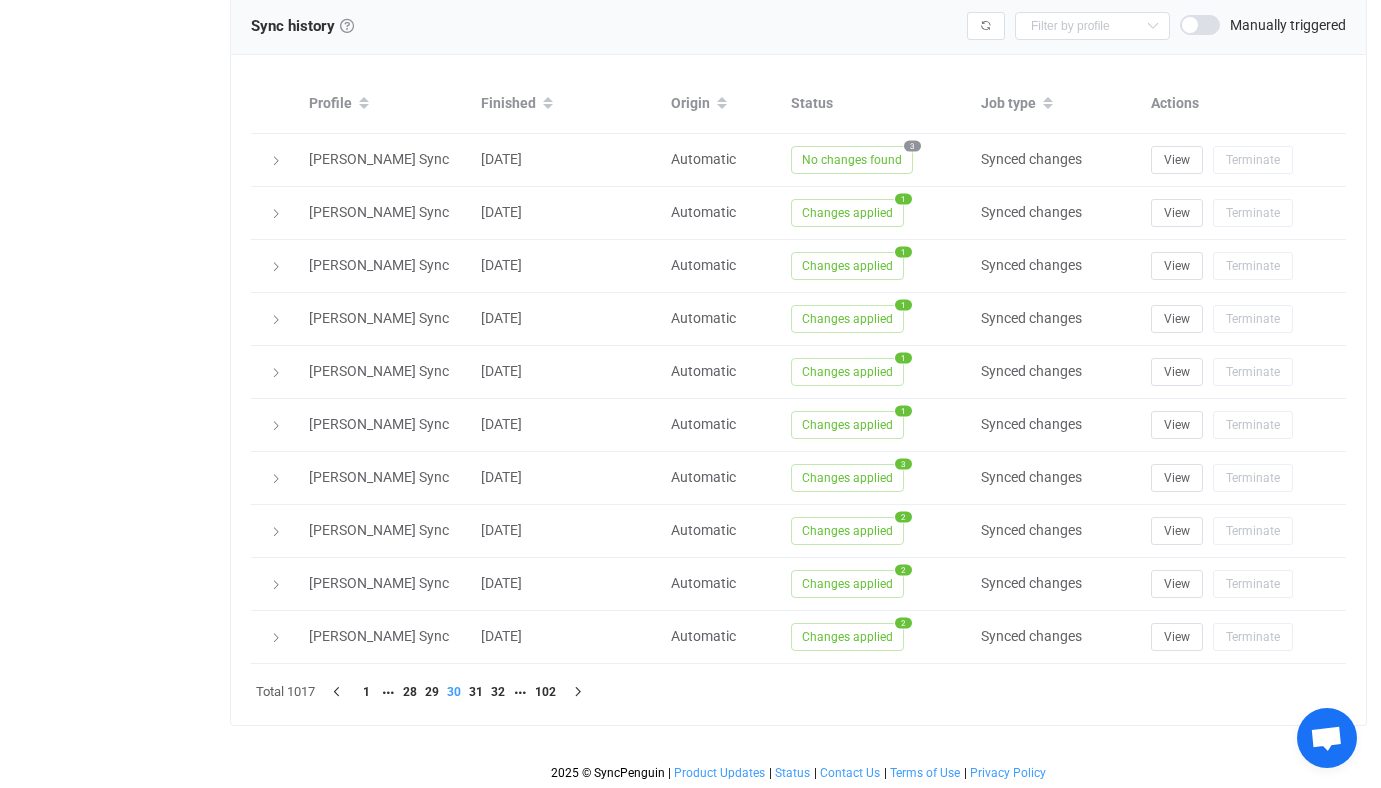 click on "32" at bounding box center (498, 692) 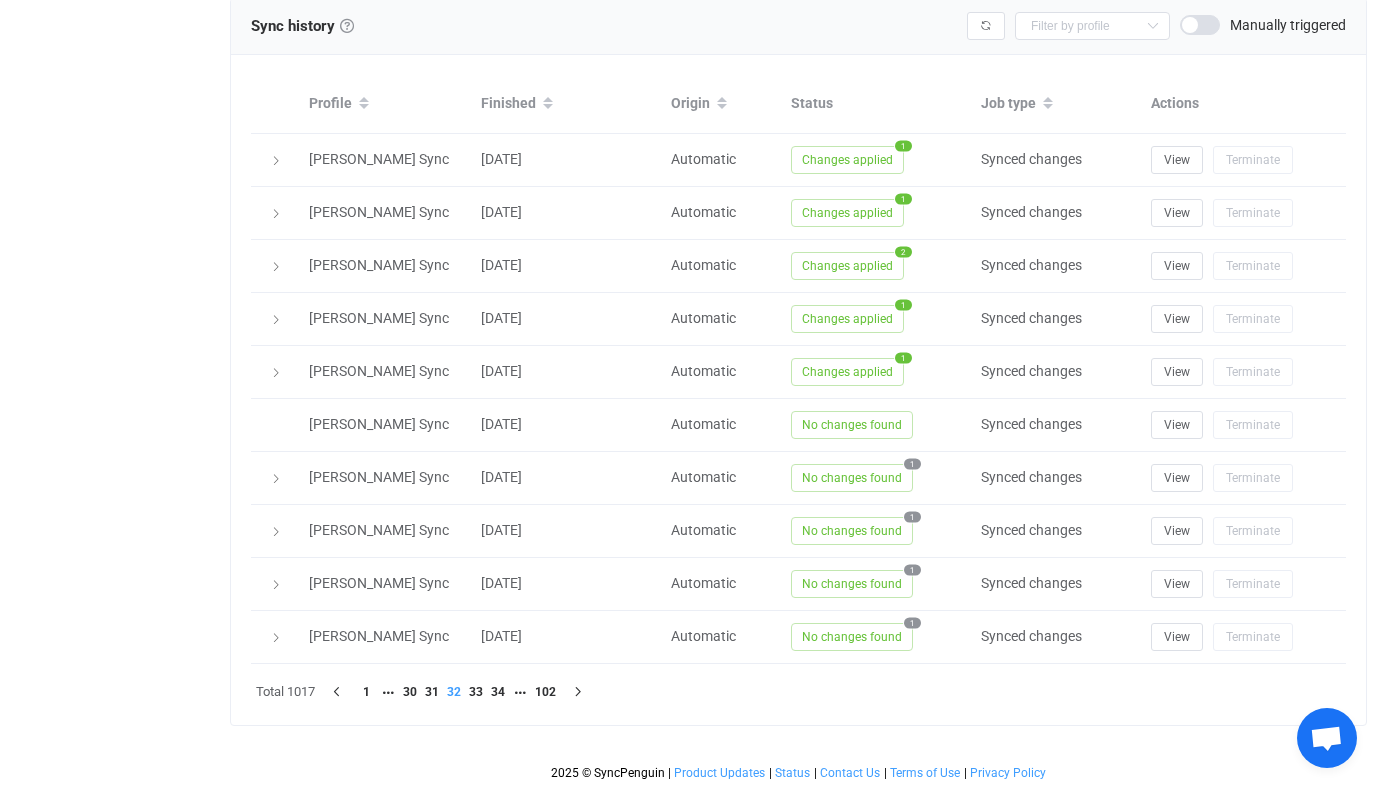 click on "34" at bounding box center (498, 692) 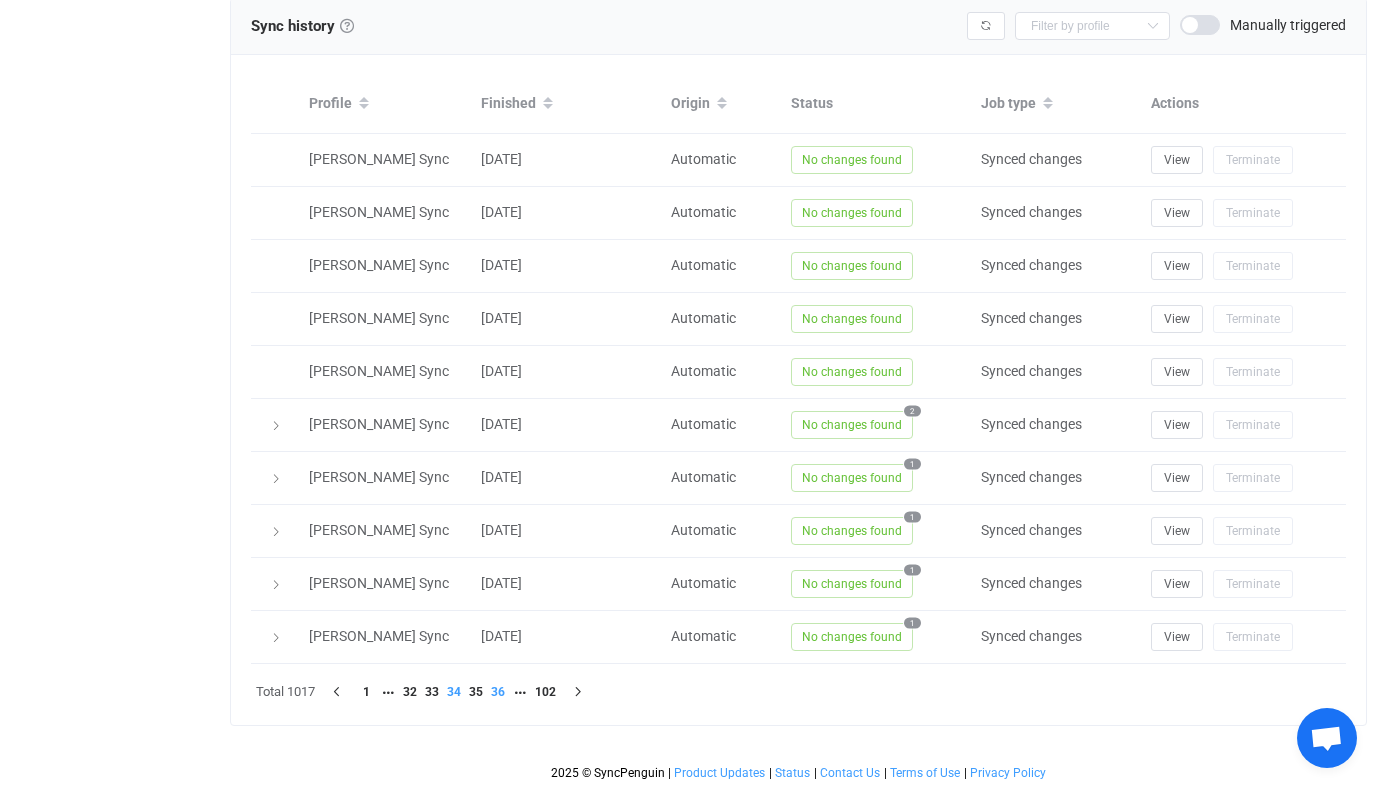 click on "36" at bounding box center (498, 692) 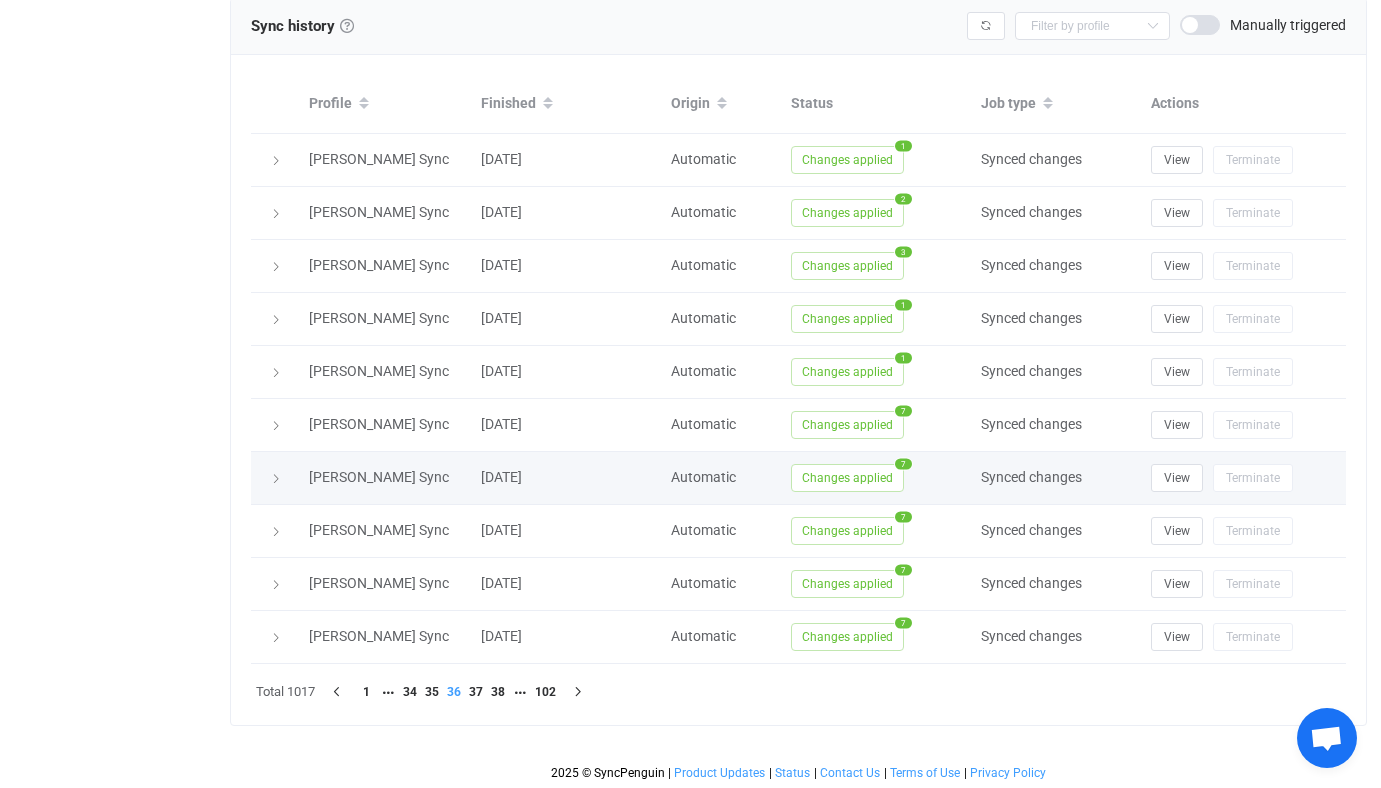 click on "Changes applied" at bounding box center (847, 478) 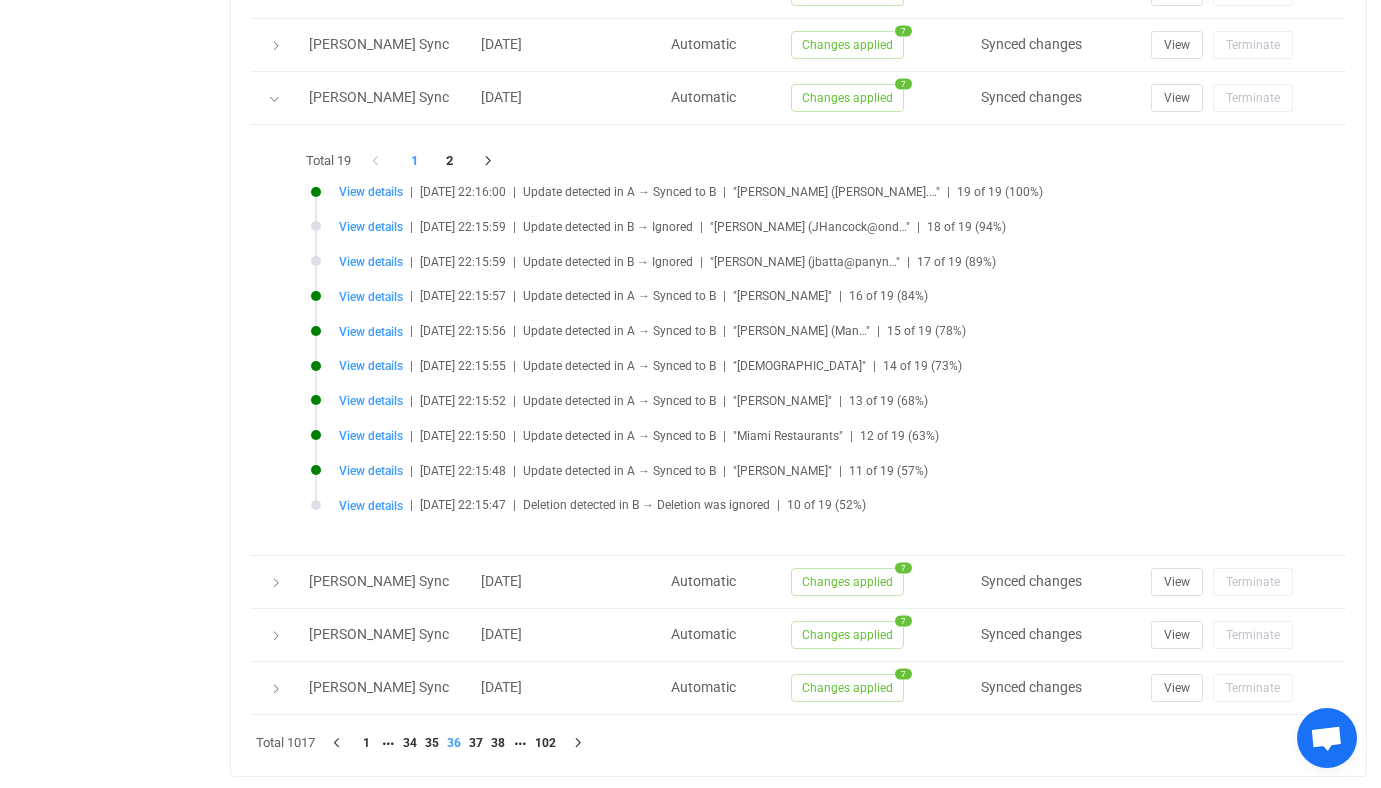 scroll, scrollTop: 1440, scrollLeft: 0, axis: vertical 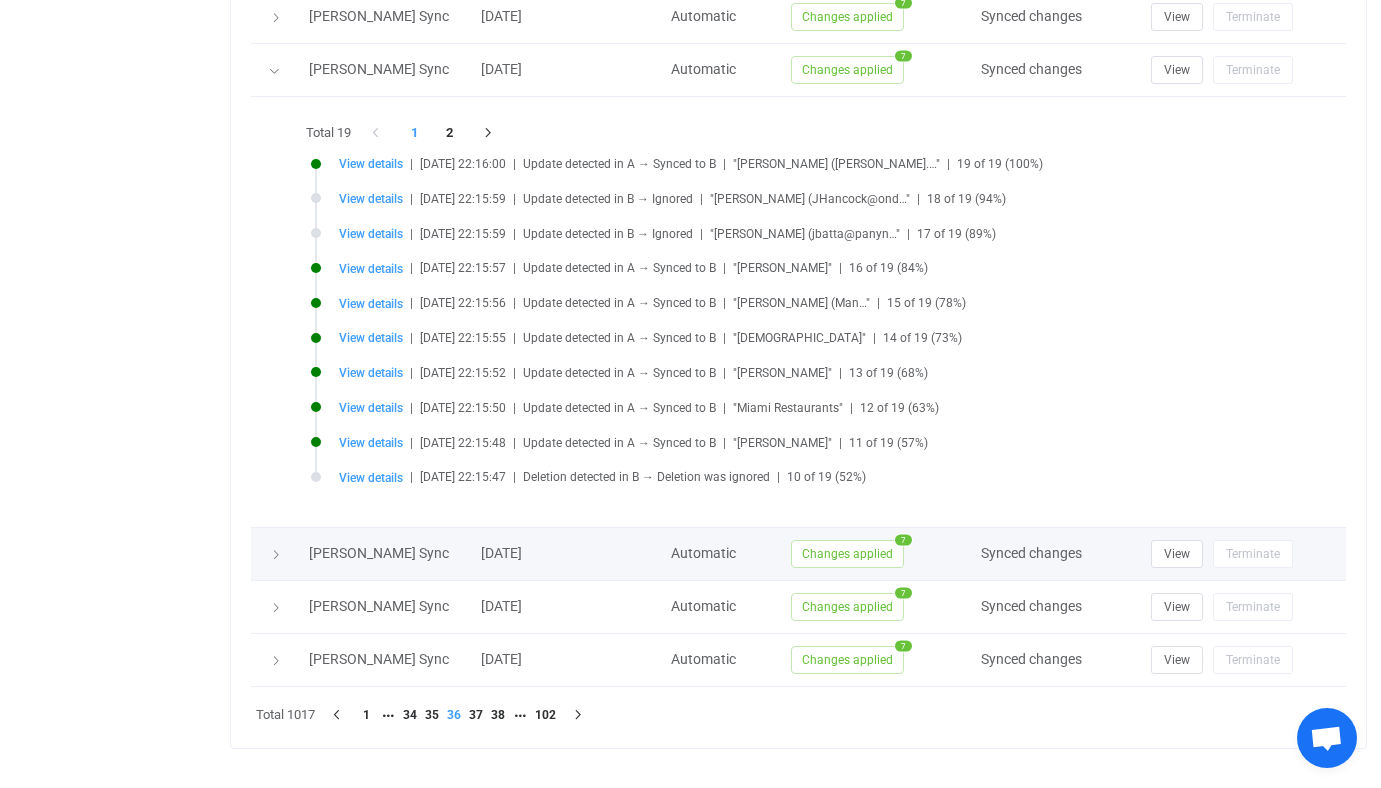click at bounding box center [276, 555] 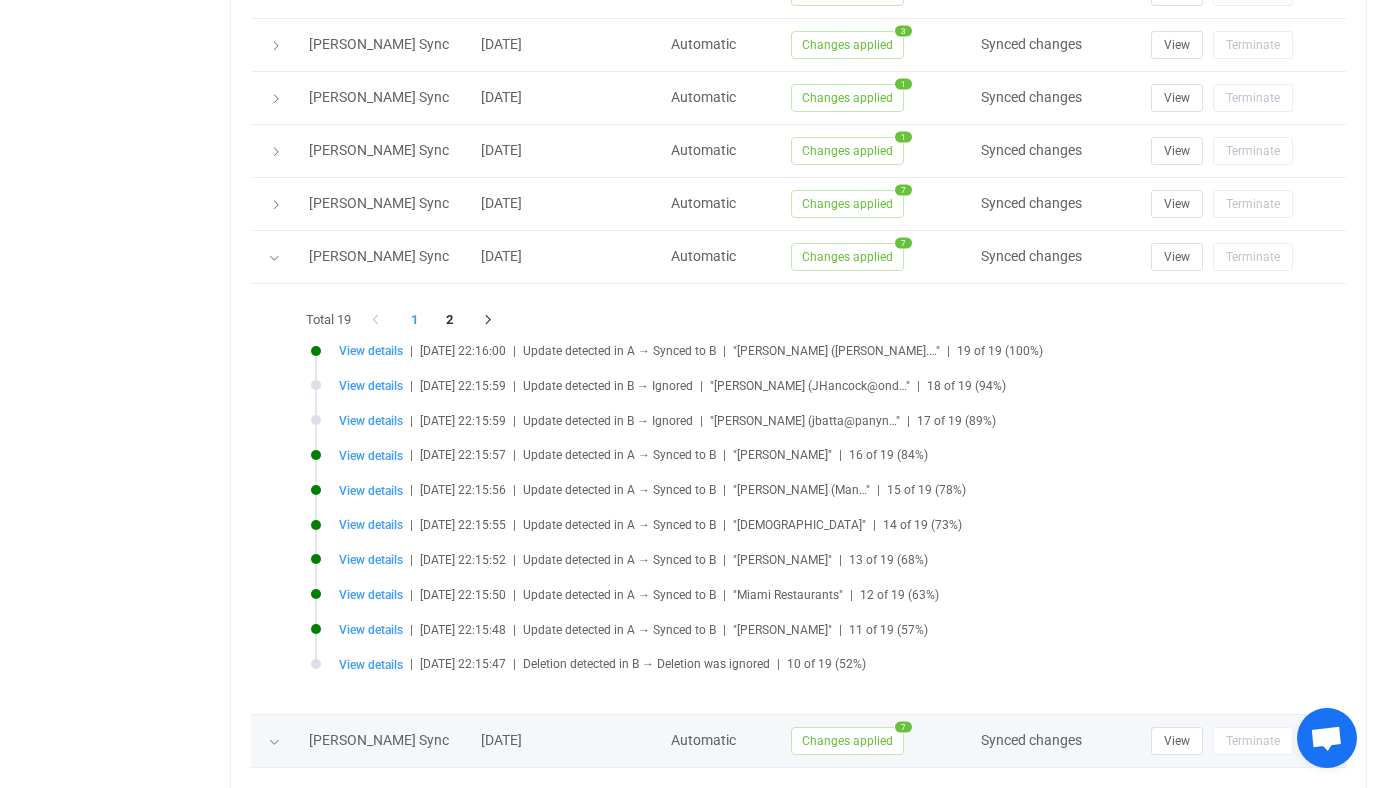 scroll, scrollTop: 1188, scrollLeft: 0, axis: vertical 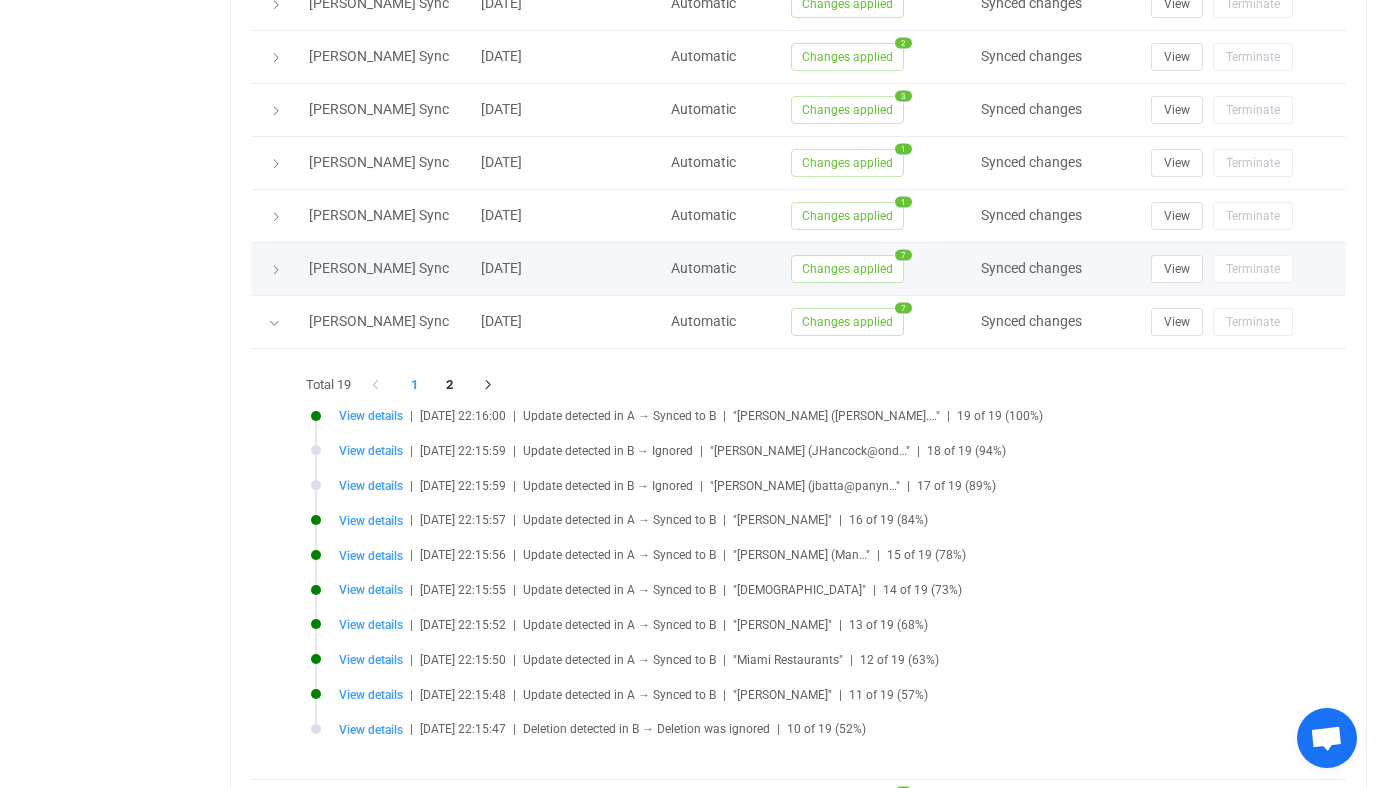 click at bounding box center [276, 270] 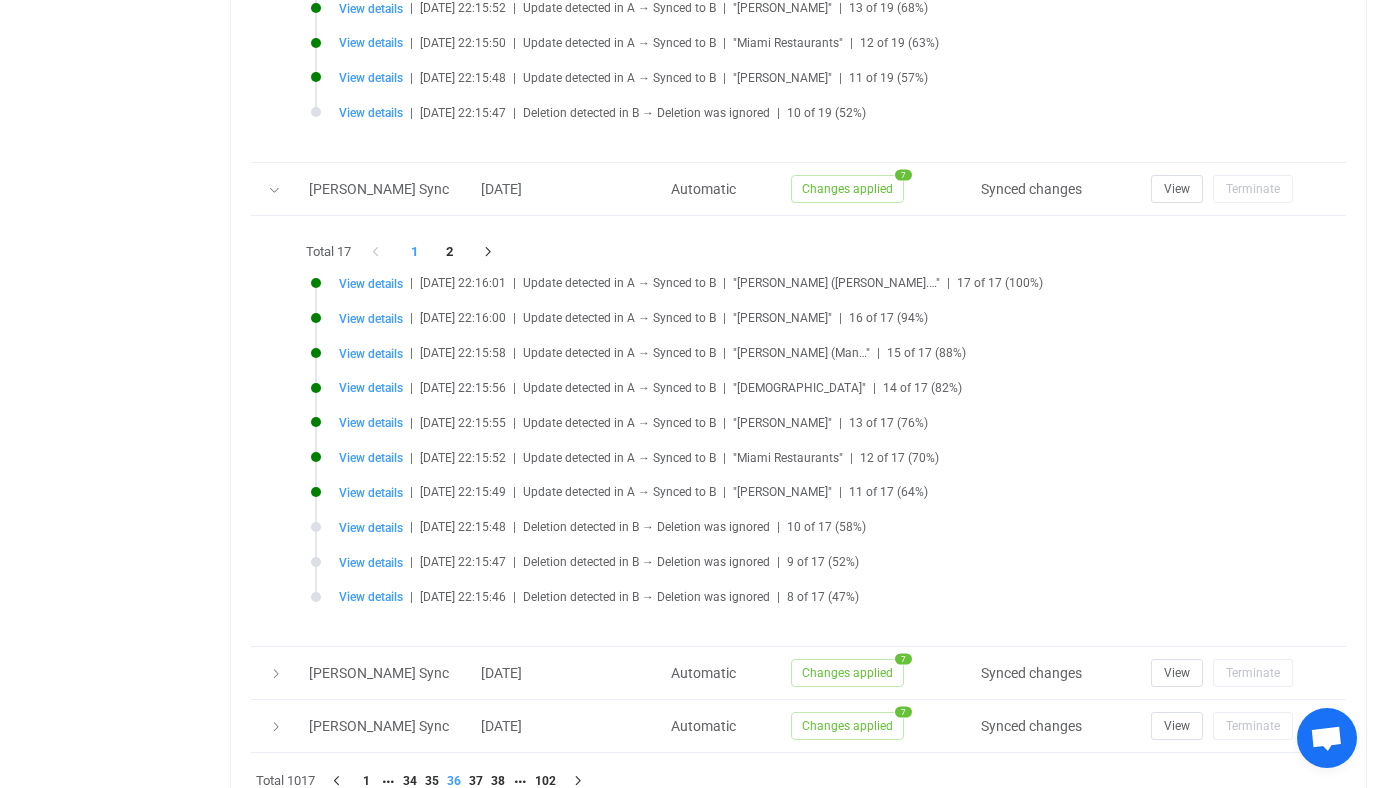scroll, scrollTop: 2326, scrollLeft: 0, axis: vertical 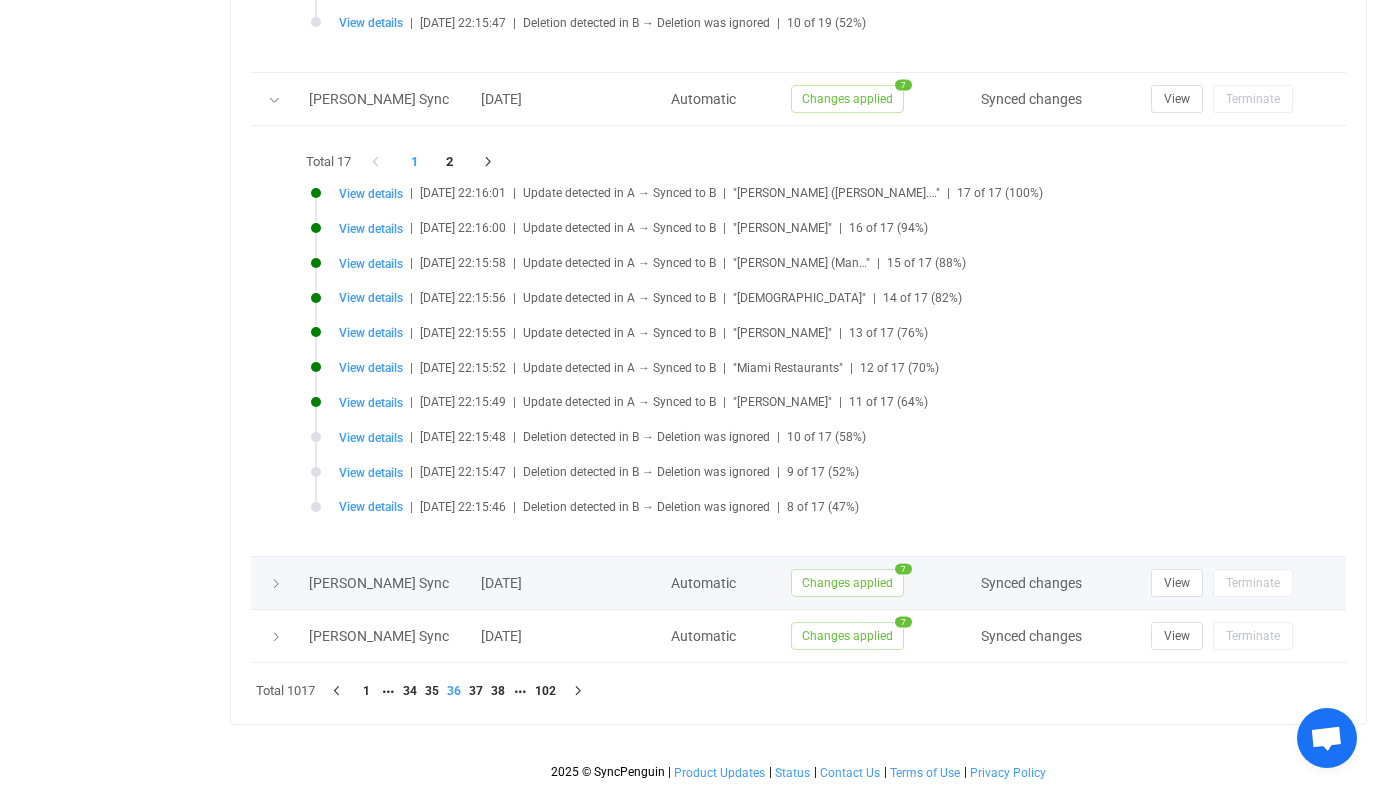 click at bounding box center [275, 583] 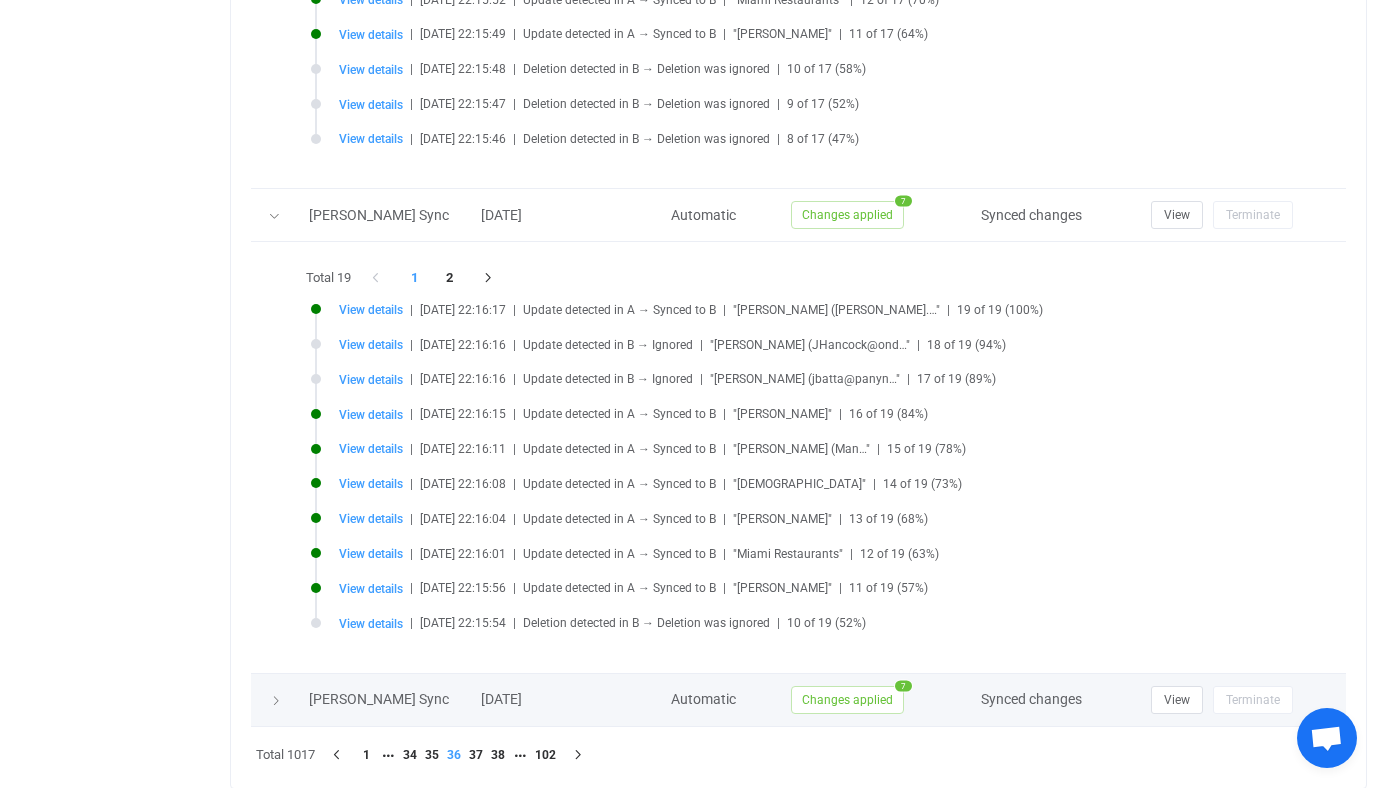 scroll, scrollTop: 2729, scrollLeft: 0, axis: vertical 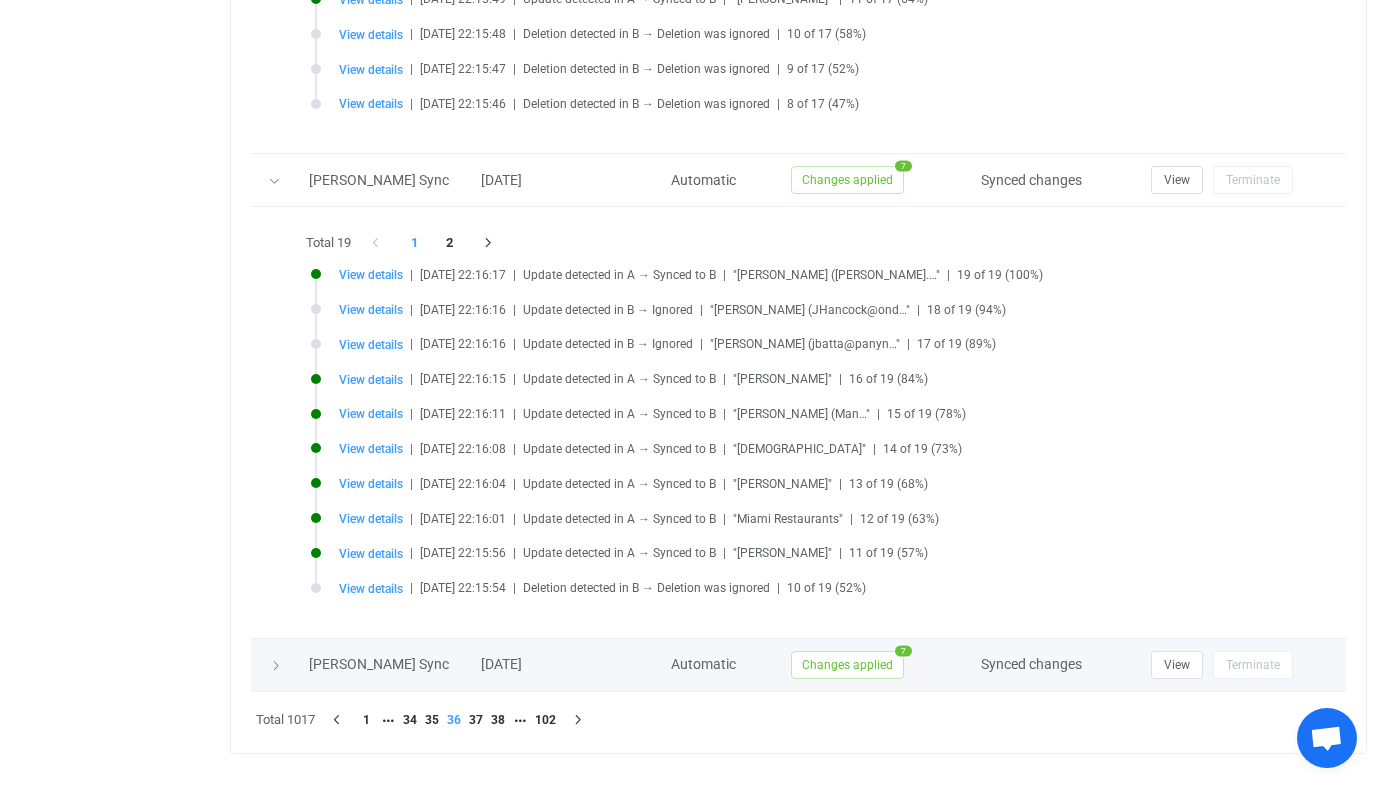 click at bounding box center (276, 666) 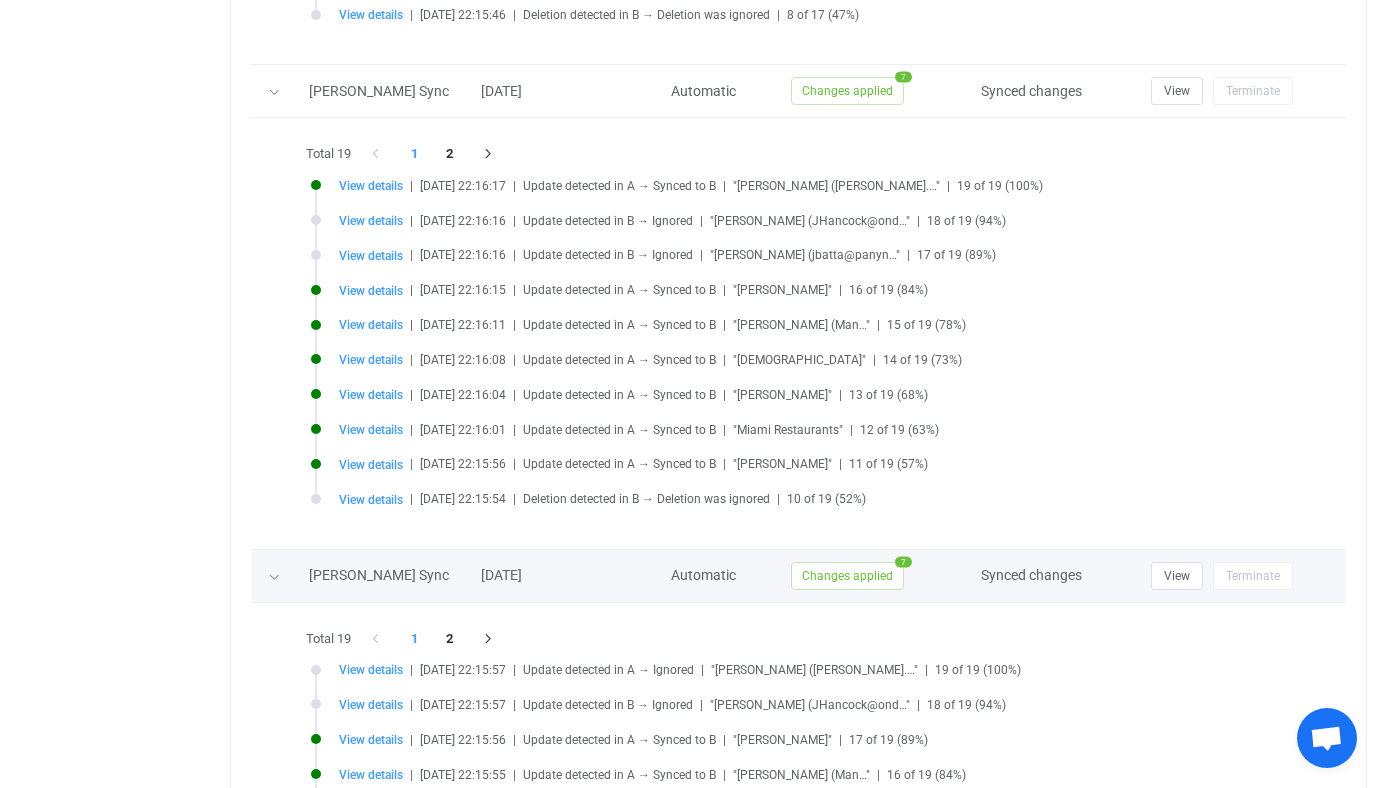 scroll, scrollTop: 3189, scrollLeft: 0, axis: vertical 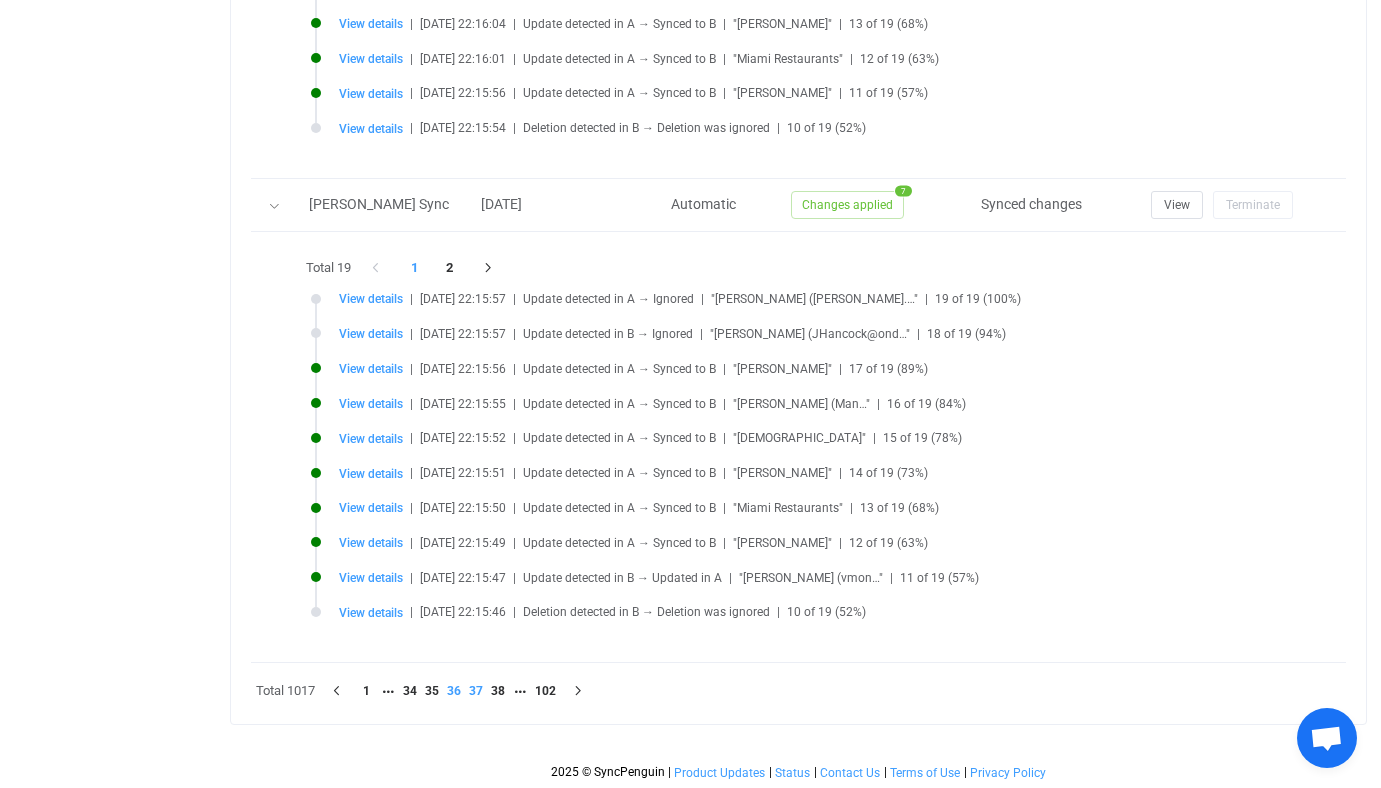 click on "37" at bounding box center (476, 691) 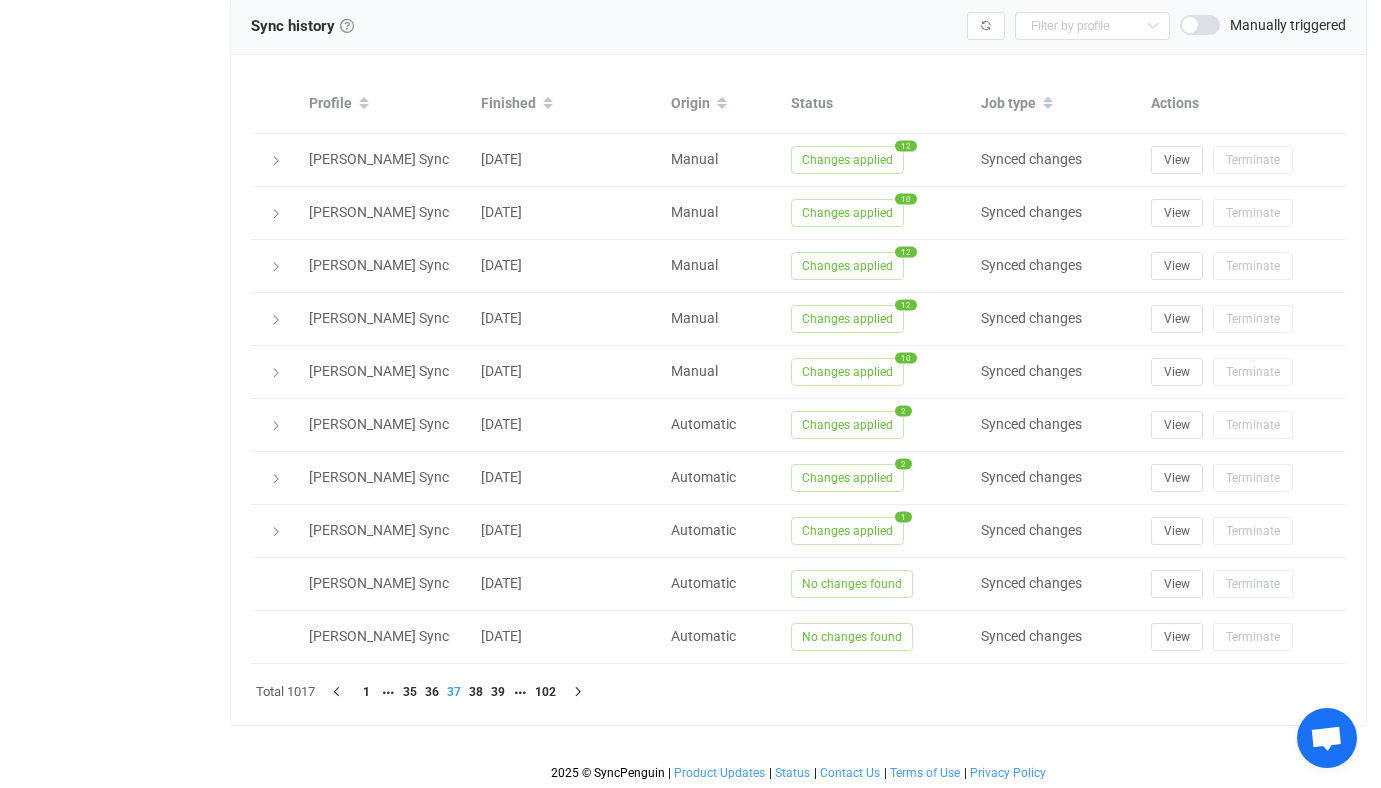 scroll, scrollTop: 1026, scrollLeft: 0, axis: vertical 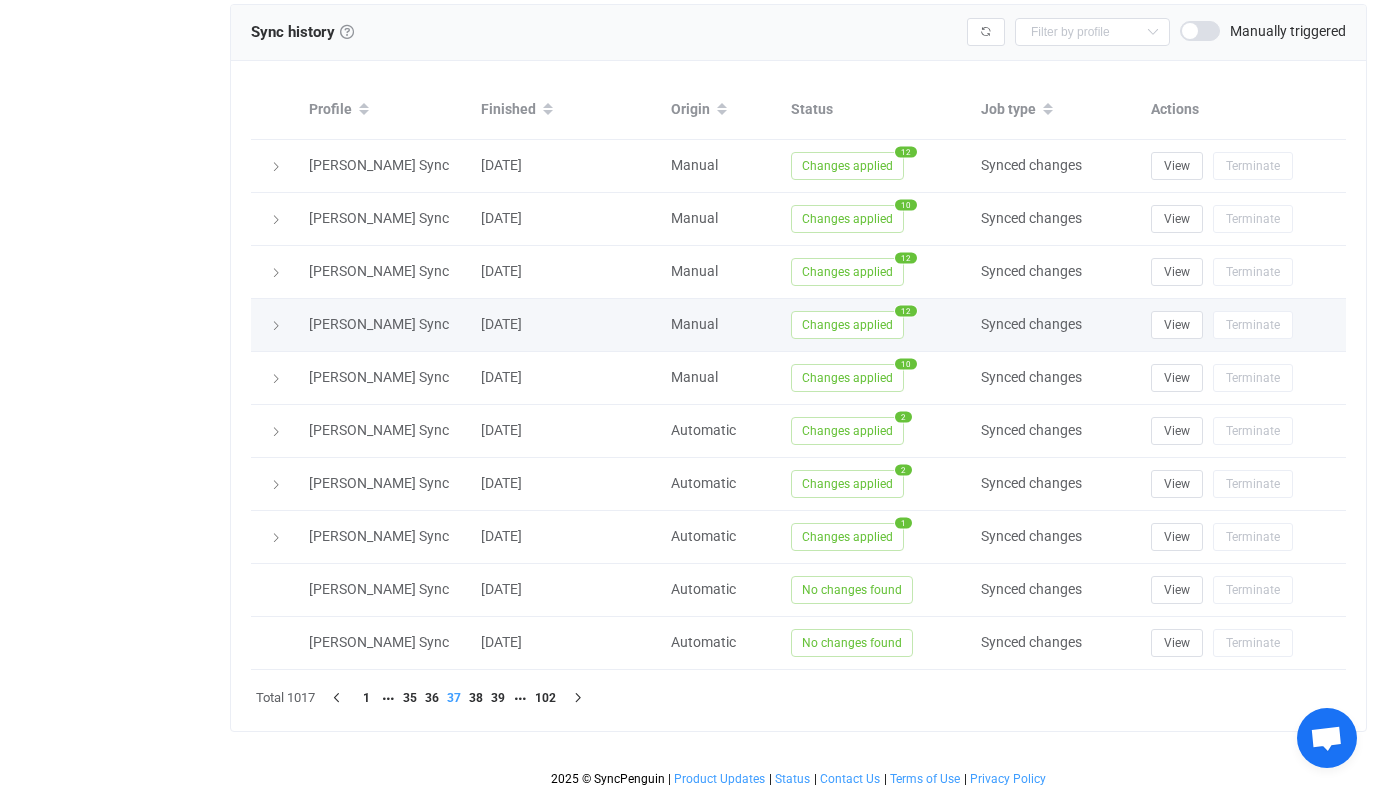 click on "Changes applied" at bounding box center (847, 325) 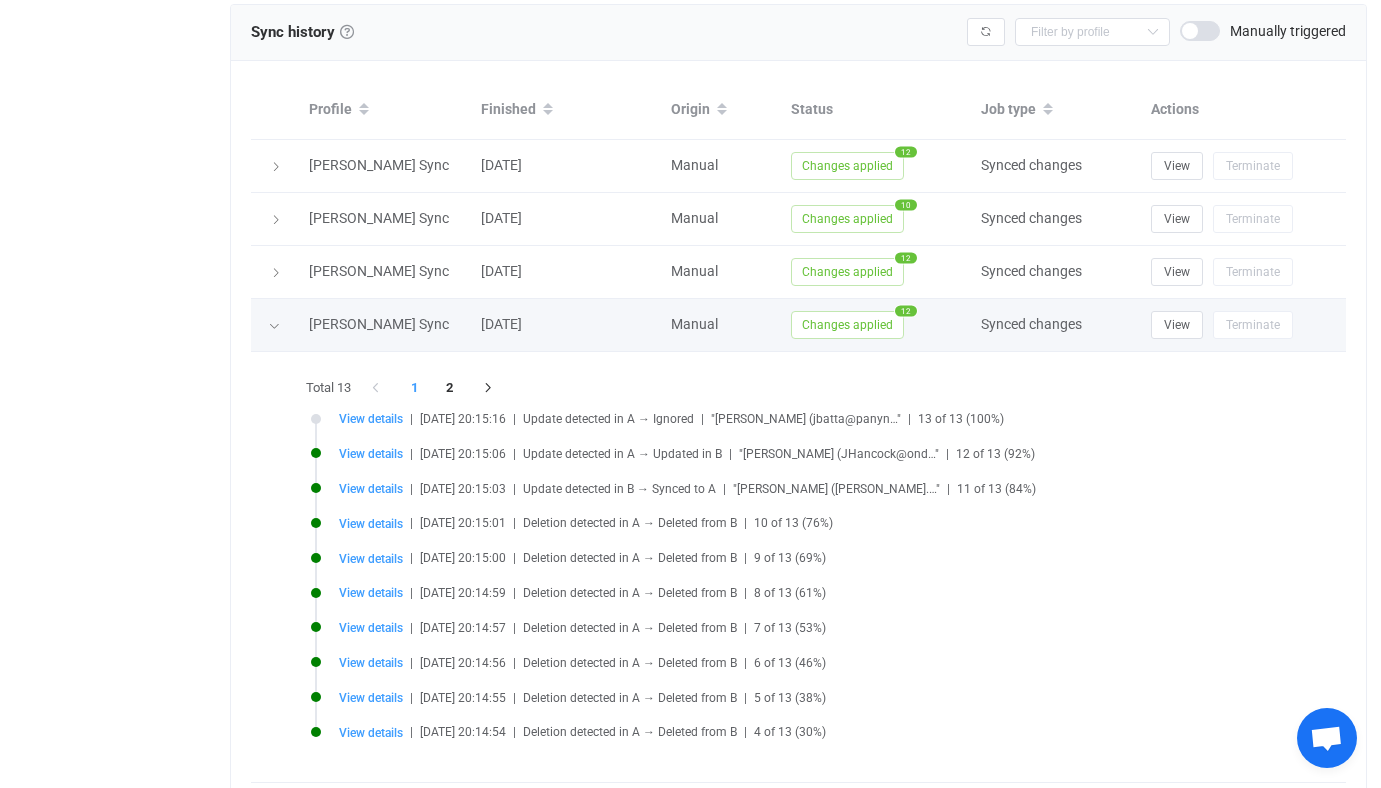 click on "Changes applied" at bounding box center (847, 325) 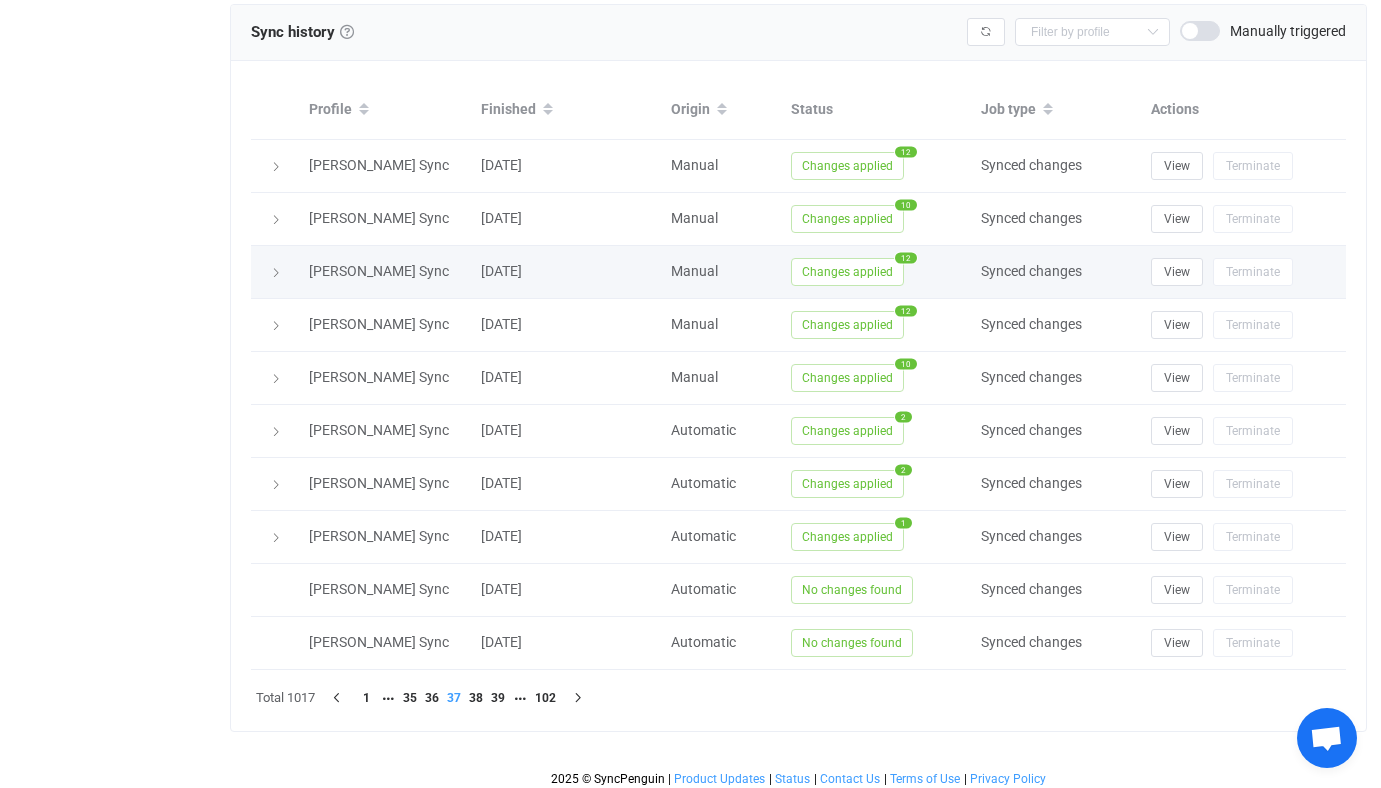 click at bounding box center (275, 272) 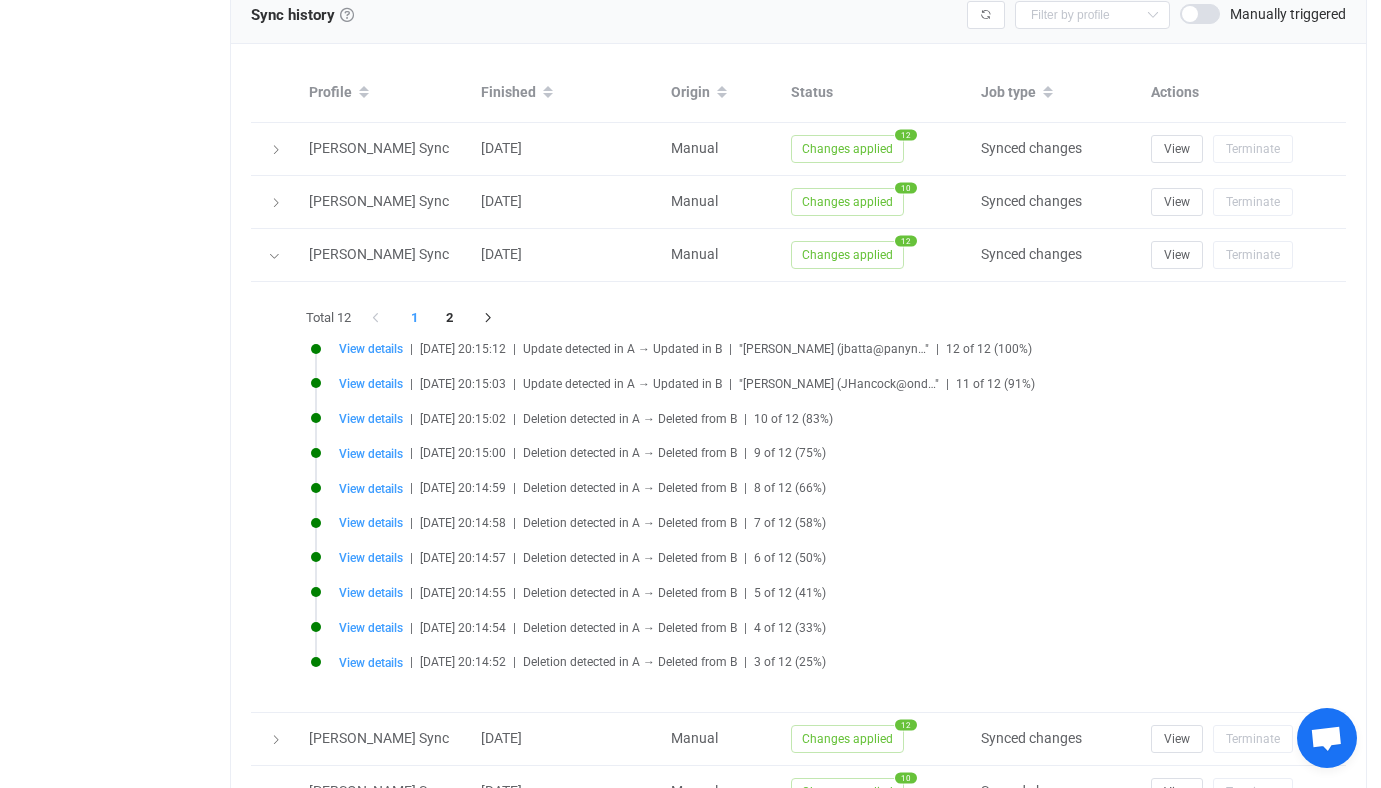 scroll, scrollTop: 1463, scrollLeft: 0, axis: vertical 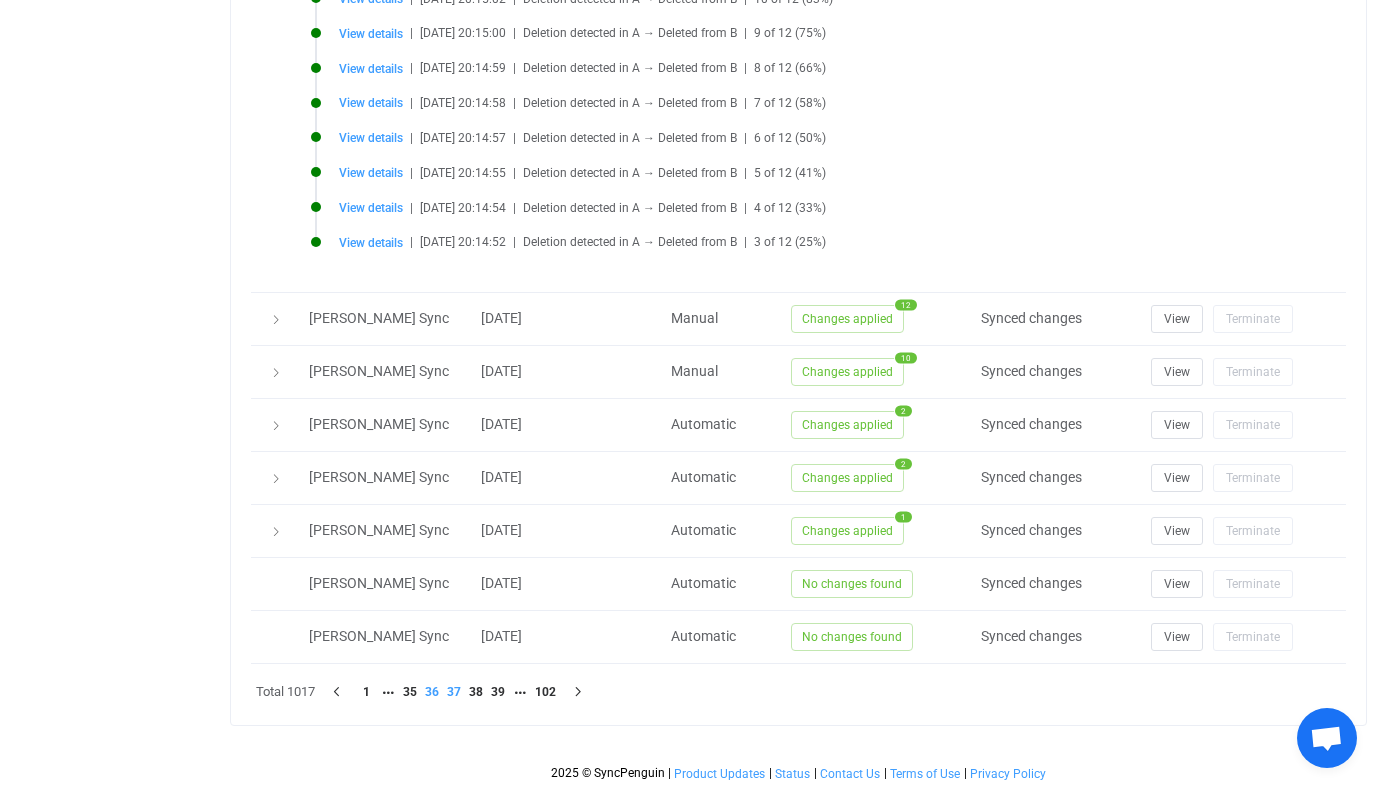 click on "36" at bounding box center [432, 692] 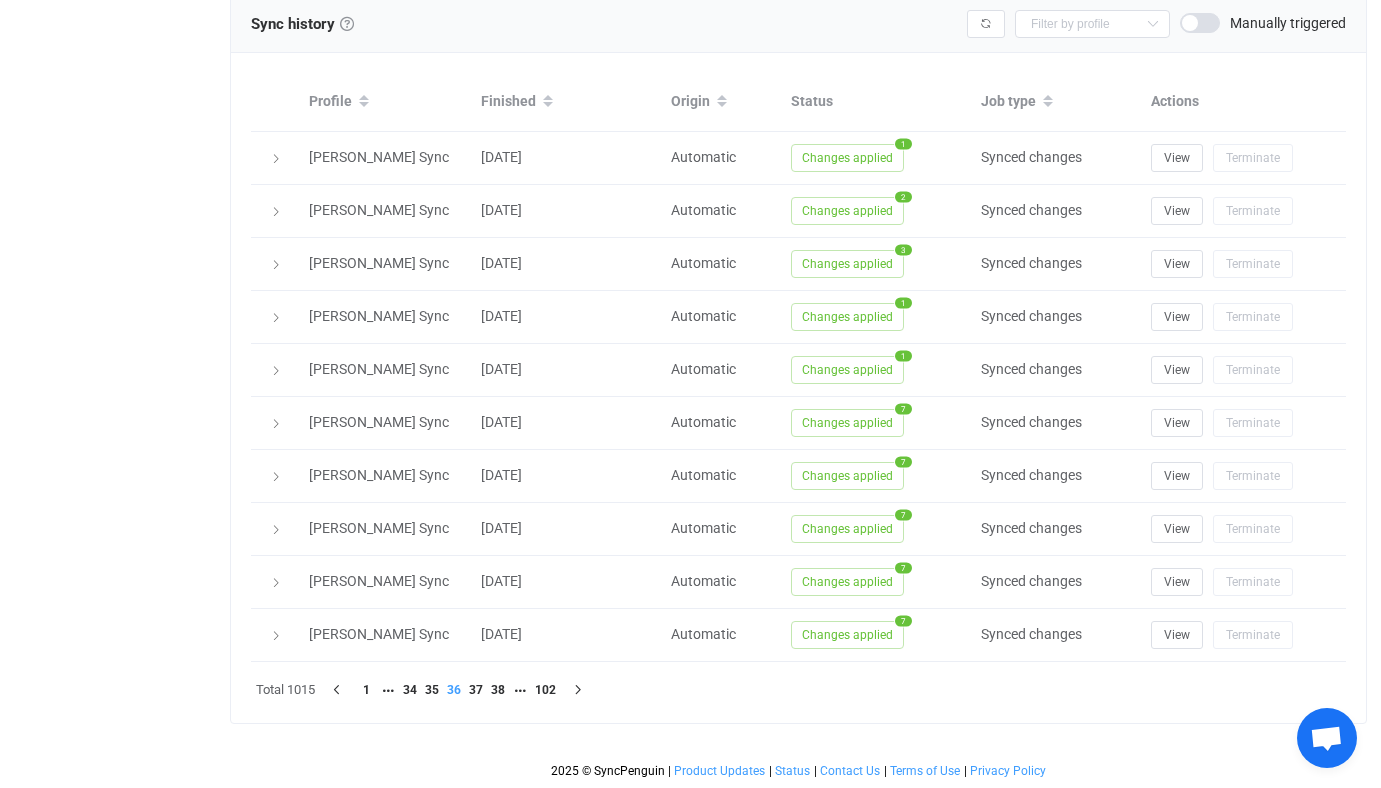scroll, scrollTop: 1032, scrollLeft: 0, axis: vertical 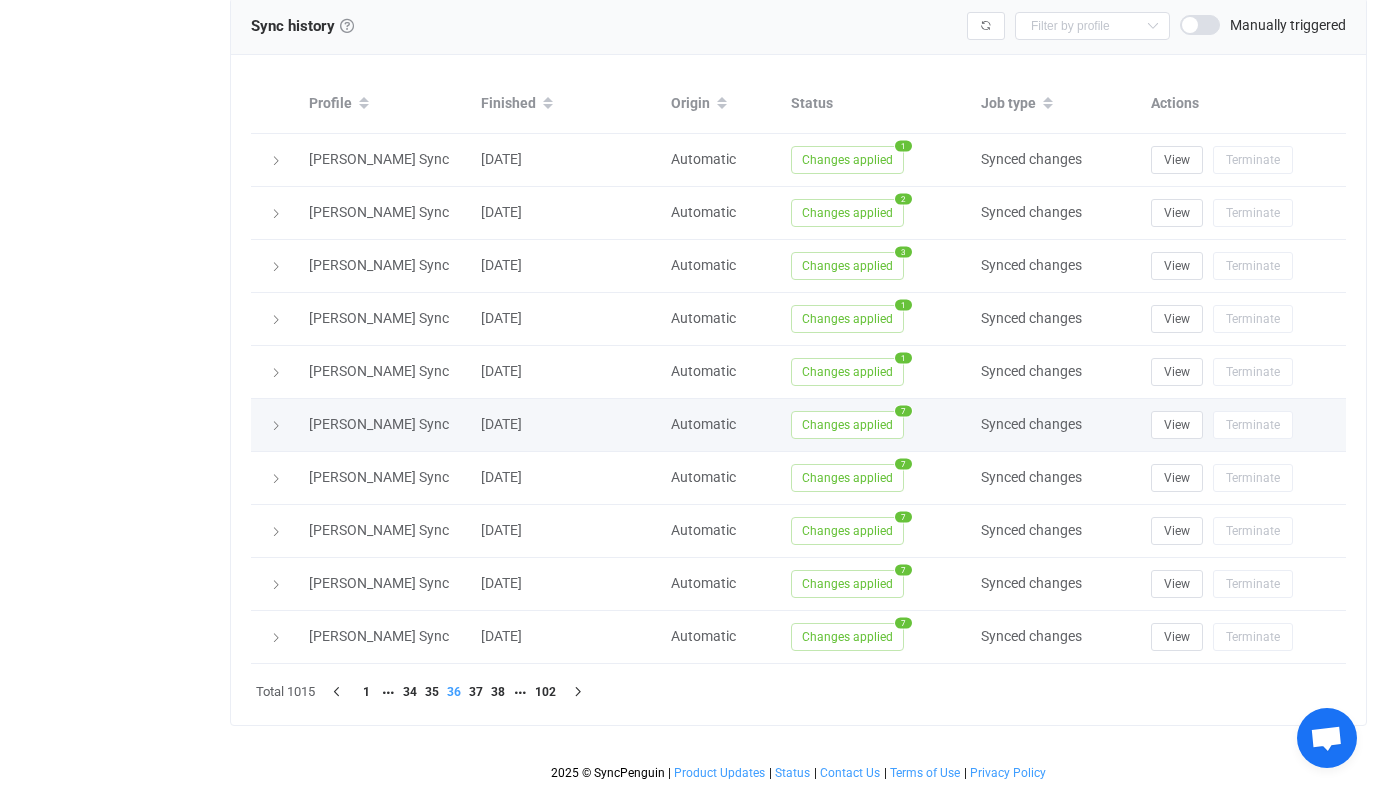 click at bounding box center [276, 426] 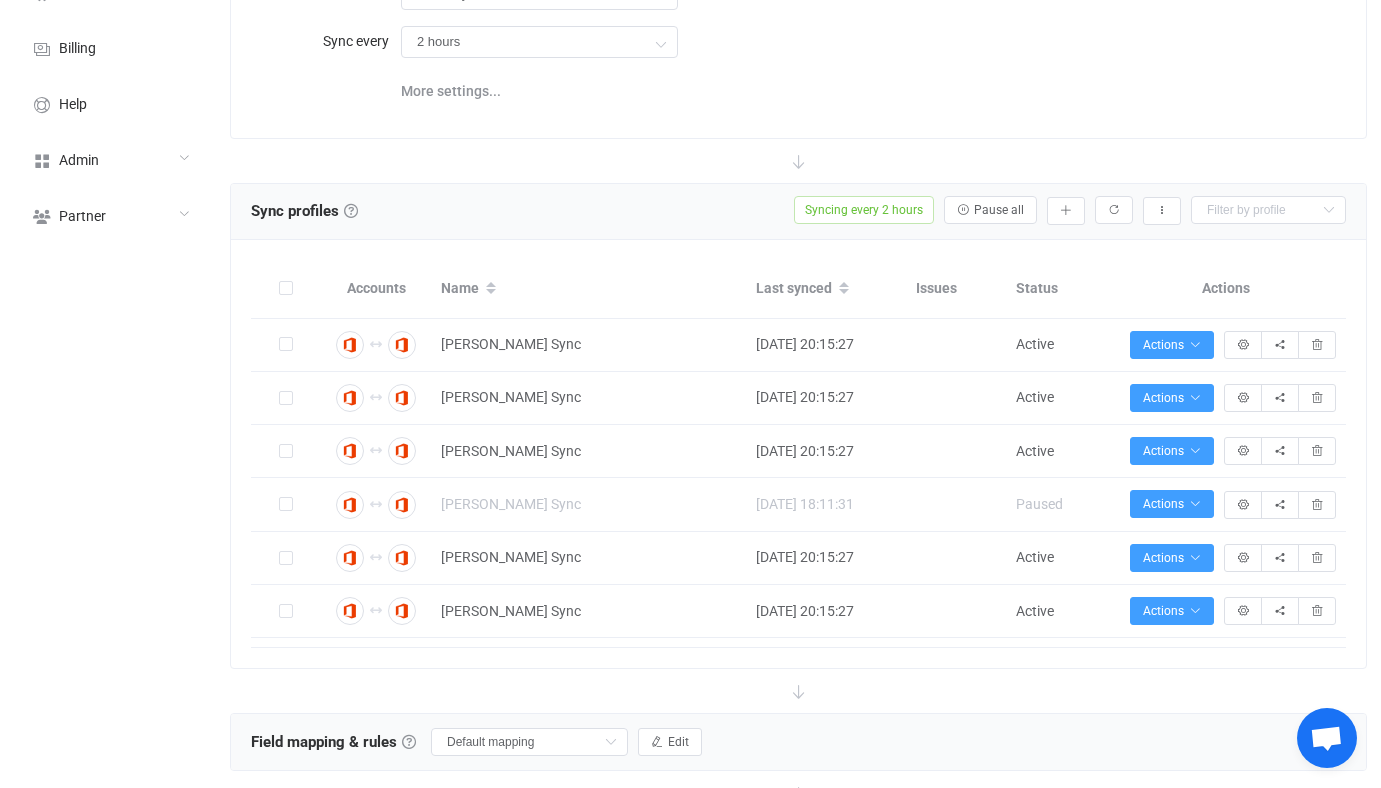 scroll, scrollTop: 0, scrollLeft: 0, axis: both 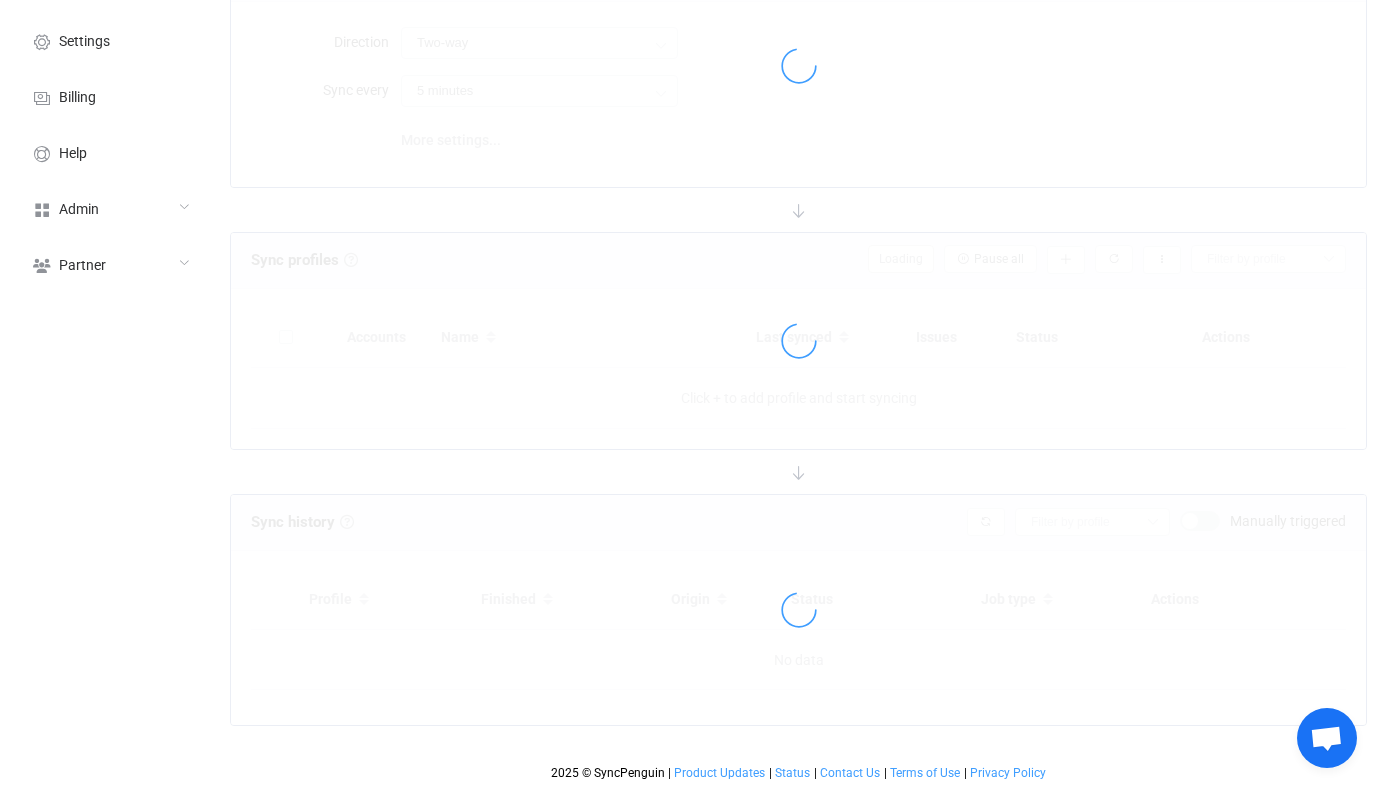 type on "2 hours" 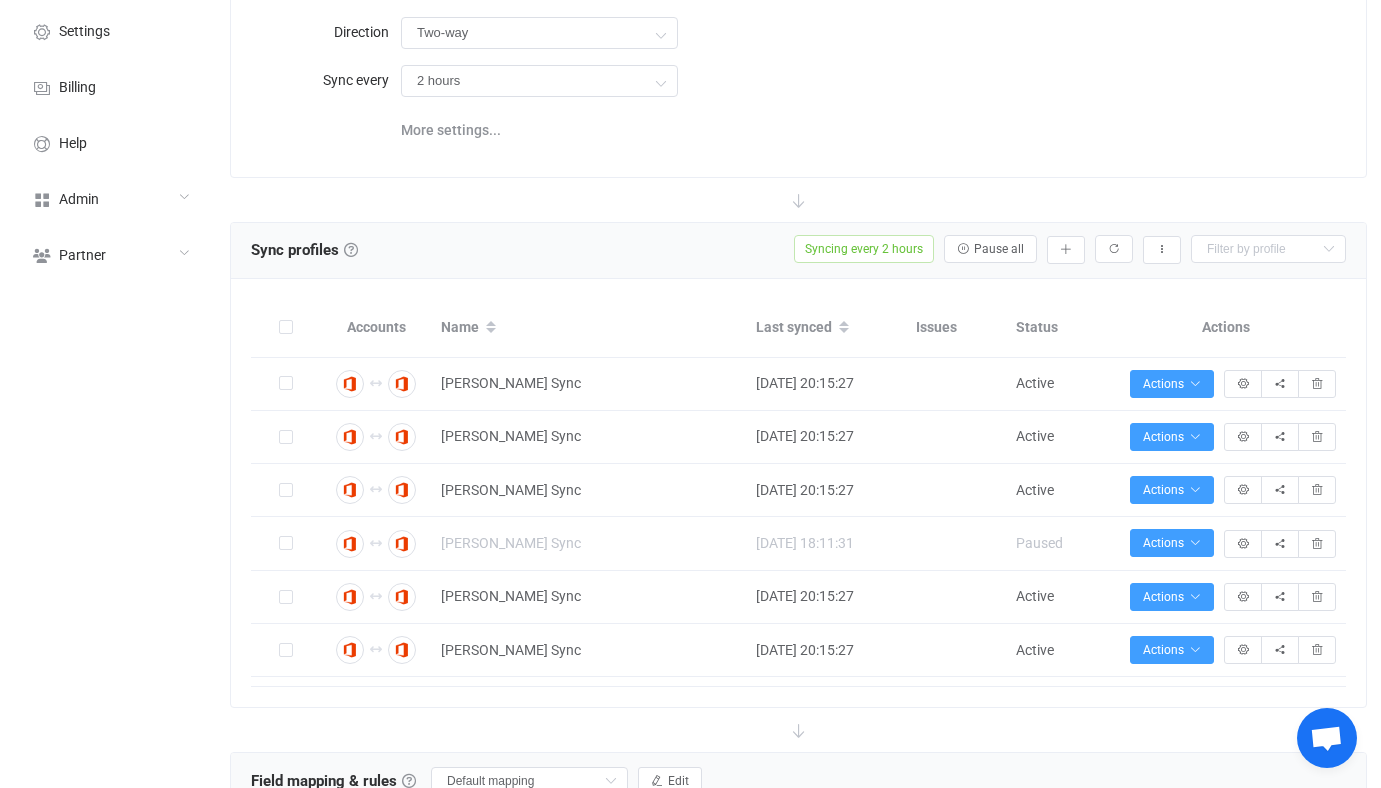 scroll, scrollTop: 180, scrollLeft: 0, axis: vertical 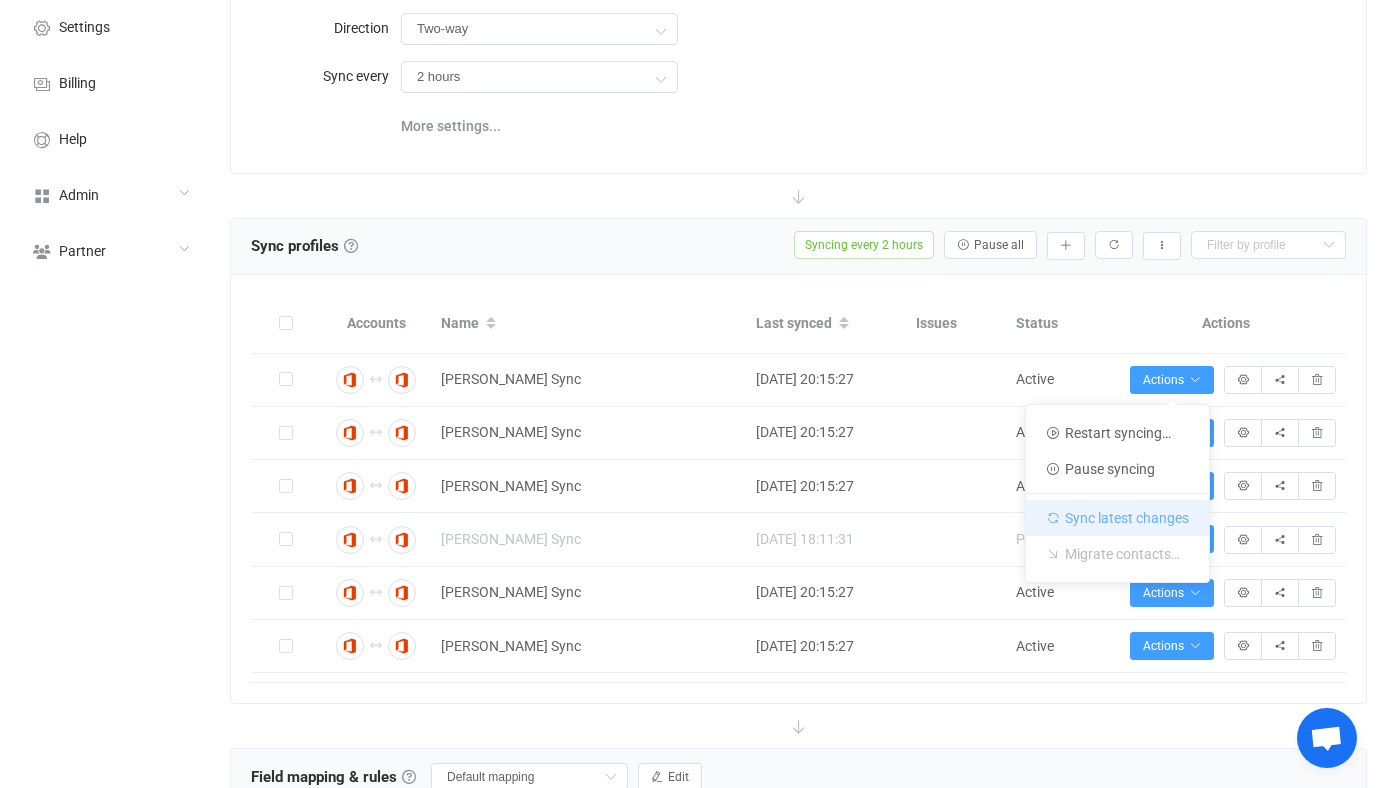 click on "Sync latest changes" at bounding box center [1117, 514] 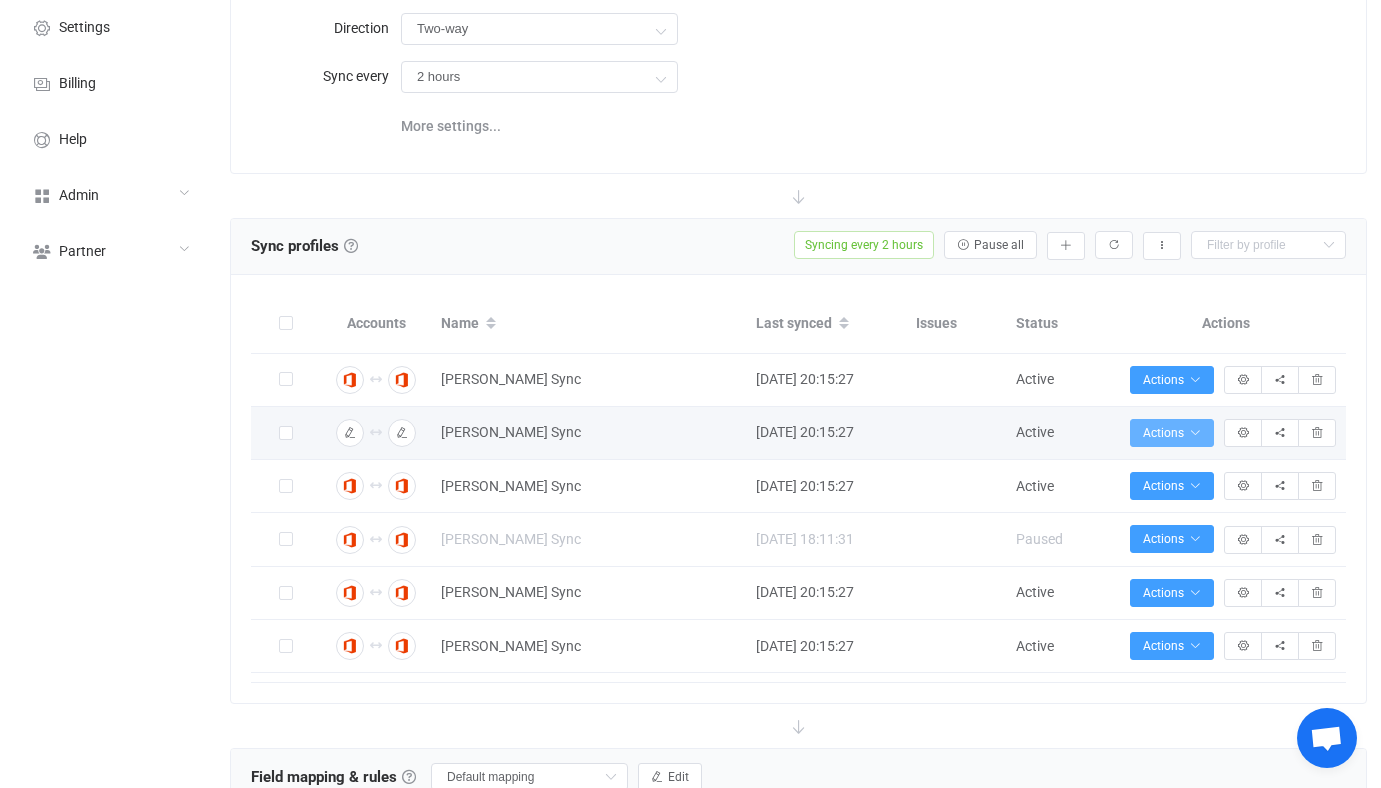 click on "Actions" at bounding box center (1172, 433) 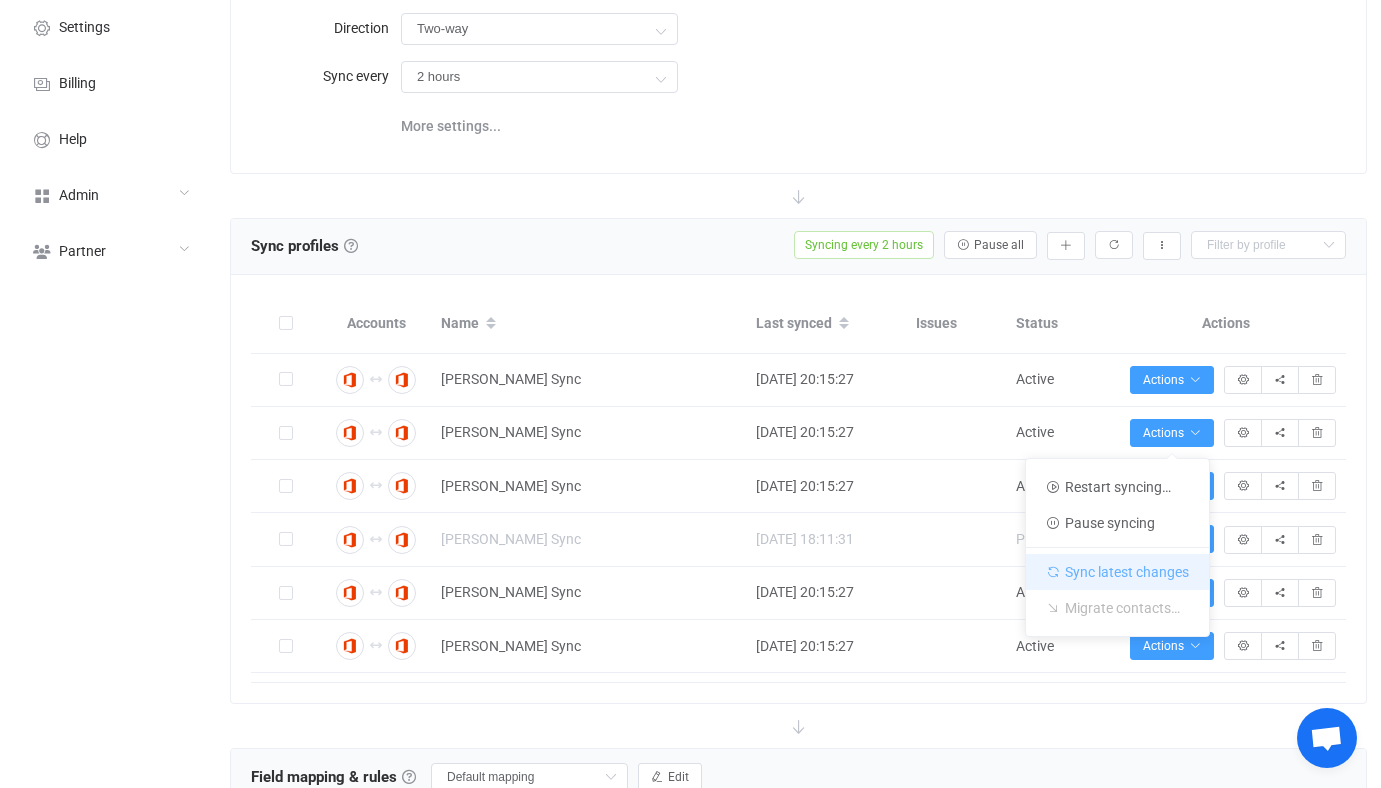 click on "Sync latest changes" at bounding box center [1117, 568] 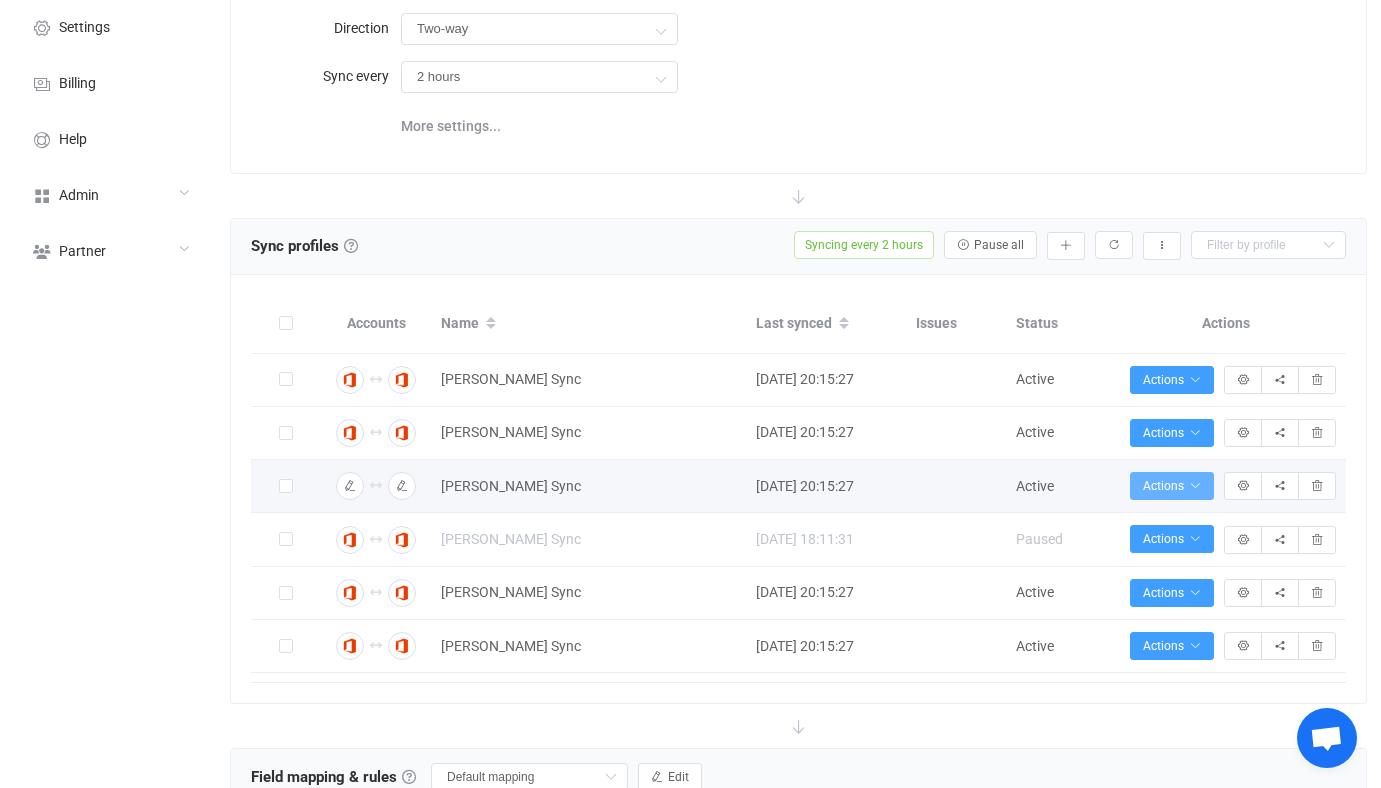 click on "Actions" at bounding box center (1172, 486) 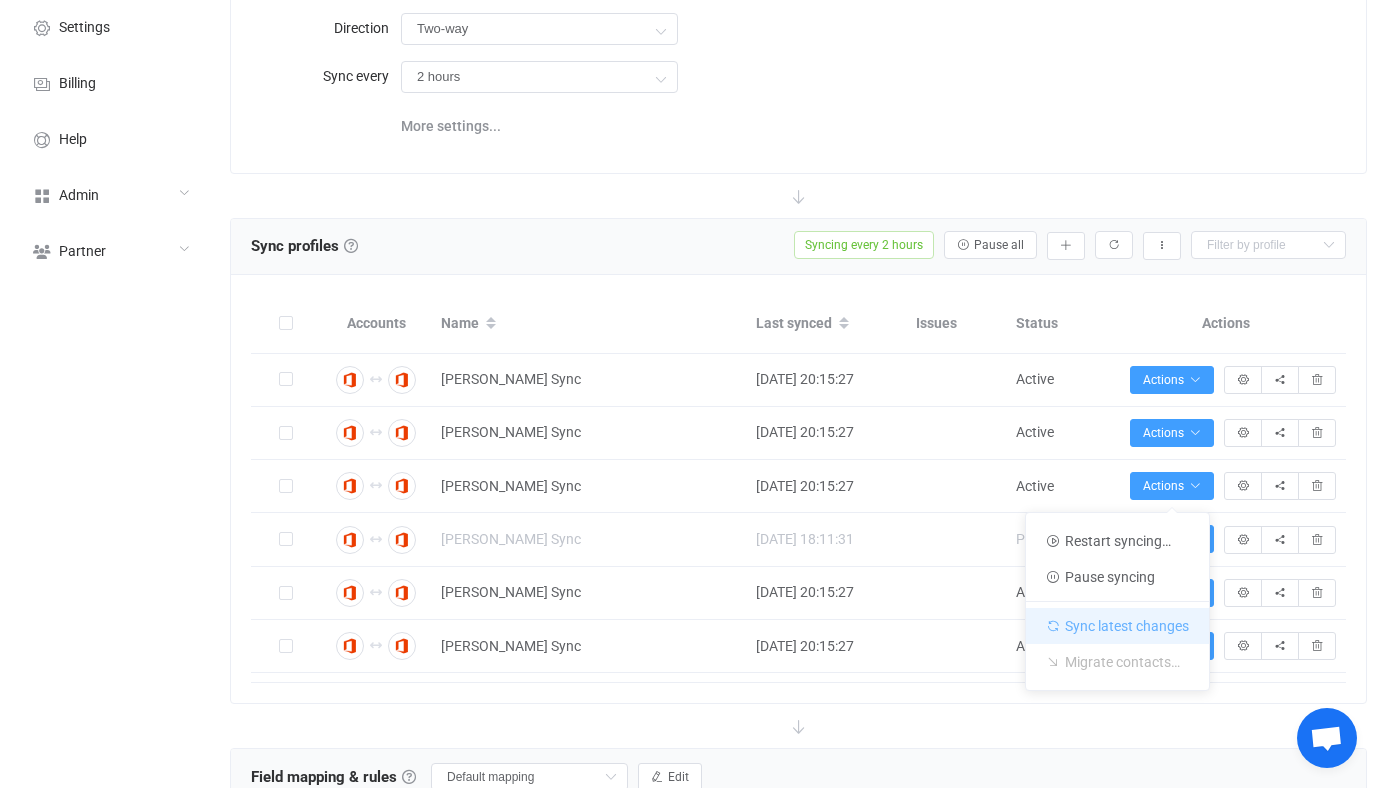 click on "Sync latest changes" at bounding box center (1117, 622) 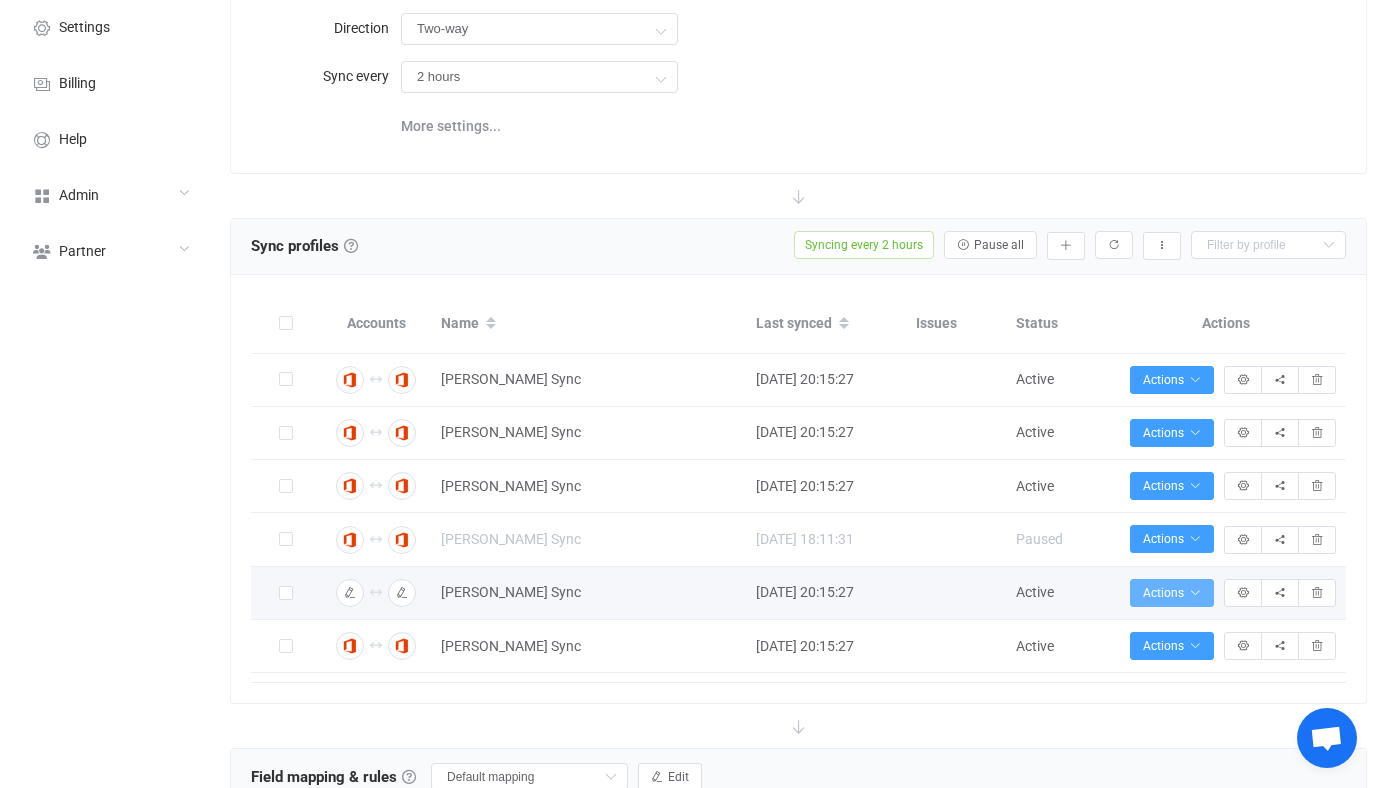 click on "Actions" at bounding box center [1172, 593] 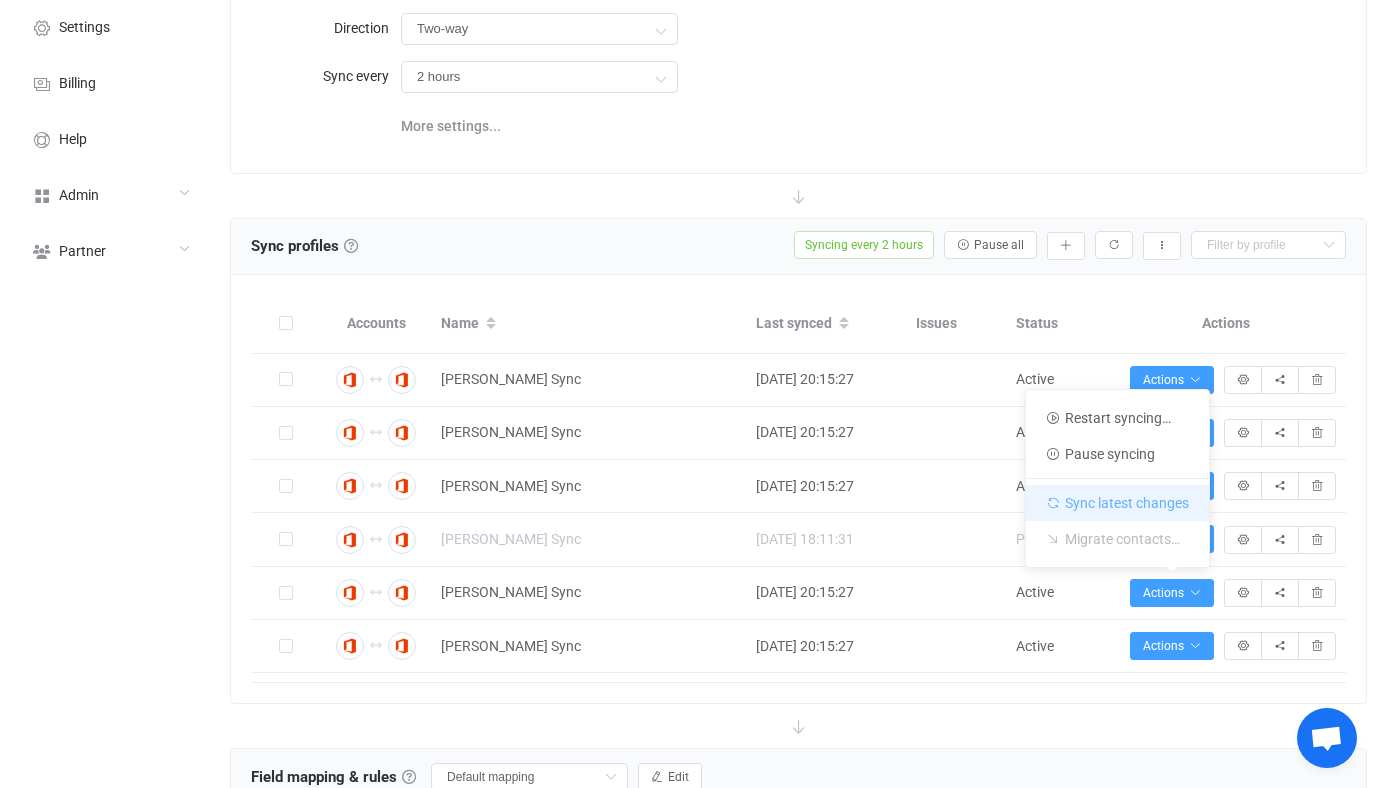 click on "Sync latest changes" at bounding box center (1117, 499) 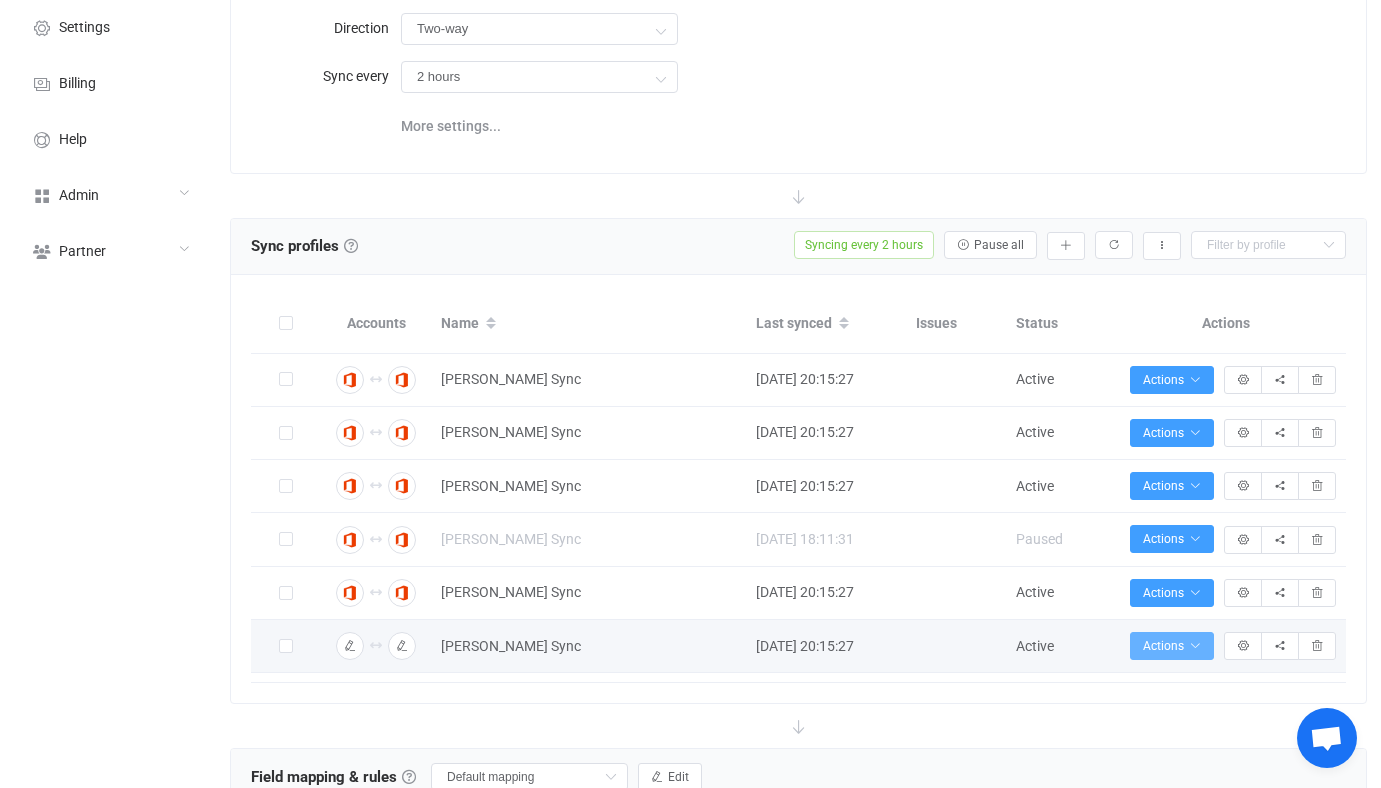 click on "Actions" at bounding box center [1172, 646] 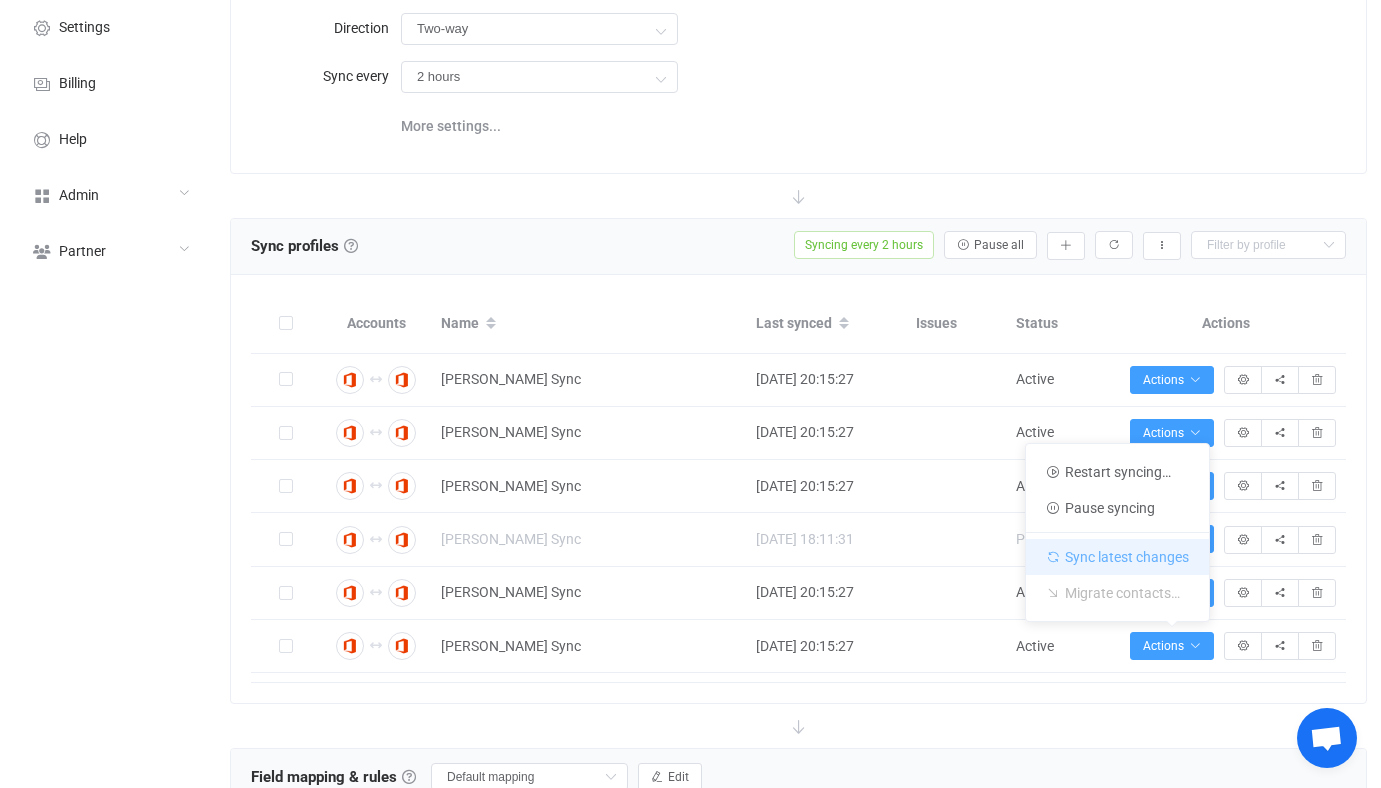 click on "Sync latest changes" at bounding box center (1117, 553) 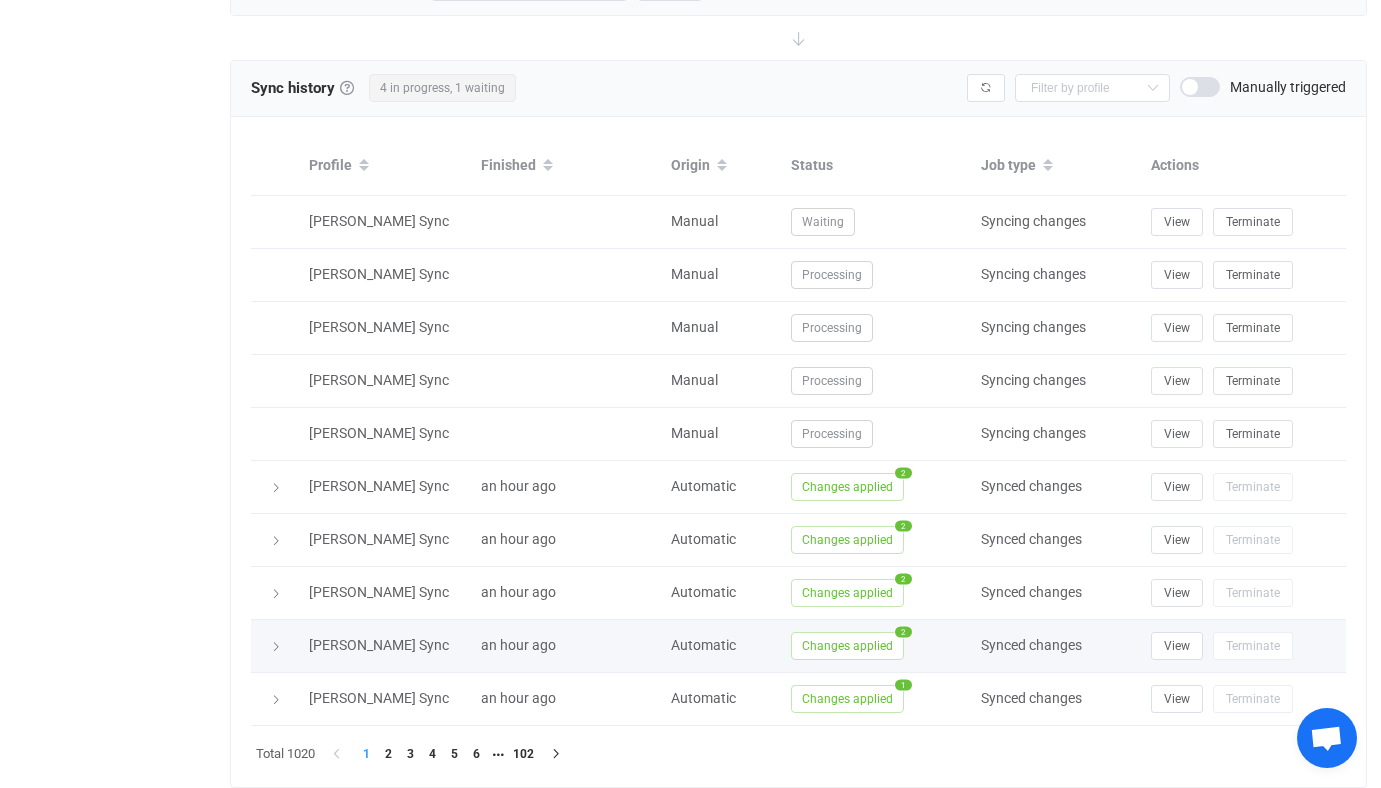 scroll, scrollTop: 967, scrollLeft: 0, axis: vertical 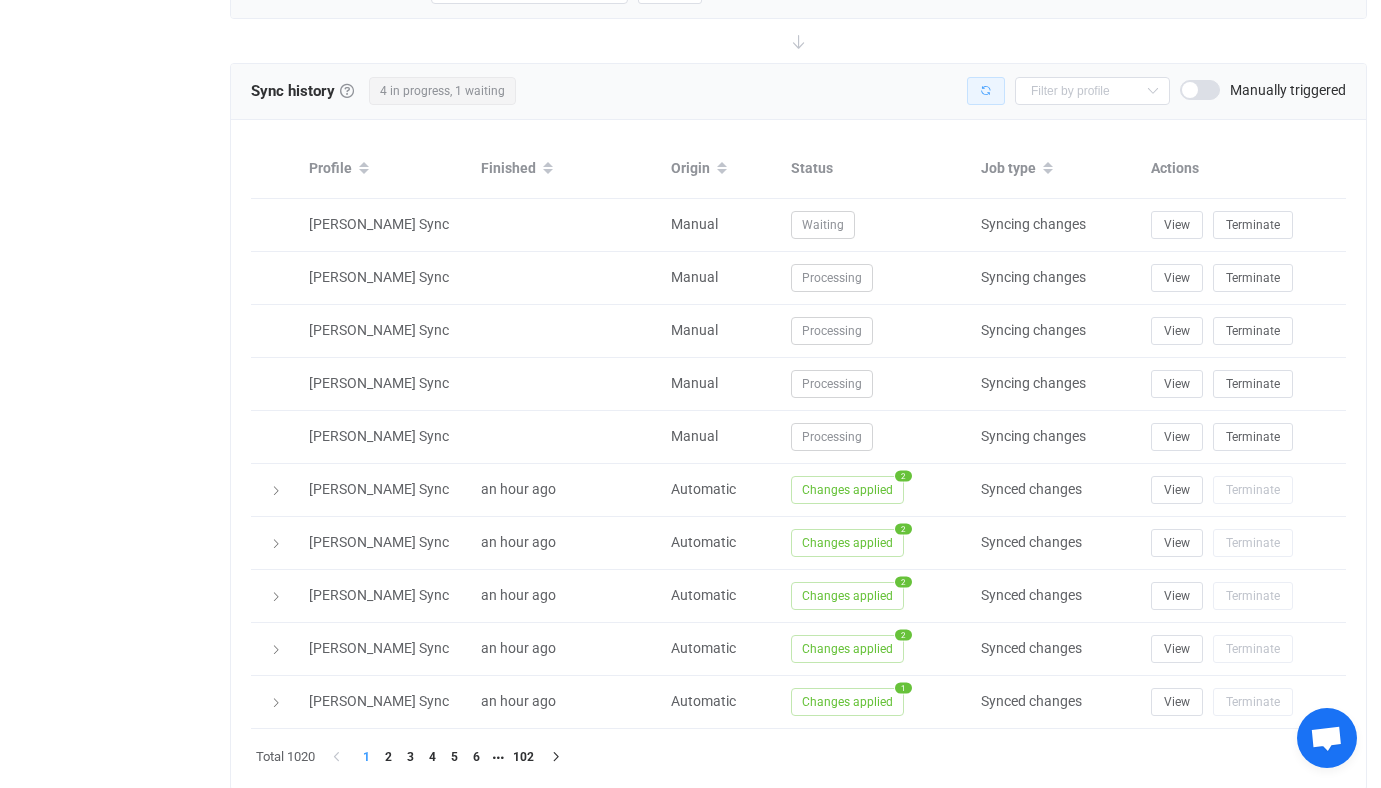 click at bounding box center [986, 91] 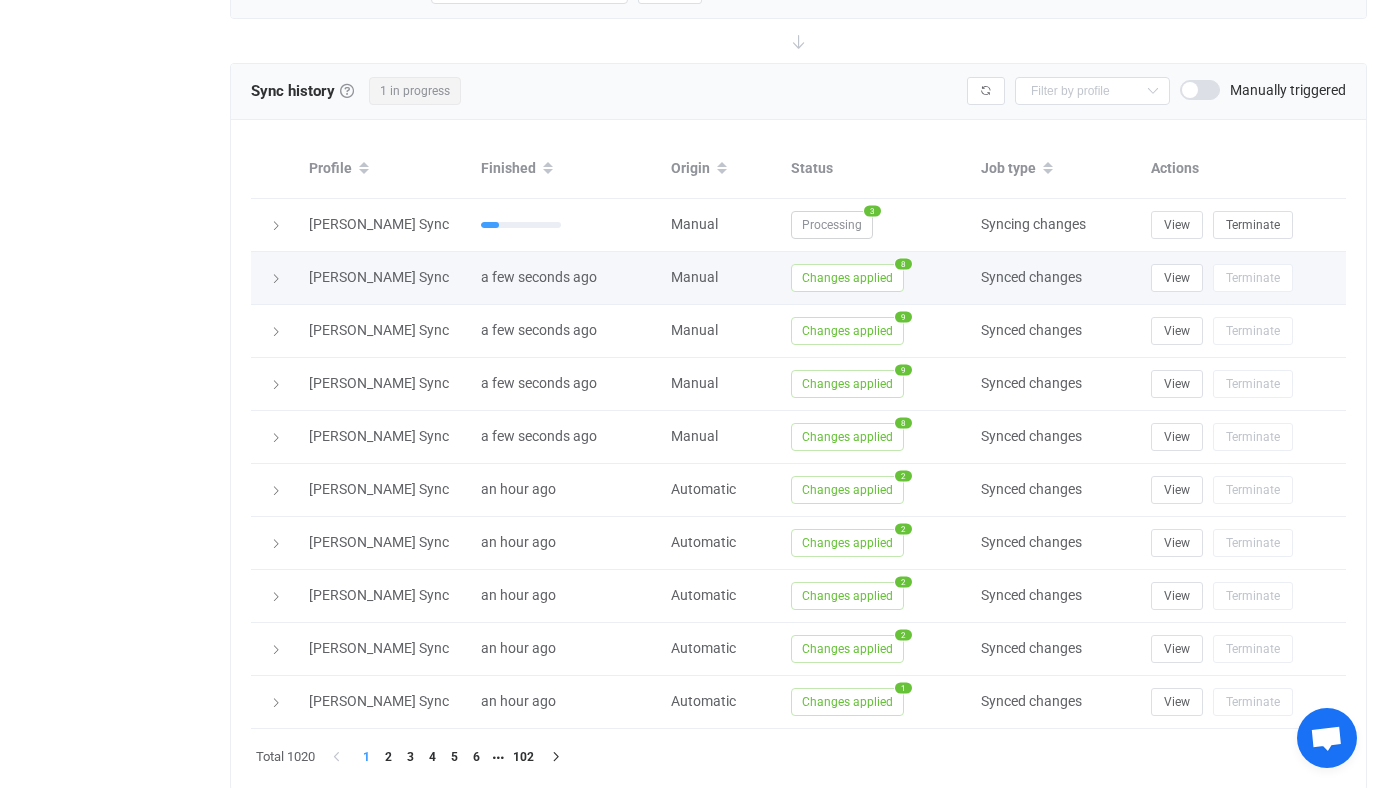 click on "Changes applied" at bounding box center [847, 278] 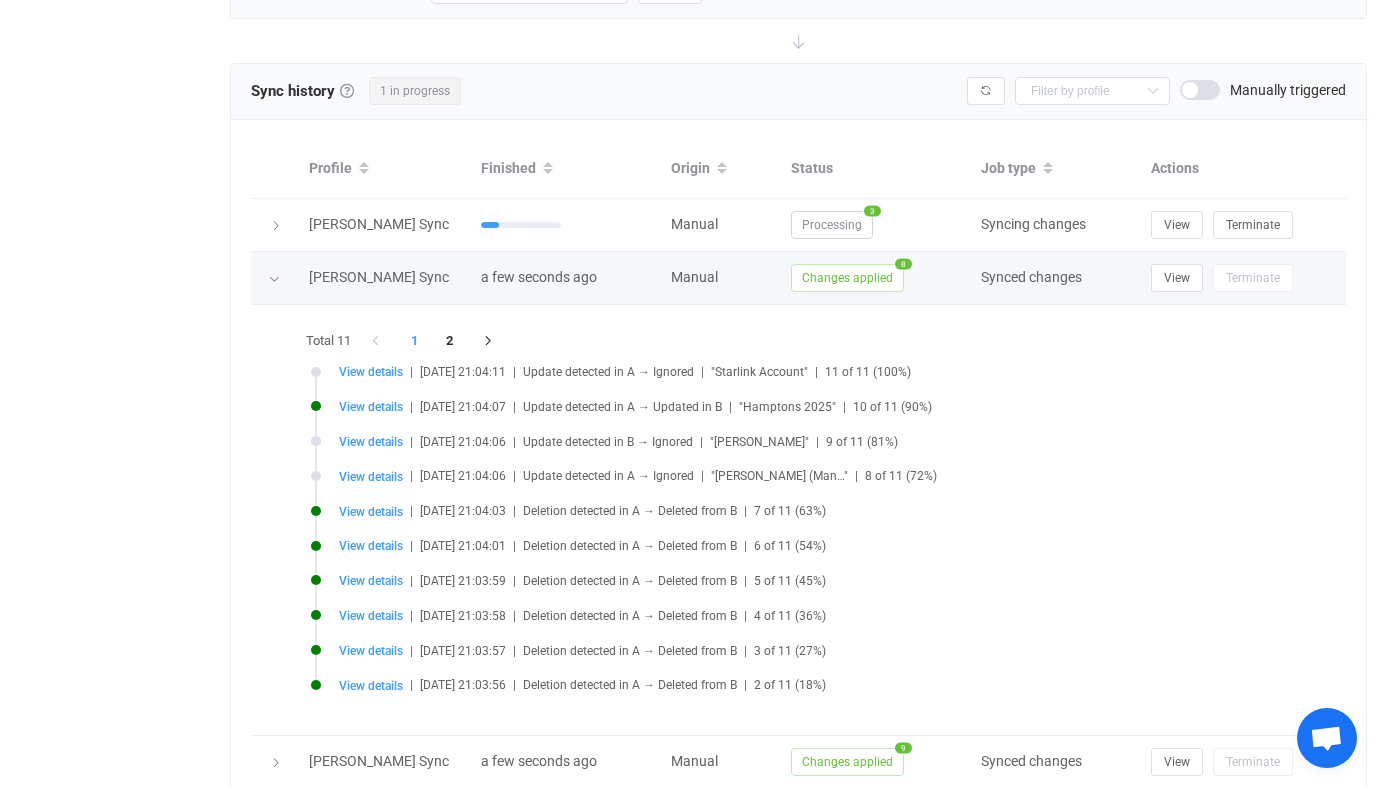 click on "Changes applied" at bounding box center [847, 278] 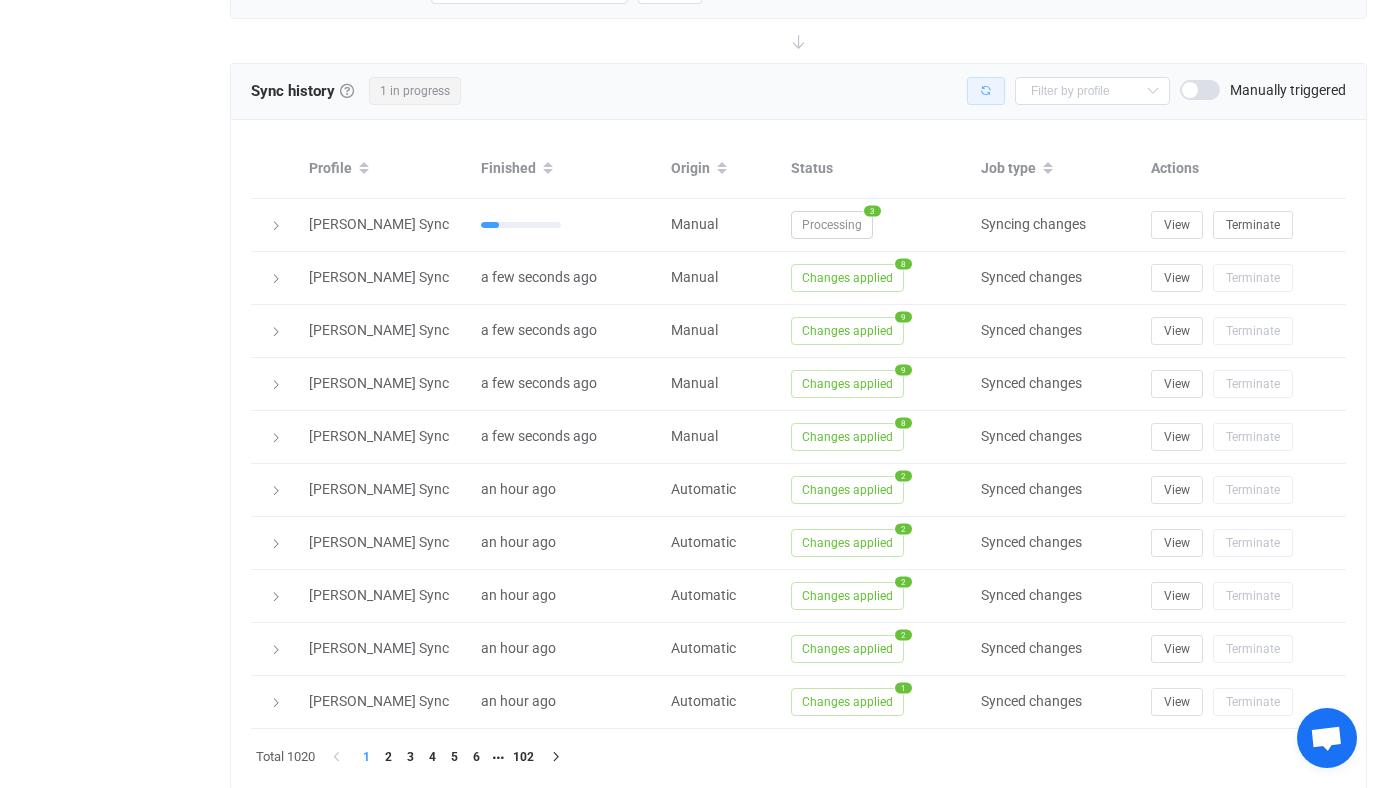 click at bounding box center [986, 91] 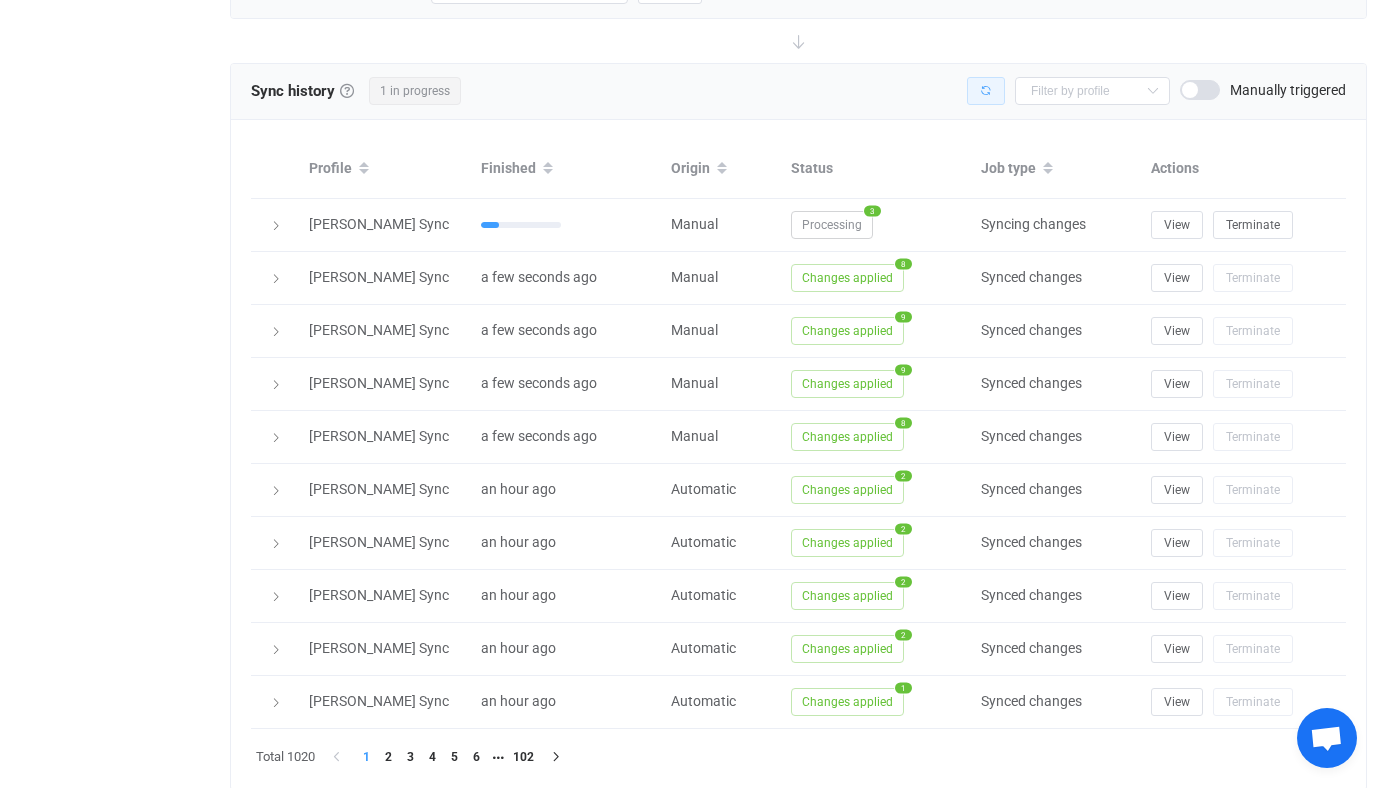 click at bounding box center [986, 91] 